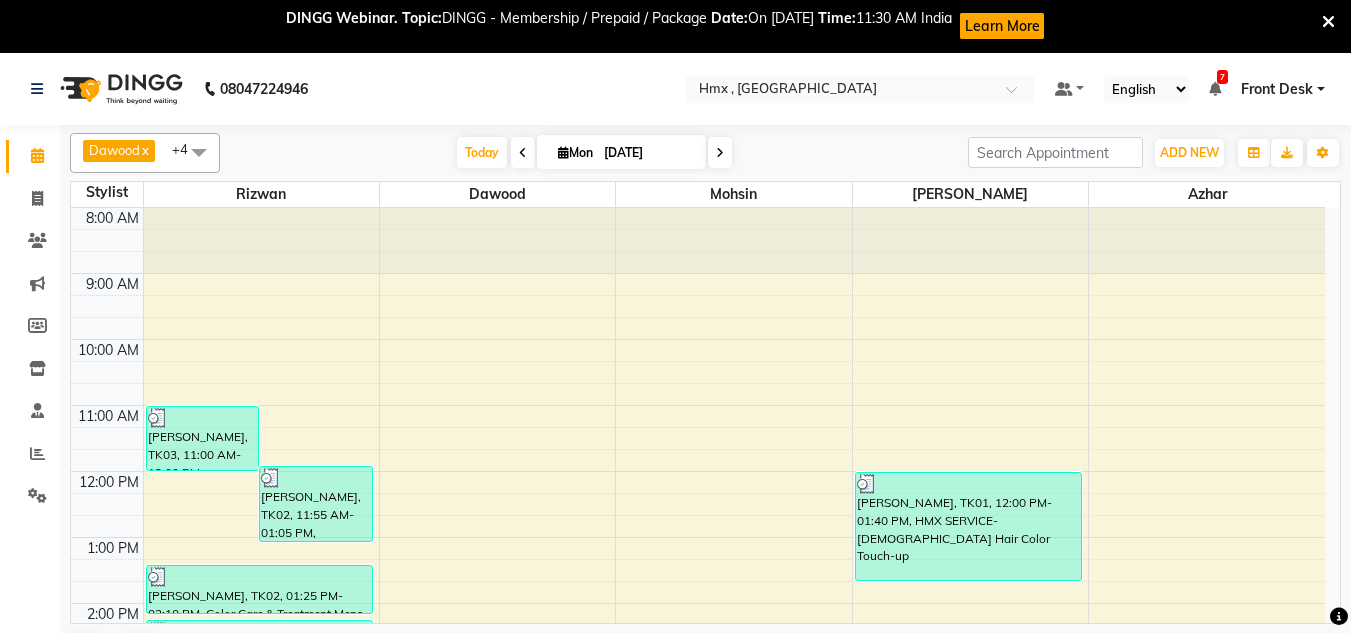 scroll, scrollTop: 53, scrollLeft: 0, axis: vertical 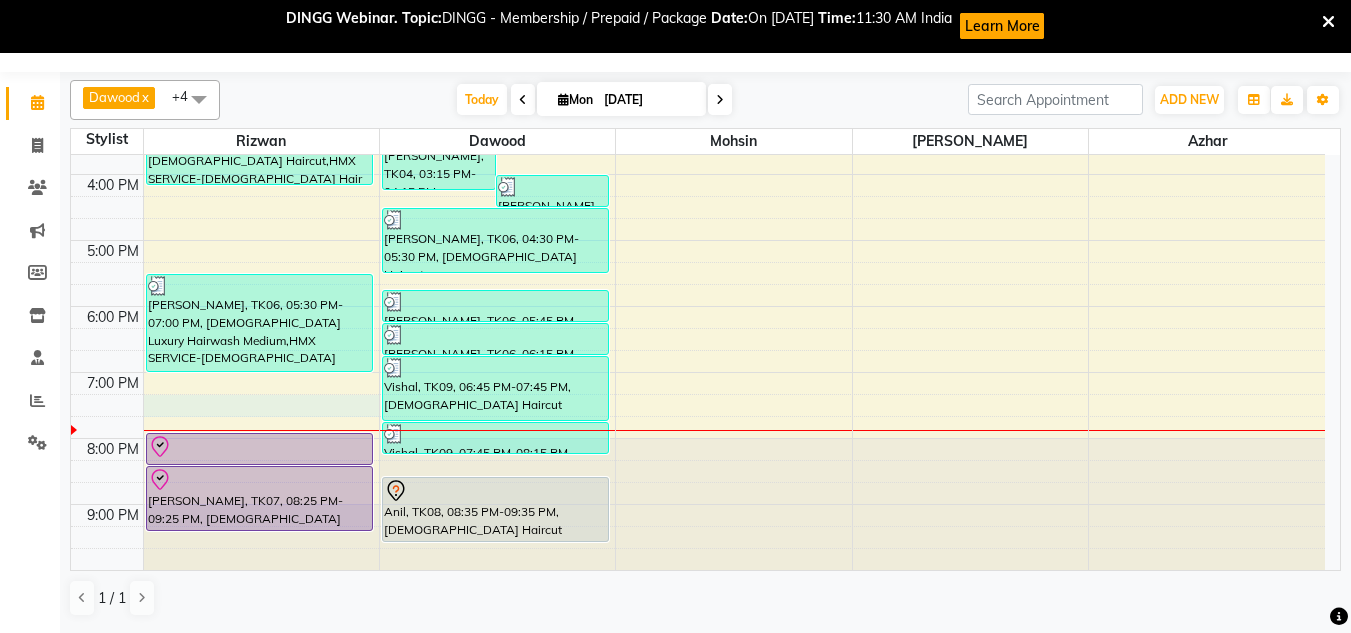 click on "8:00 AM 9:00 AM 10:00 AM 11:00 AM 12:00 PM 1:00 PM 2:00 PM 3:00 PM 4:00 PM 5:00 PM 6:00 PM 7:00 PM 8:00 PM 9:00 PM     [PERSON_NAME], TK03, 11:00 AM-12:00 PM, [DEMOGRAPHIC_DATA] Haircut     [PERSON_NAME], TK02, 11:55 AM-01:05 PM, [DEMOGRAPHIC_DATA] [PERSON_NAME] Edging     [PERSON_NAME], TK02, 01:25 PM-02:10 PM, Color Care & Treatment Mens  - Global Hair Color     [PERSON_NAME], TK02, 02:15 PM-04:10 PM, [DEMOGRAPHIC_DATA] [PERSON_NAME] Edging,Color Care & Treatment Mens  - Global Hair Color,[DEMOGRAPHIC_DATA] Haircut,HMX SERVICE-[DEMOGRAPHIC_DATA] Hair wash + Blow dry     [PERSON_NAME], TK06, 05:30 PM-07:00 PM, [DEMOGRAPHIC_DATA] Luxury Hairwash Medium,HMX SERVICE-[DEMOGRAPHIC_DATA] Blowdry
[PERSON_NAME], TK07, 07:55 PM-08:25 PM, [DEMOGRAPHIC_DATA] [PERSON_NAME] Edging
[PERSON_NAME], TK07, 08:25 PM-09:25 PM, [DEMOGRAPHIC_DATA] Haircut     [PERSON_NAME], TK04, 03:15 PM-04:15 PM, [DEMOGRAPHIC_DATA] Haircut     [PERSON_NAME], TK06, 04:00 PM-04:30 PM, [DEMOGRAPHIC_DATA] Hair Wash     [PERSON_NAME], TK06, 04:30 PM-05:30 PM, [DEMOGRAPHIC_DATA] Haircut     [PERSON_NAME], TK06, 05:45 PM-06:15 PM, [DEMOGRAPHIC_DATA] [PERSON_NAME] Edging     [PERSON_NAME], TK06, 06:15 PM-06:45 PM, [DEMOGRAPHIC_DATA] Hair Wash     Vishal, TK09, 06:45 PM-07:45 PM, [DEMOGRAPHIC_DATA] Haircut" at bounding box center (698, 108) 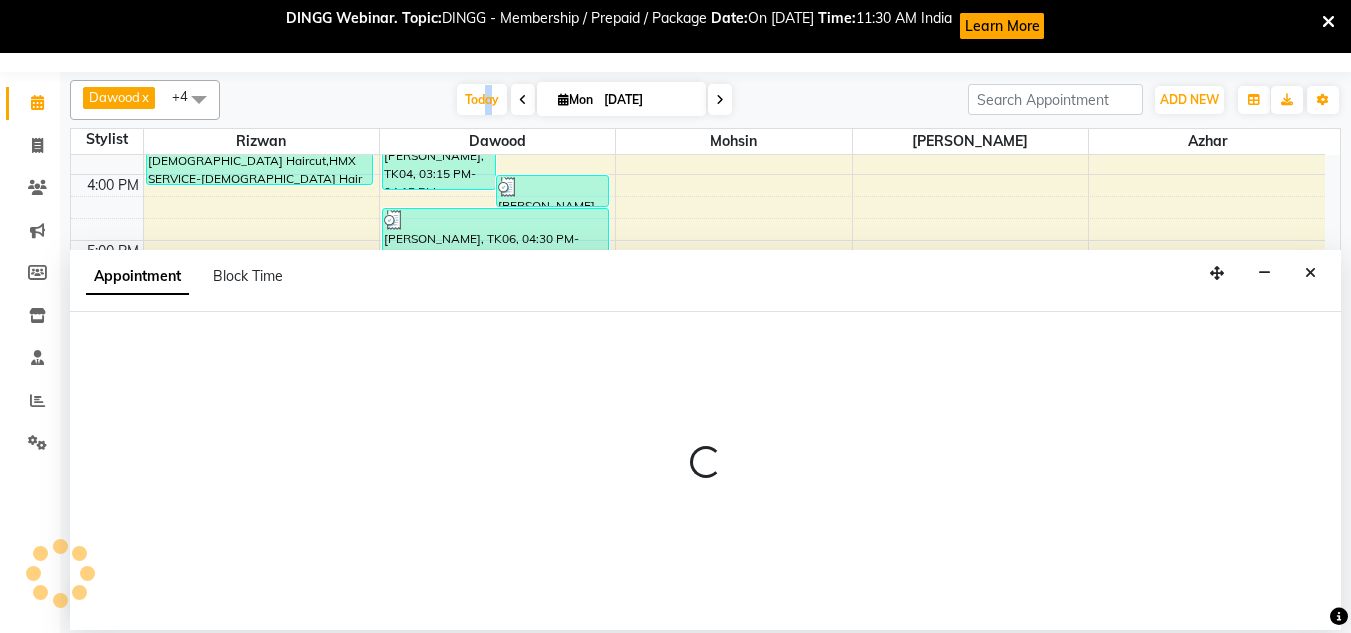 select on "76837" 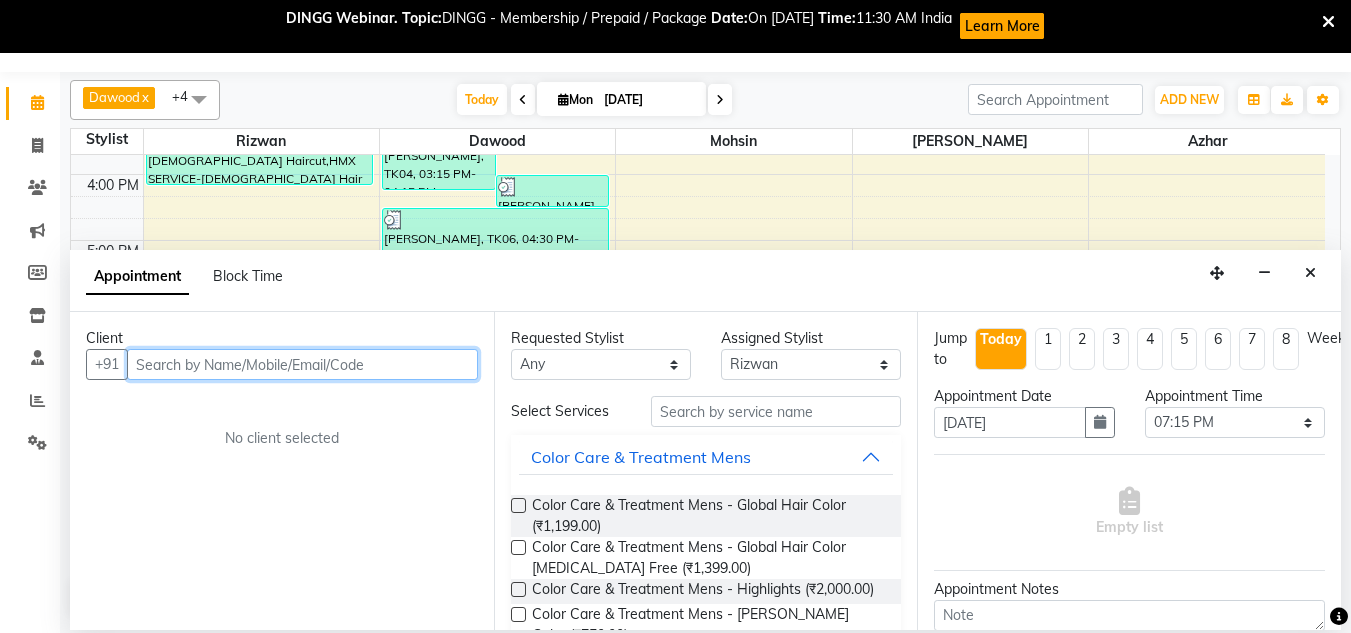 click at bounding box center [302, 364] 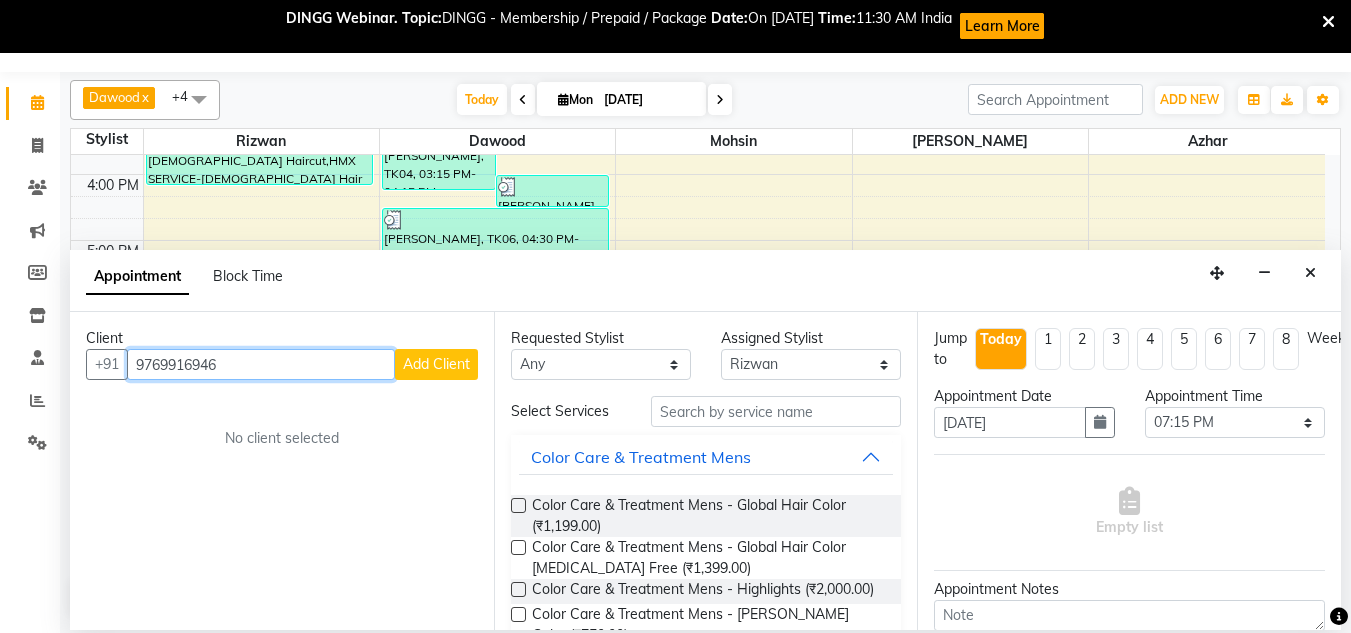 type on "9769916946" 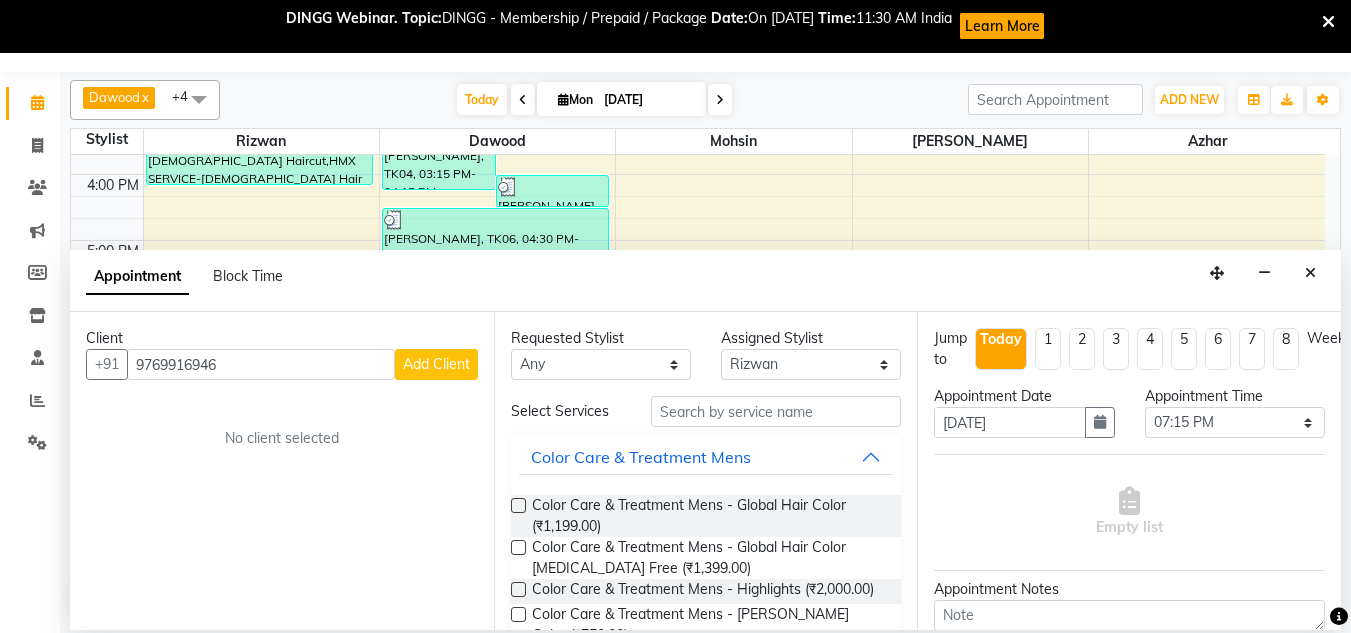 click on "Add Client" at bounding box center [436, 364] 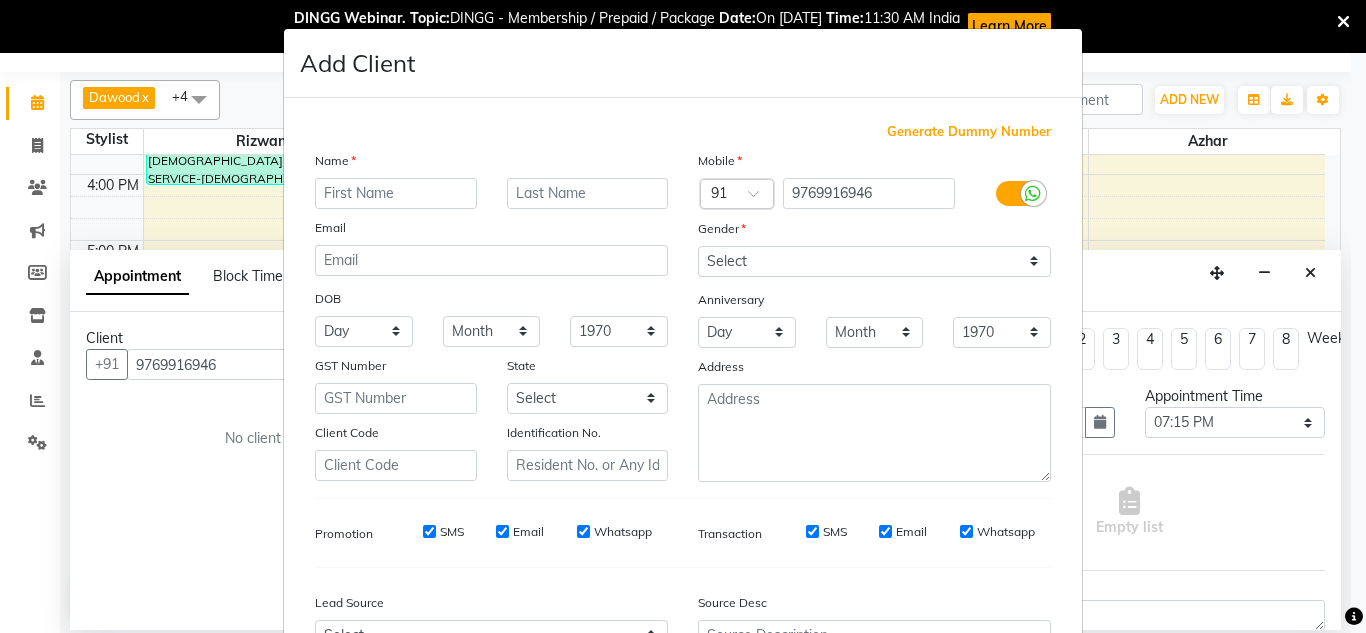 click at bounding box center (396, 193) 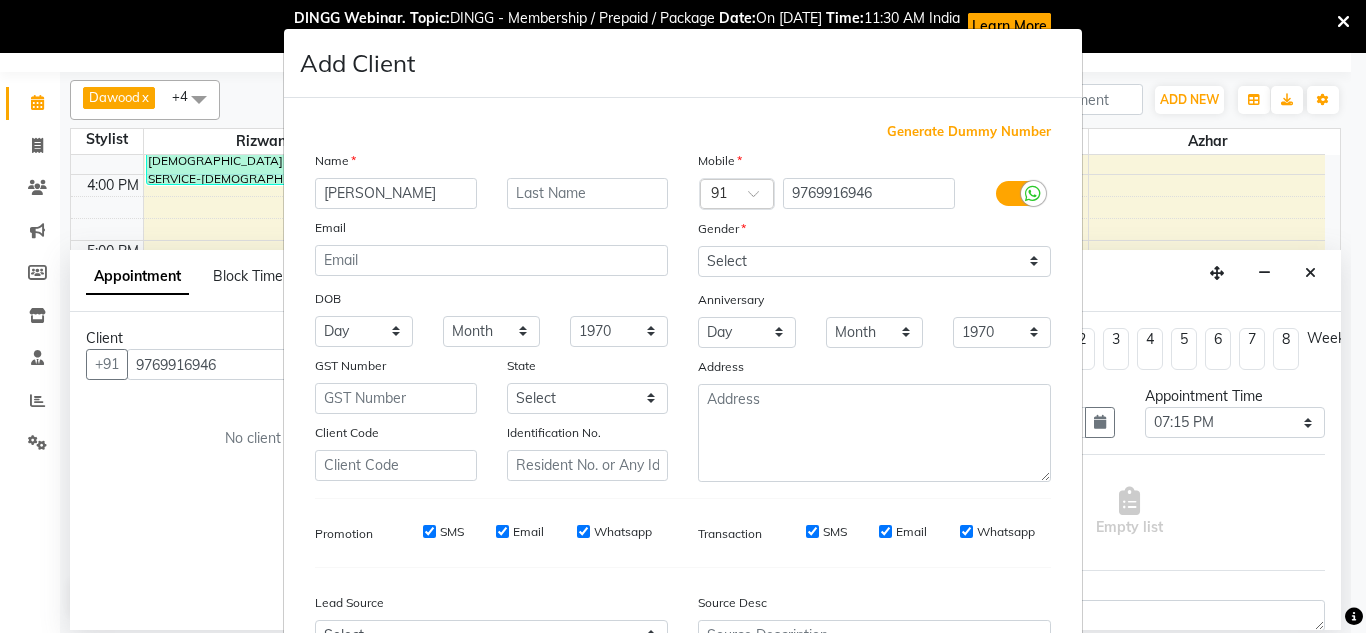 type on "[PERSON_NAME]" 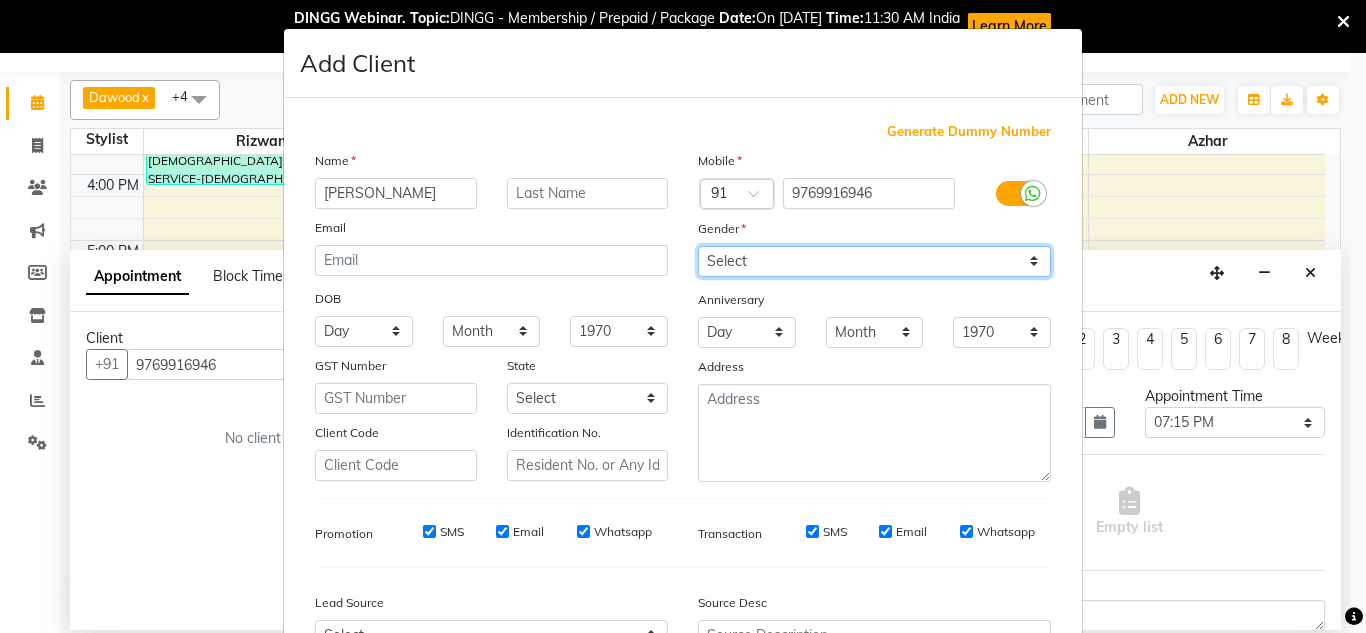 drag, startPoint x: 724, startPoint y: 260, endPoint x: 732, endPoint y: 269, distance: 12.0415945 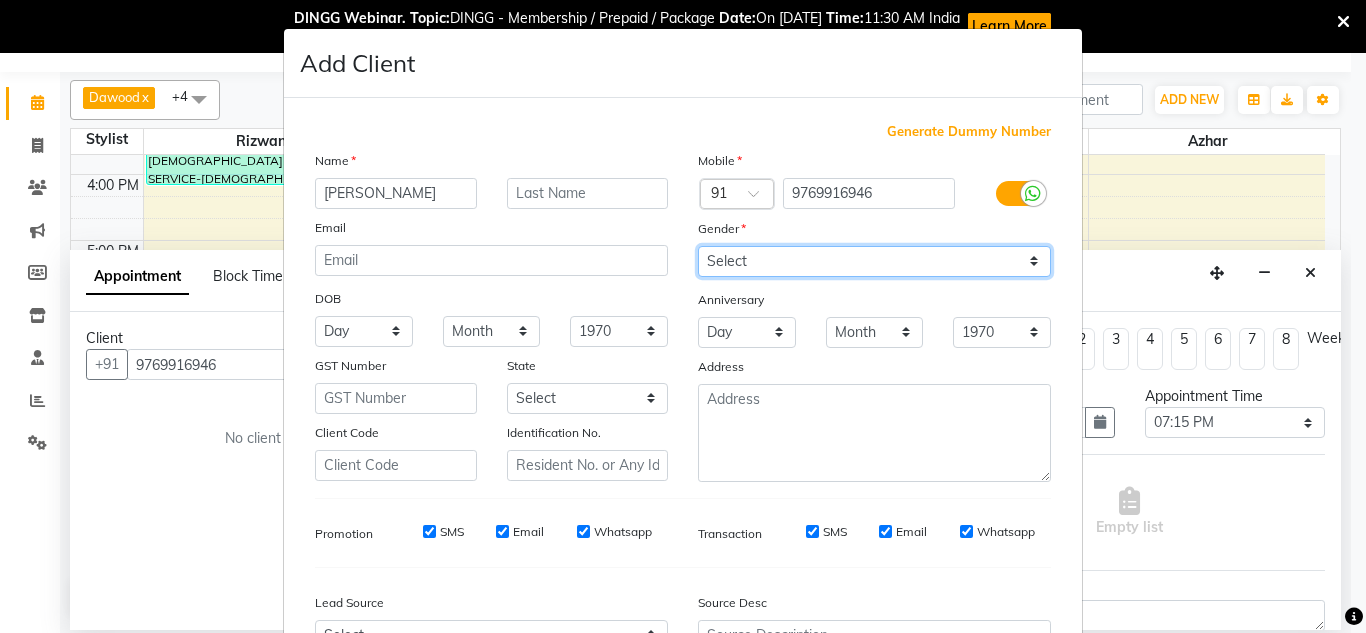 select on "[DEMOGRAPHIC_DATA]" 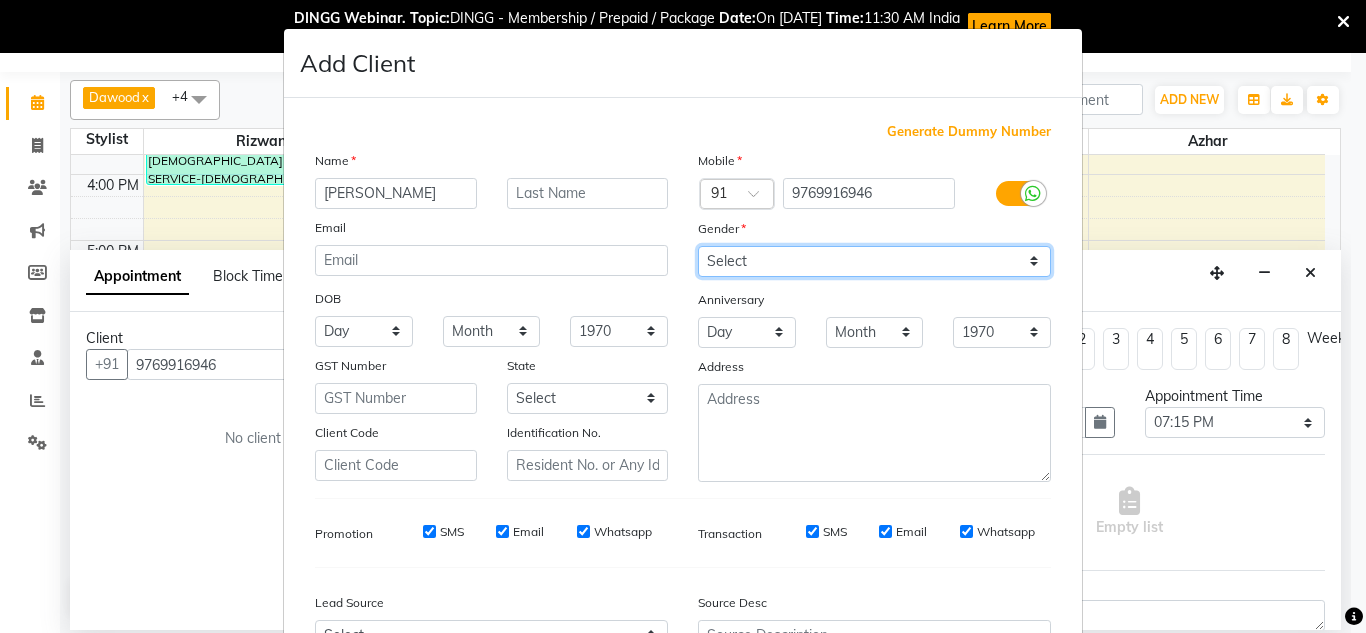 click on "Select [DEMOGRAPHIC_DATA] [DEMOGRAPHIC_DATA] Other Prefer Not To Say" at bounding box center [874, 261] 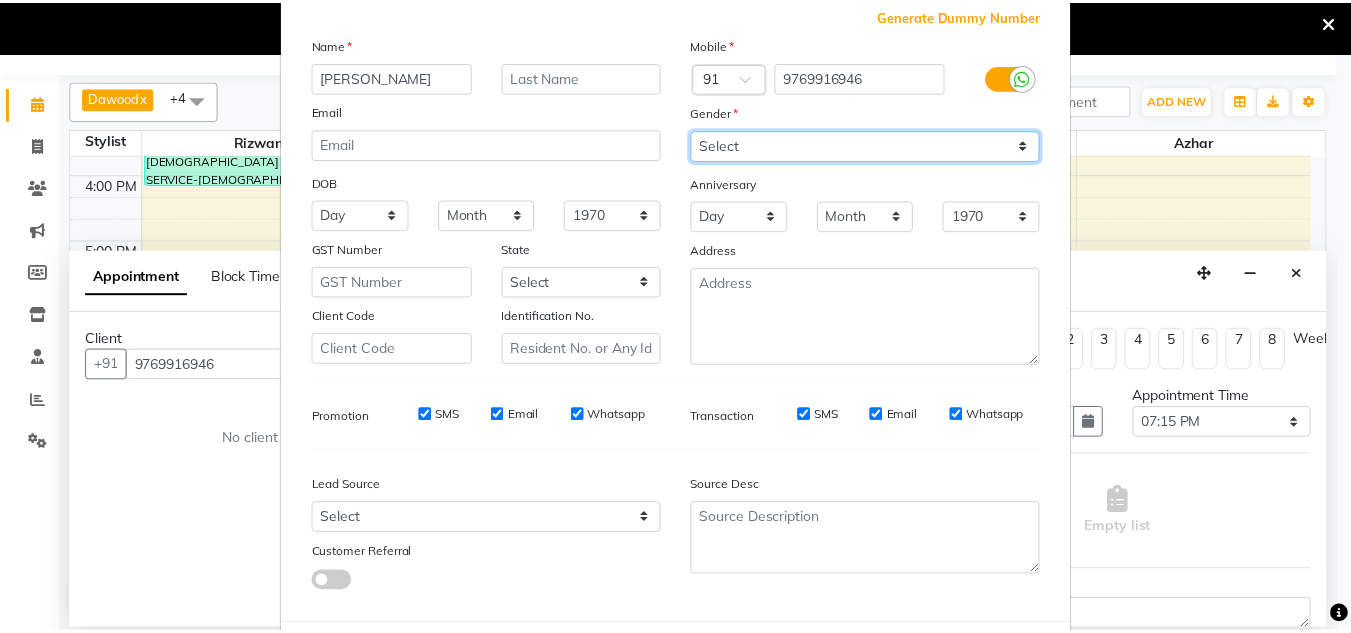 scroll, scrollTop: 216, scrollLeft: 0, axis: vertical 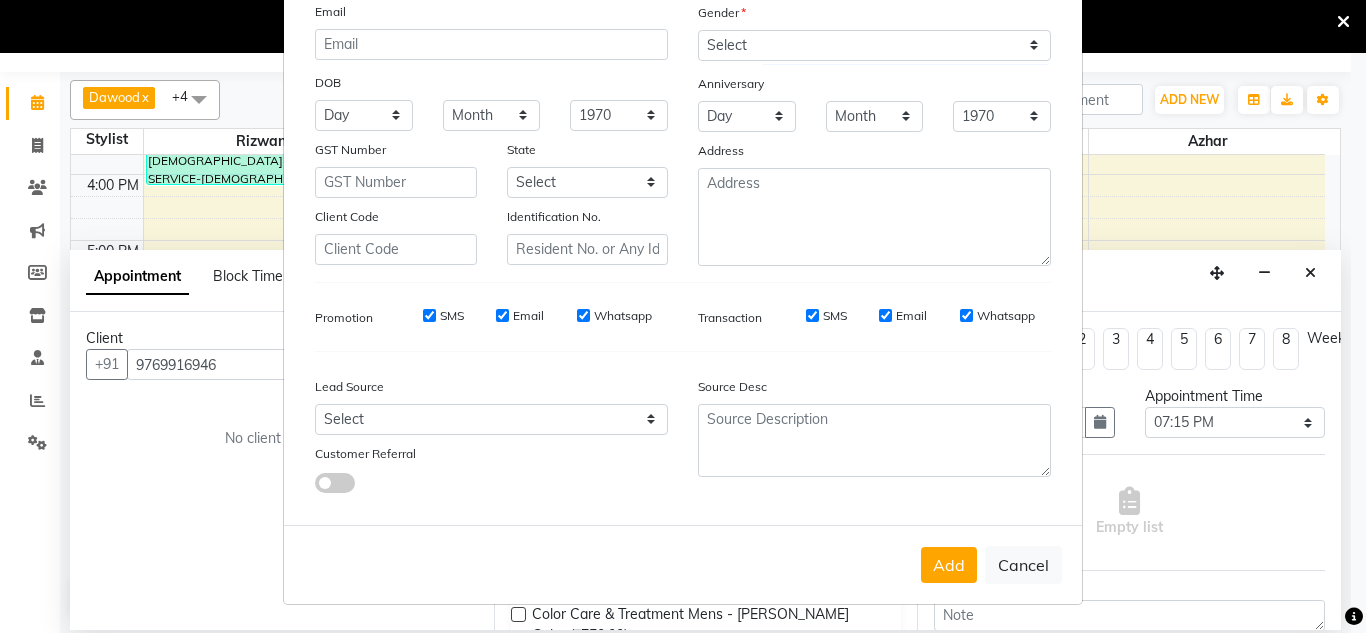 drag, startPoint x: 932, startPoint y: 571, endPoint x: 946, endPoint y: 568, distance: 14.3178215 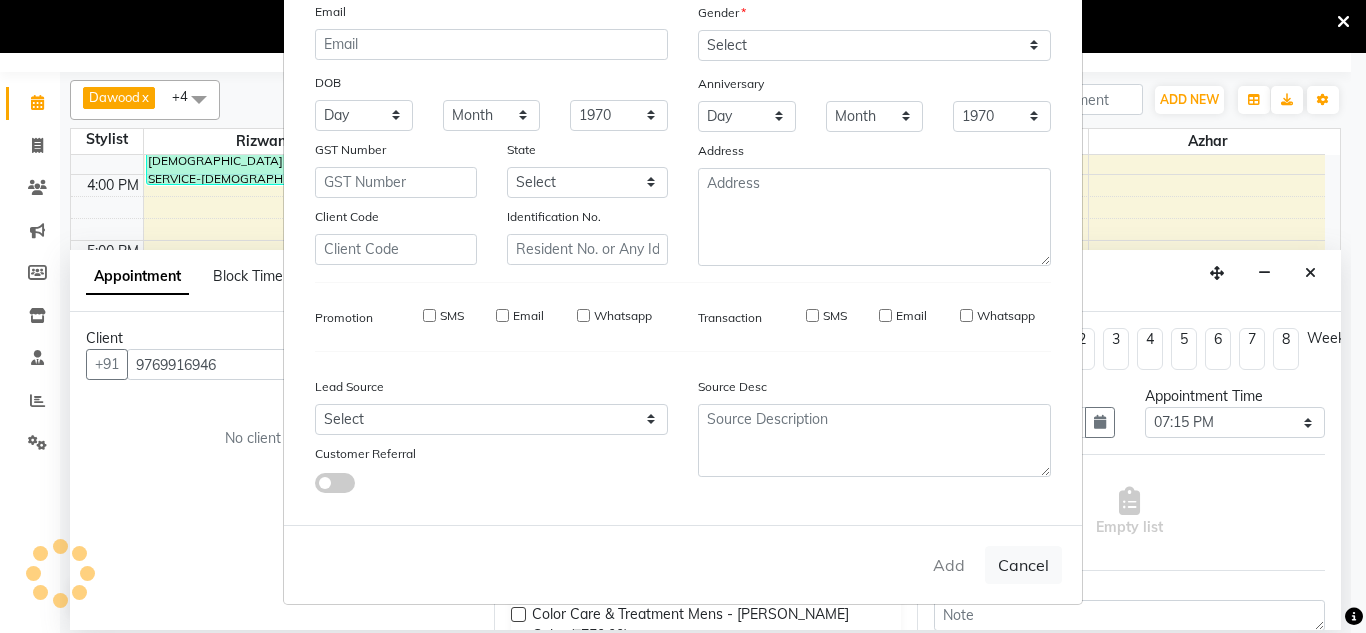 type 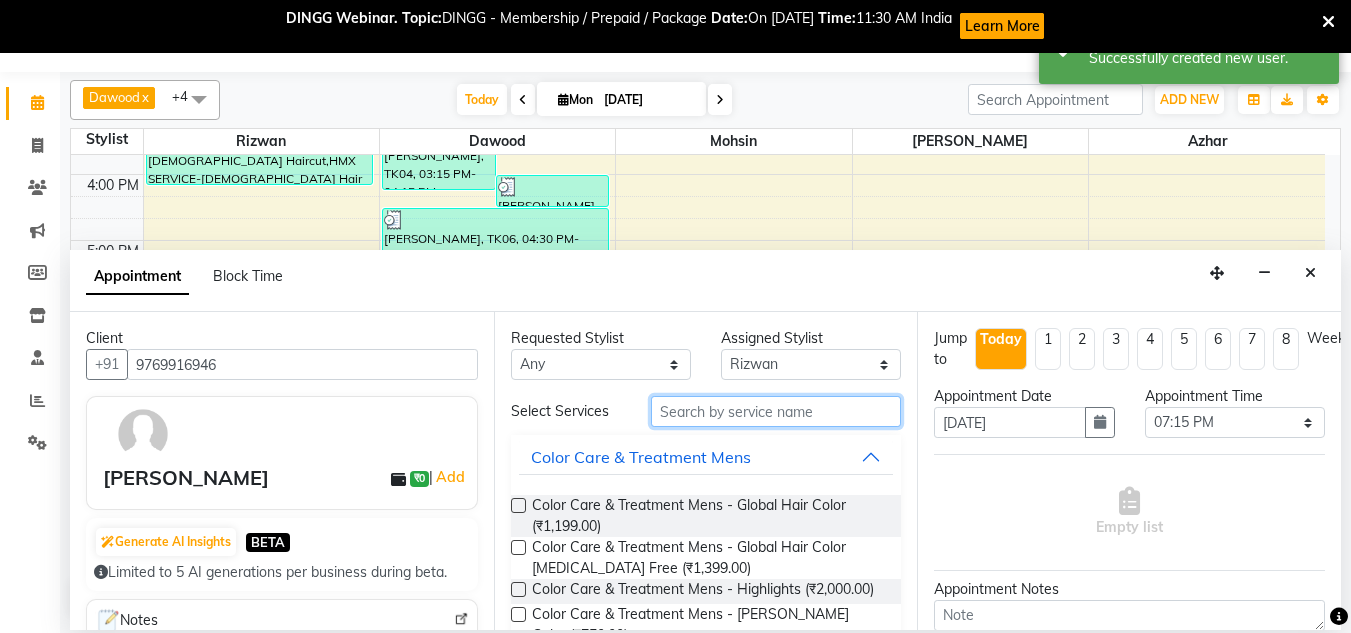 click at bounding box center (776, 411) 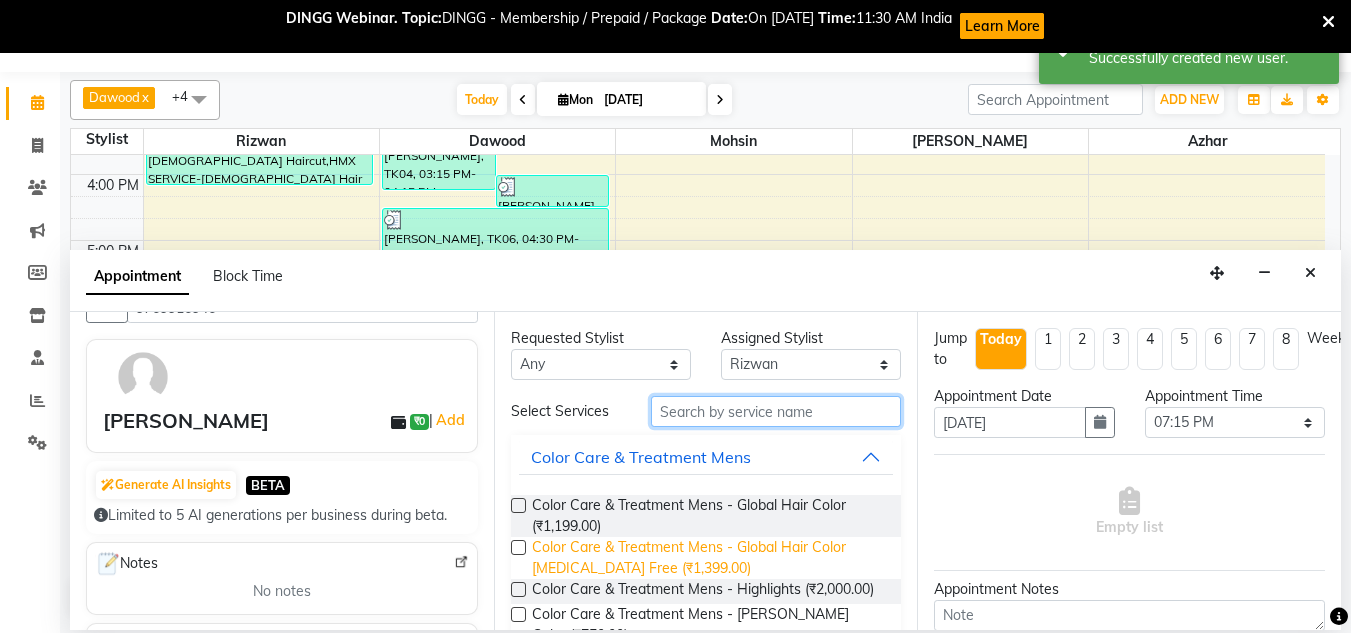scroll, scrollTop: 100, scrollLeft: 0, axis: vertical 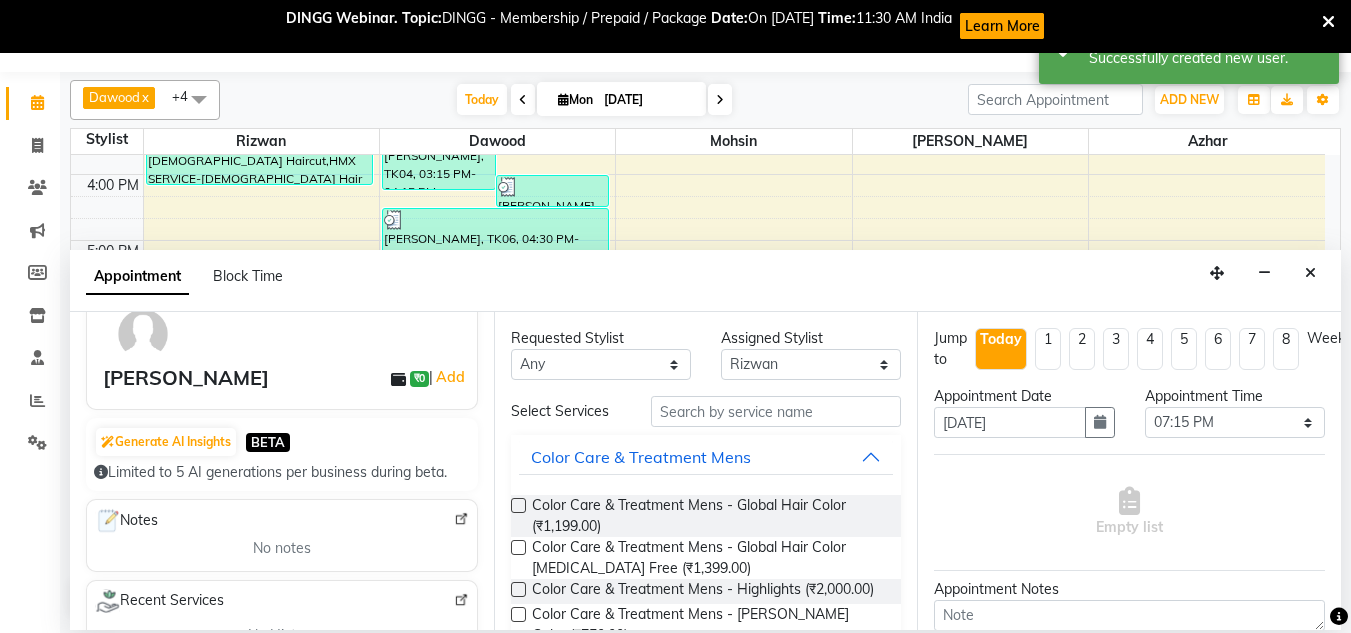 click at bounding box center [518, 547] 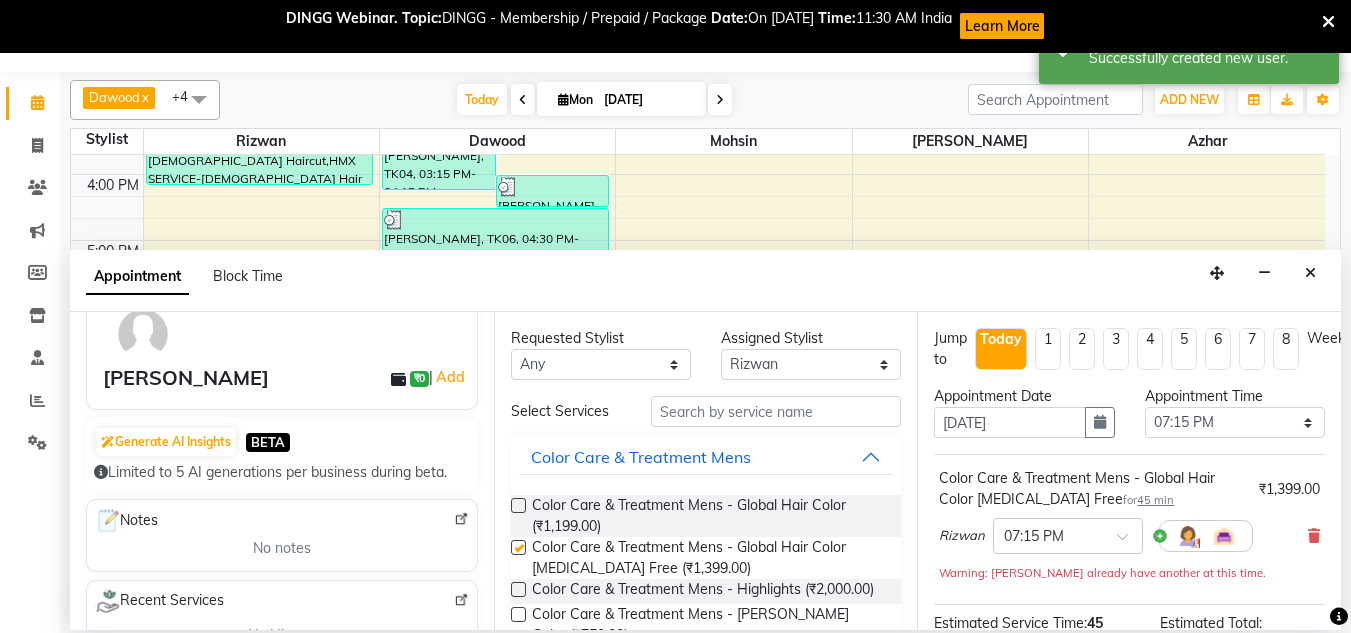 checkbox on "false" 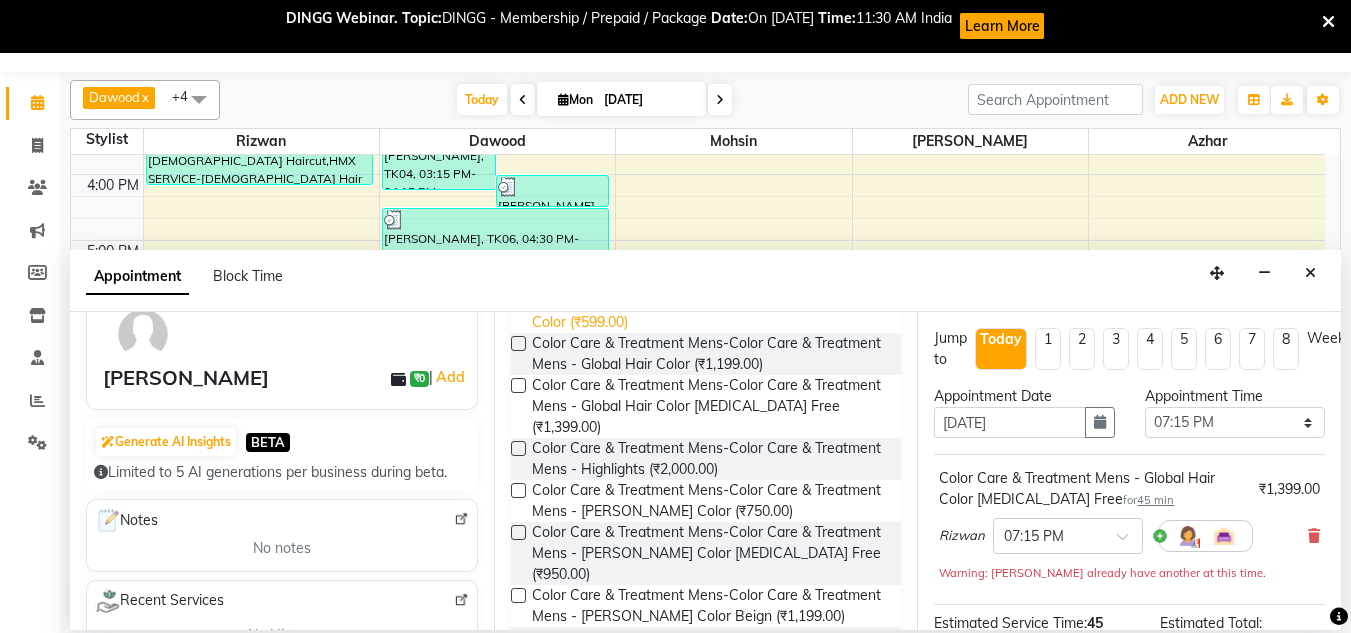 scroll, scrollTop: 500, scrollLeft: 0, axis: vertical 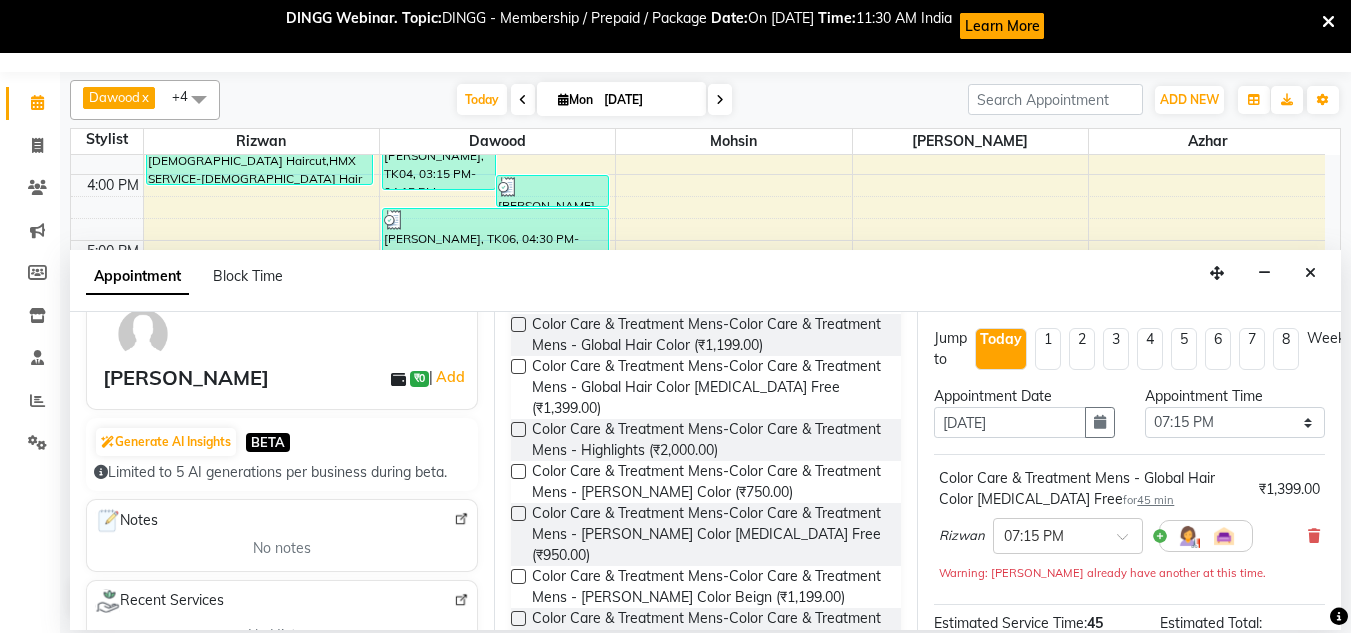 click at bounding box center (518, 324) 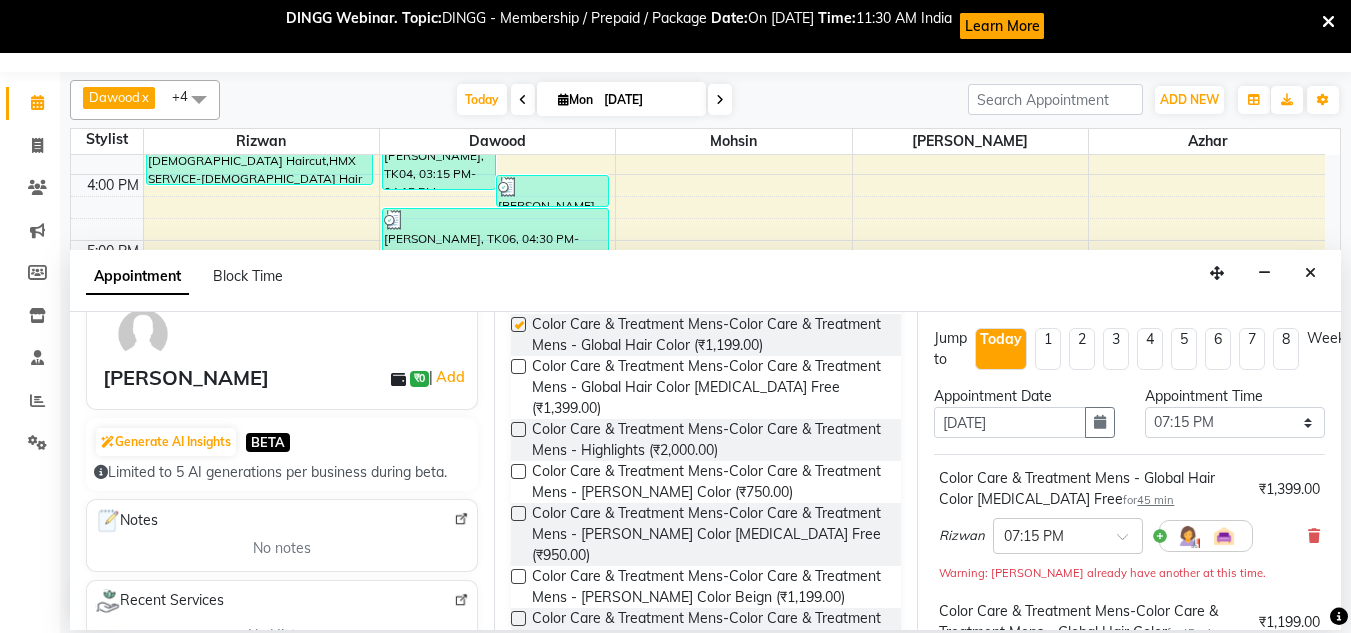 checkbox on "false" 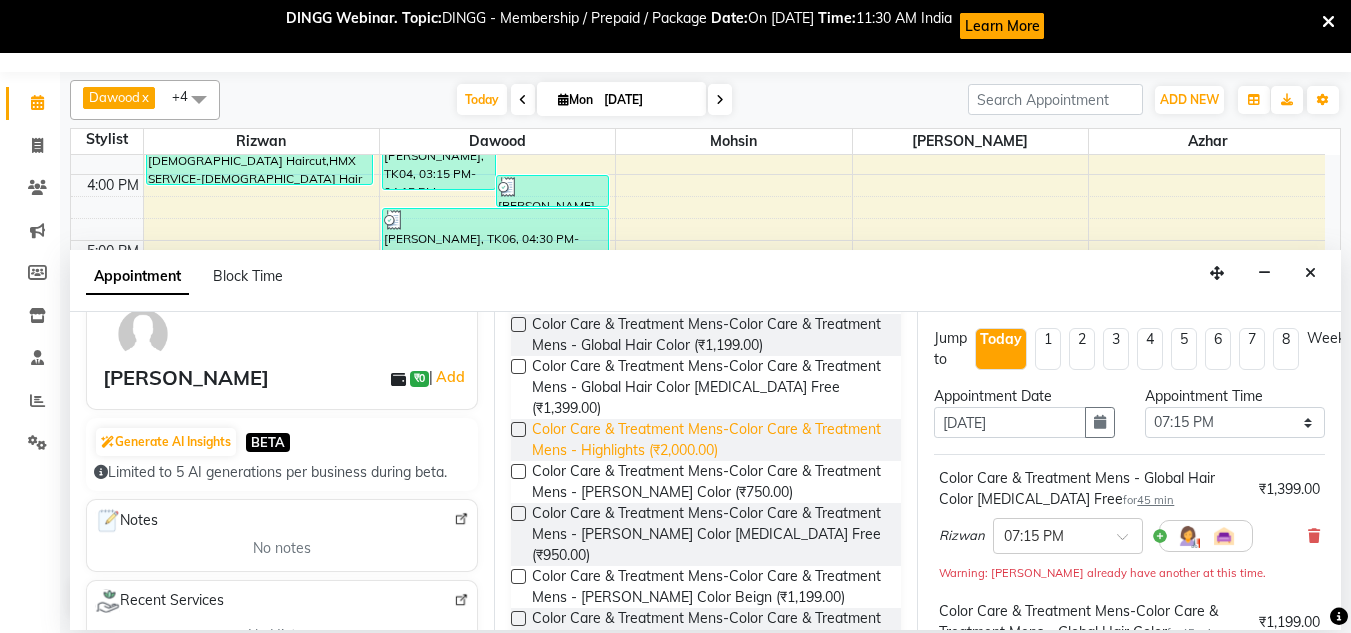 scroll, scrollTop: 900, scrollLeft: 0, axis: vertical 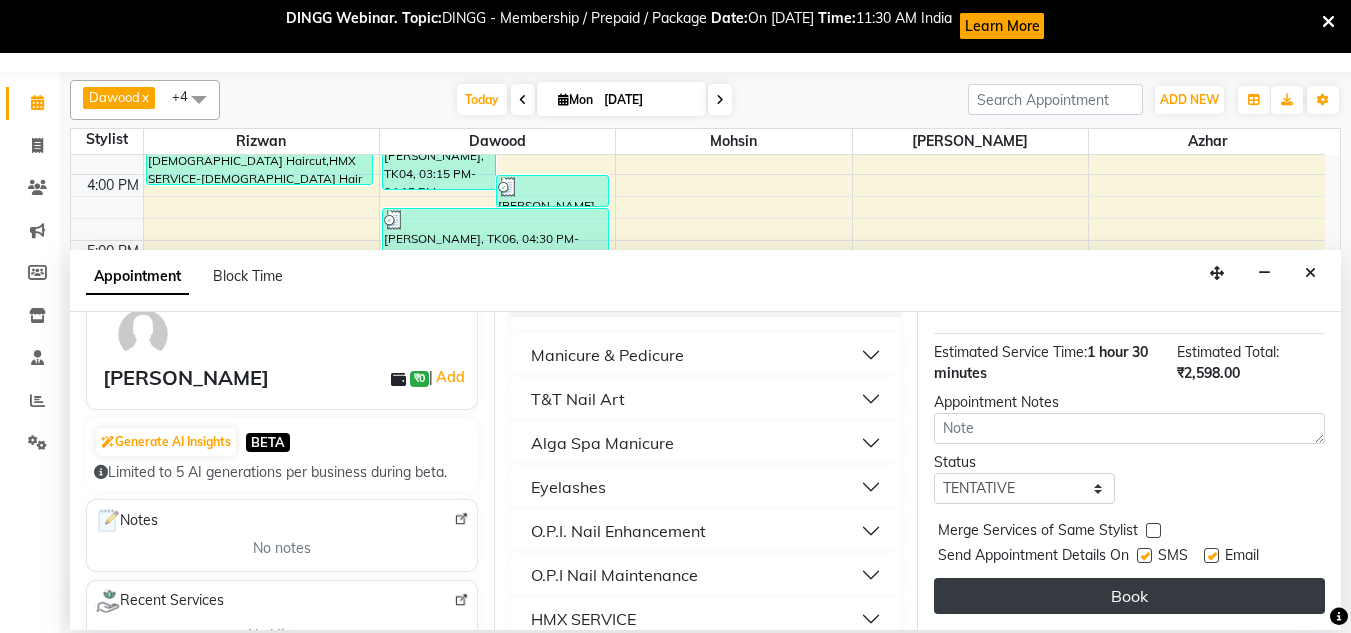 click on "Book" at bounding box center [1129, 596] 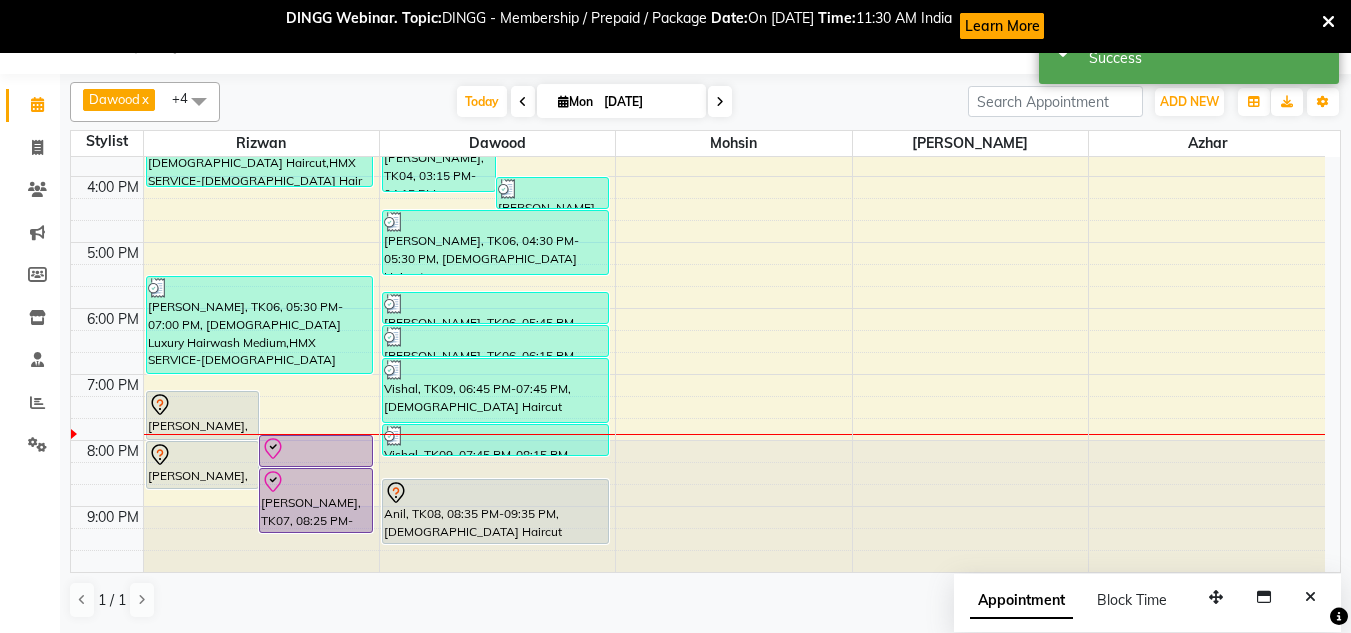 scroll, scrollTop: 0, scrollLeft: 0, axis: both 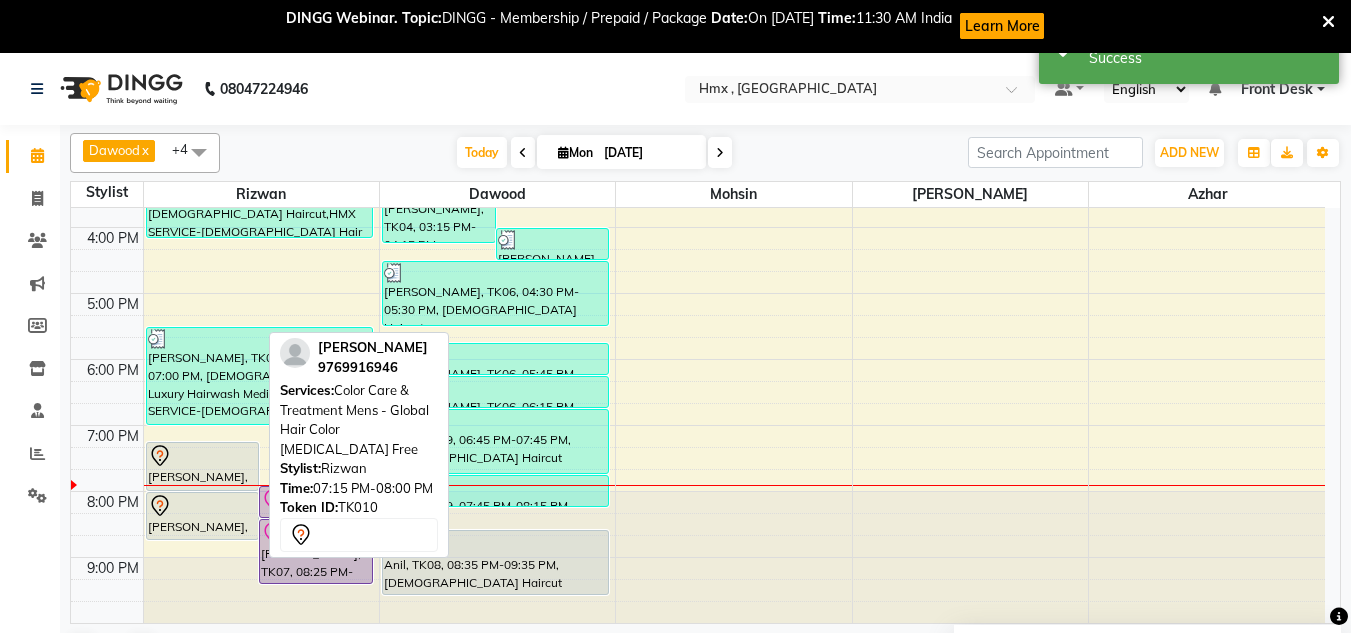 click 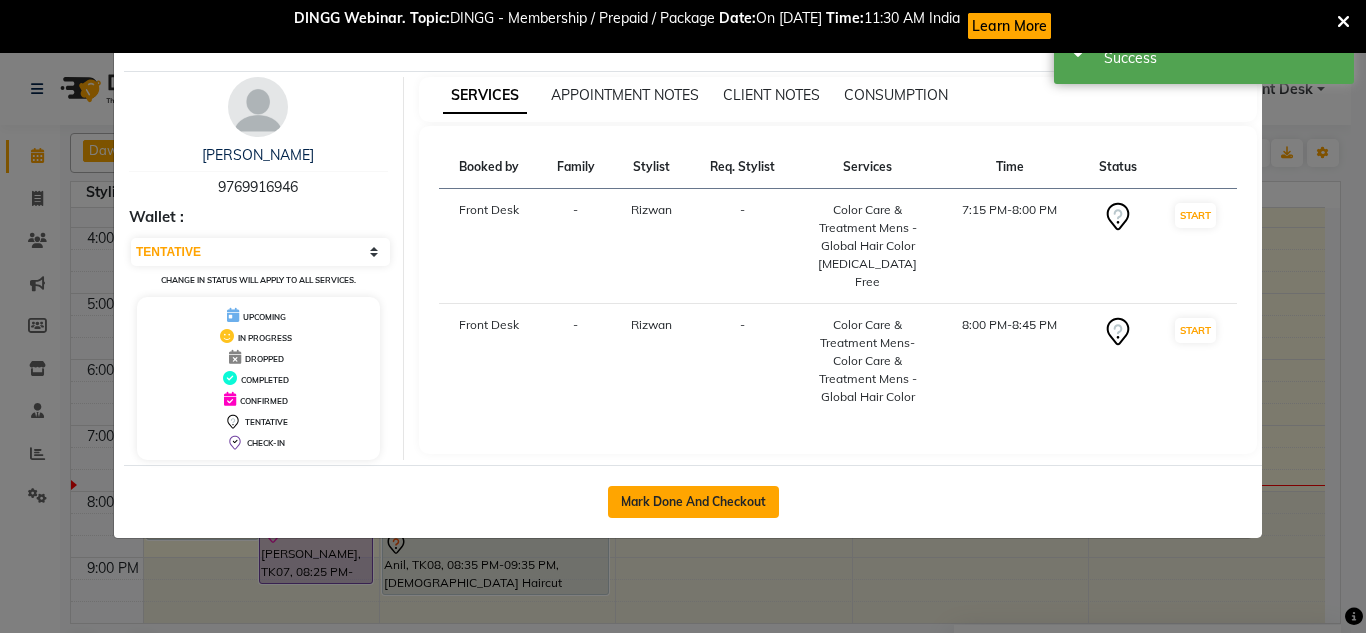 click on "Mark Done And Checkout" 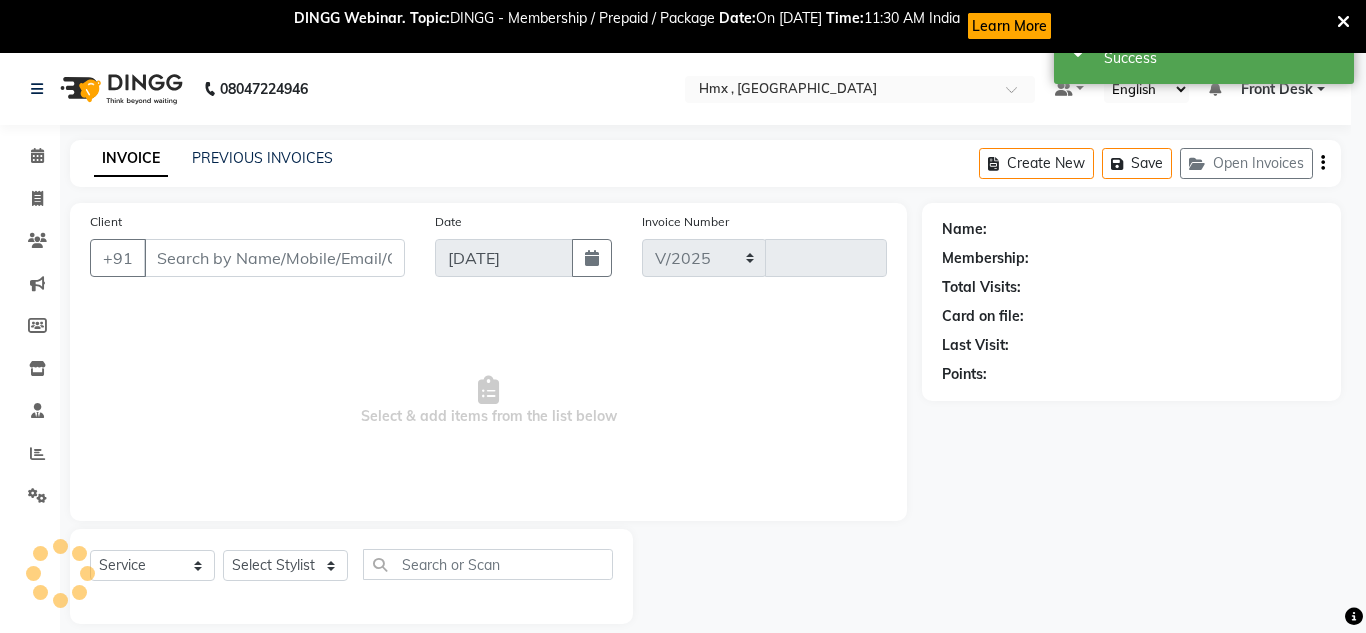 select on "5711" 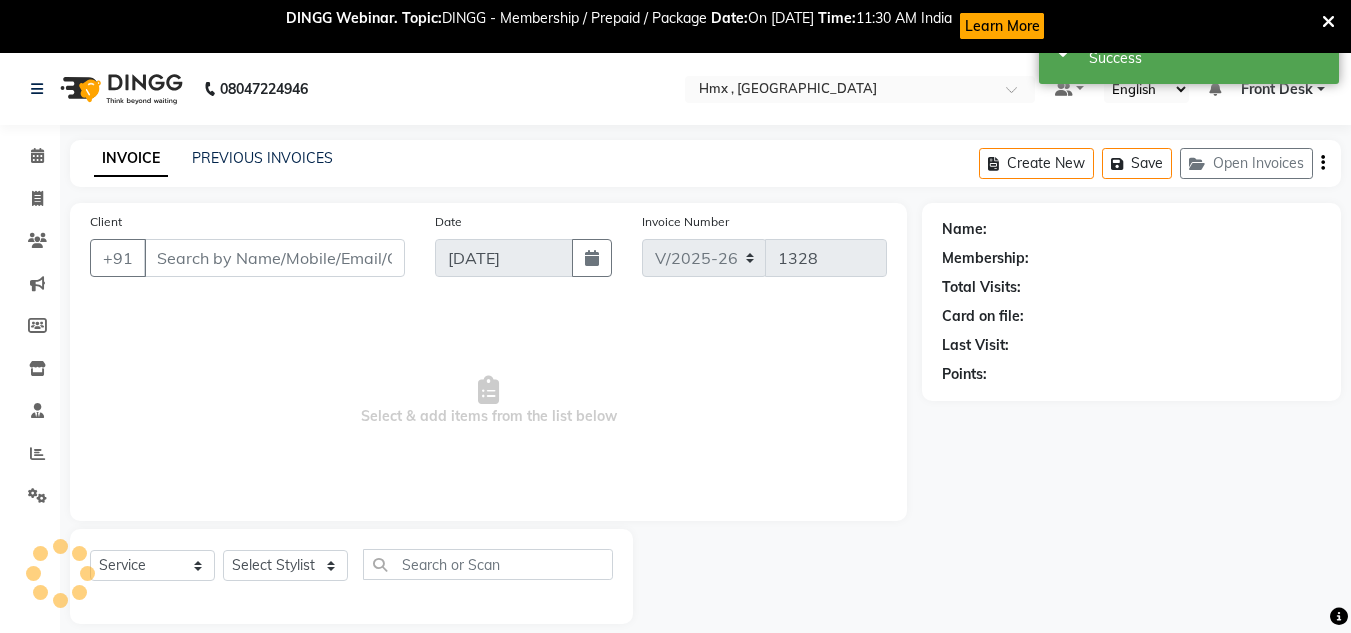 type on "9769916946" 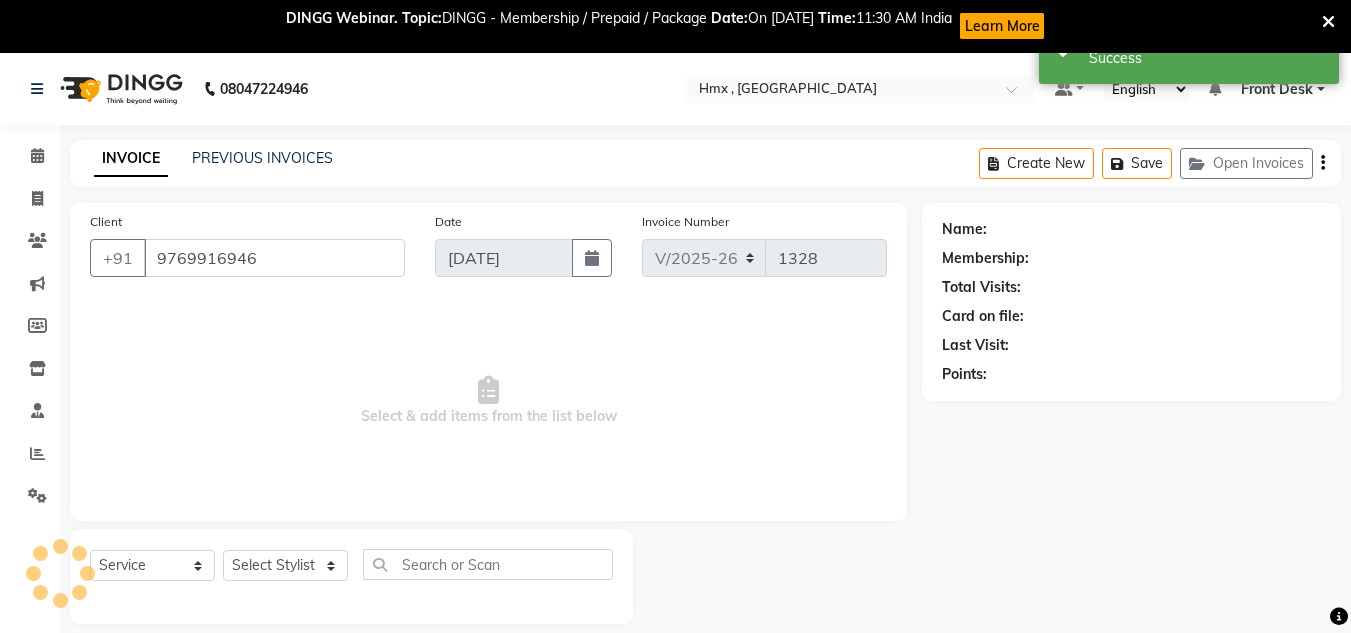 select on "76837" 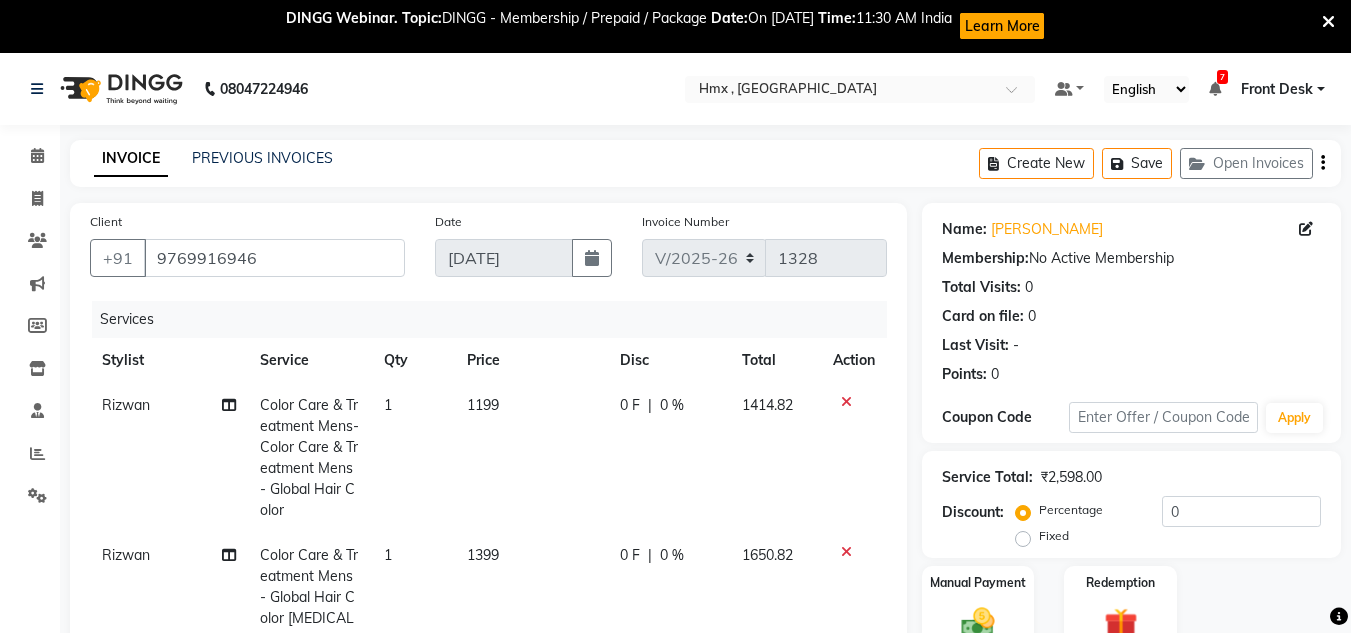 click 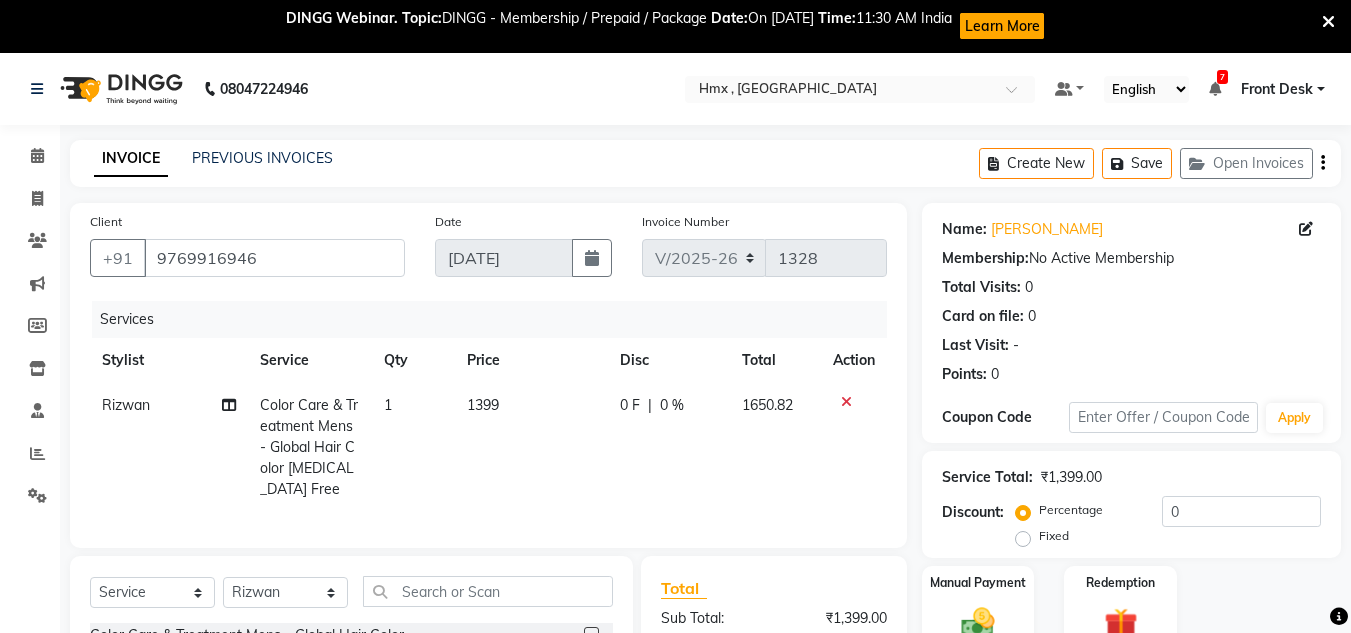 click on "1399" 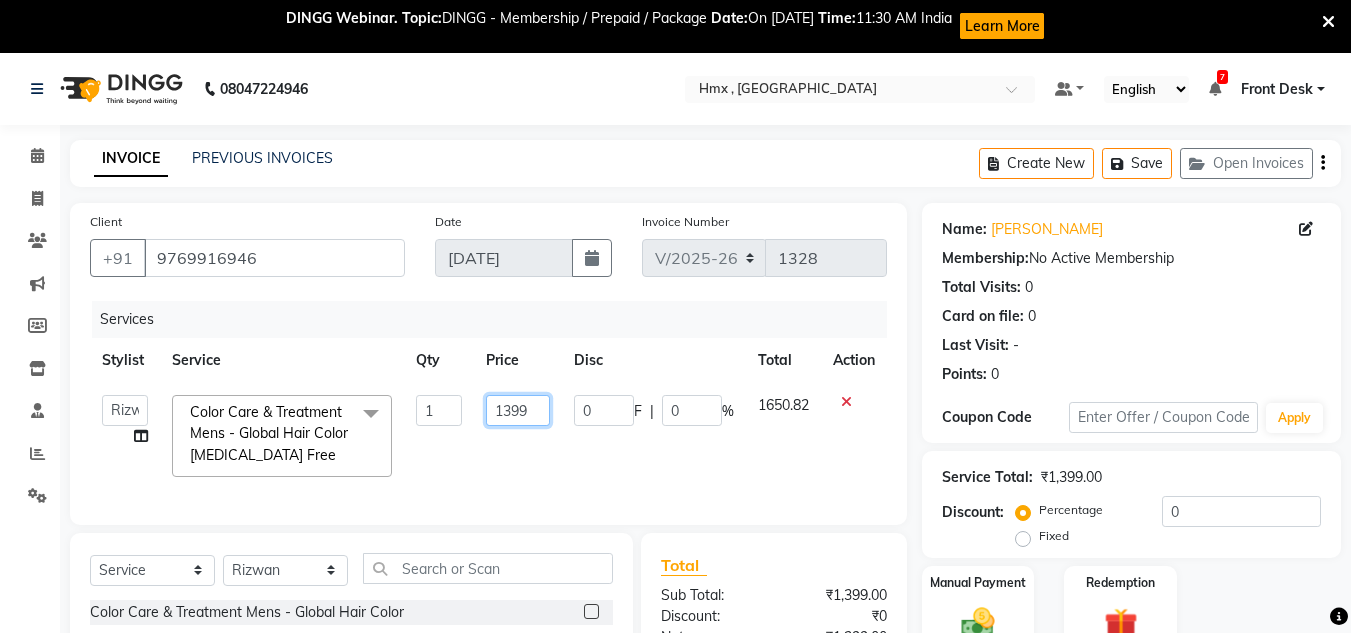 click on "1399" 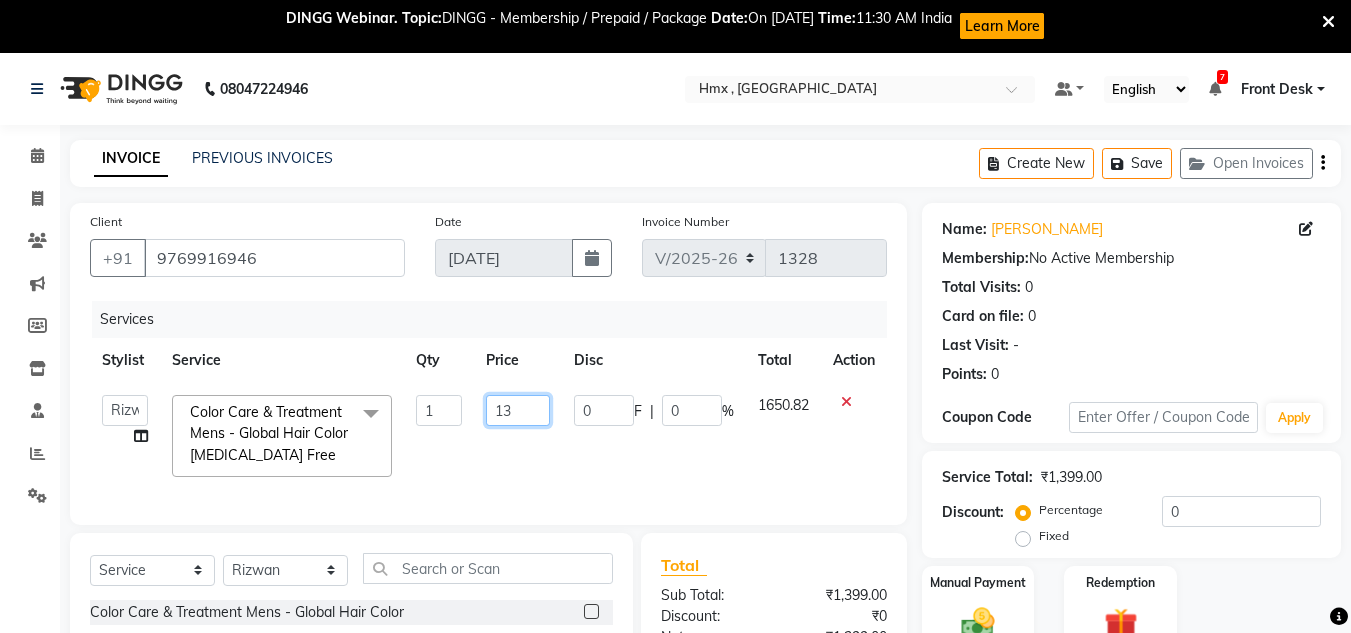 type on "1" 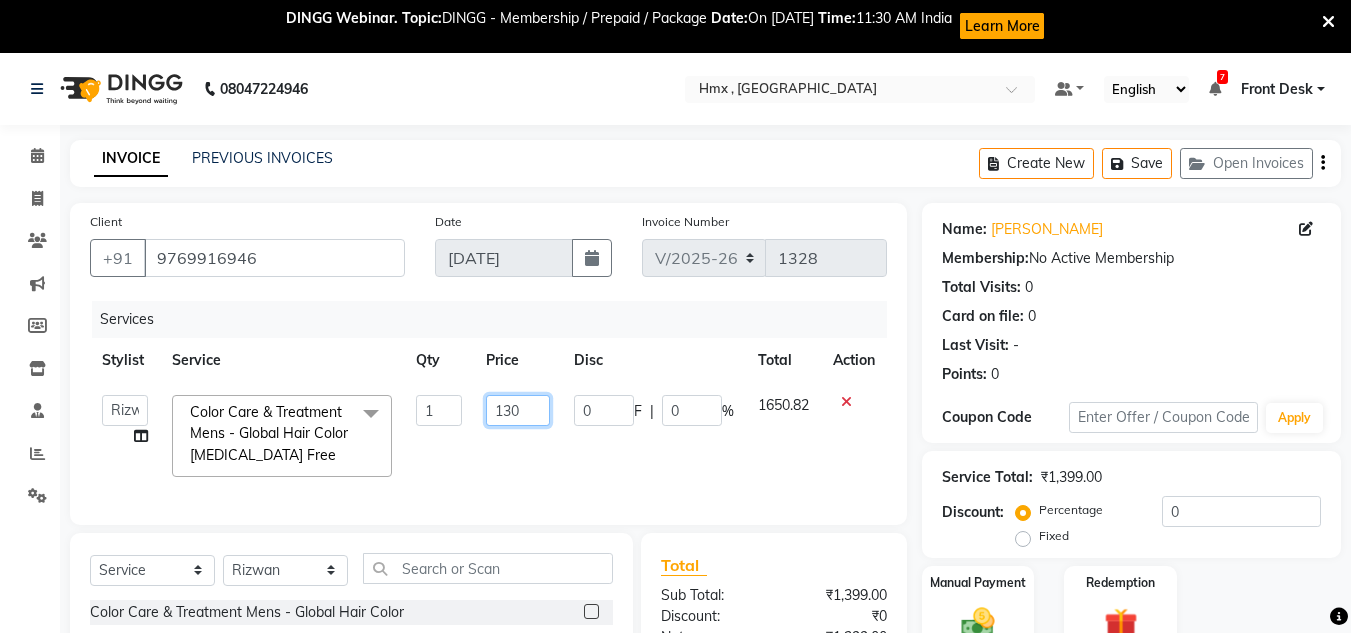 type on "1300" 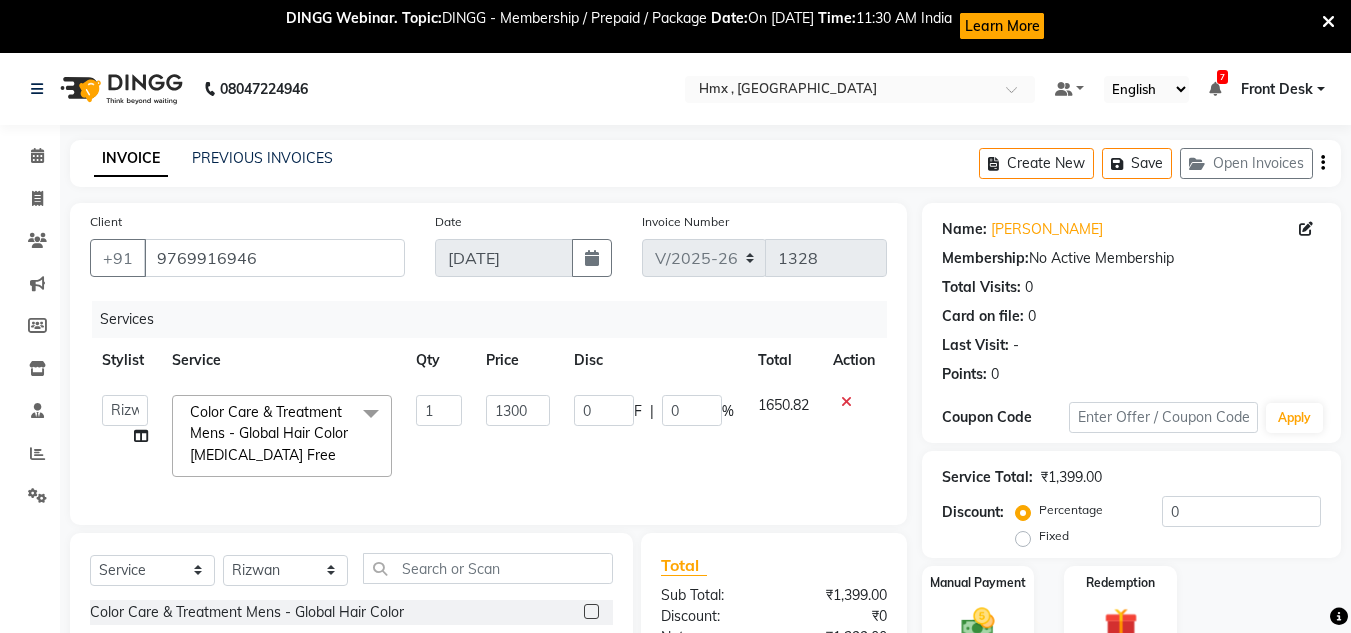 click on "1300" 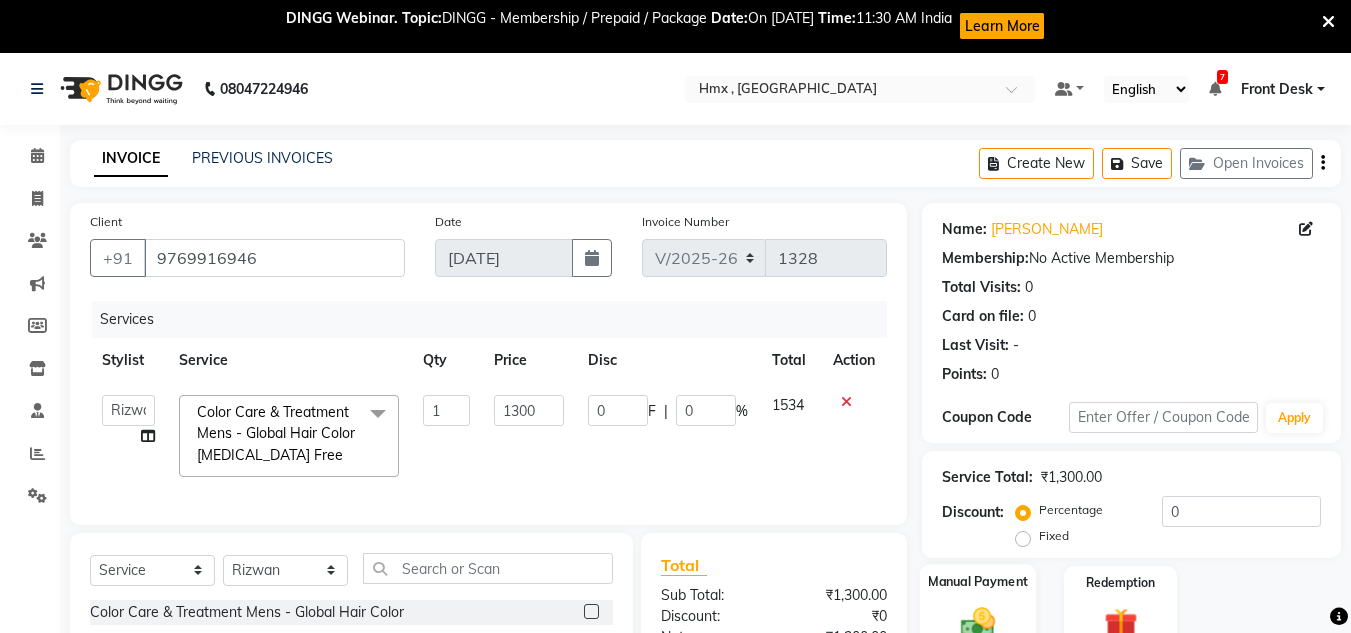 scroll, scrollTop: 240, scrollLeft: 0, axis: vertical 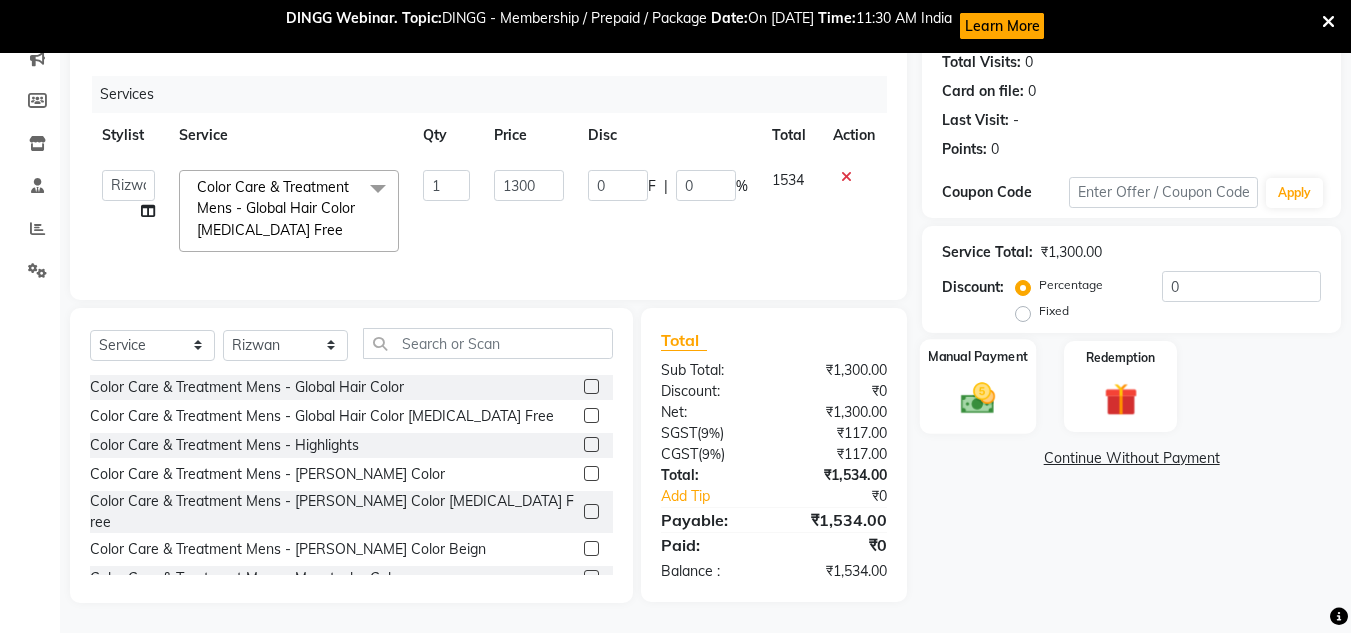 click 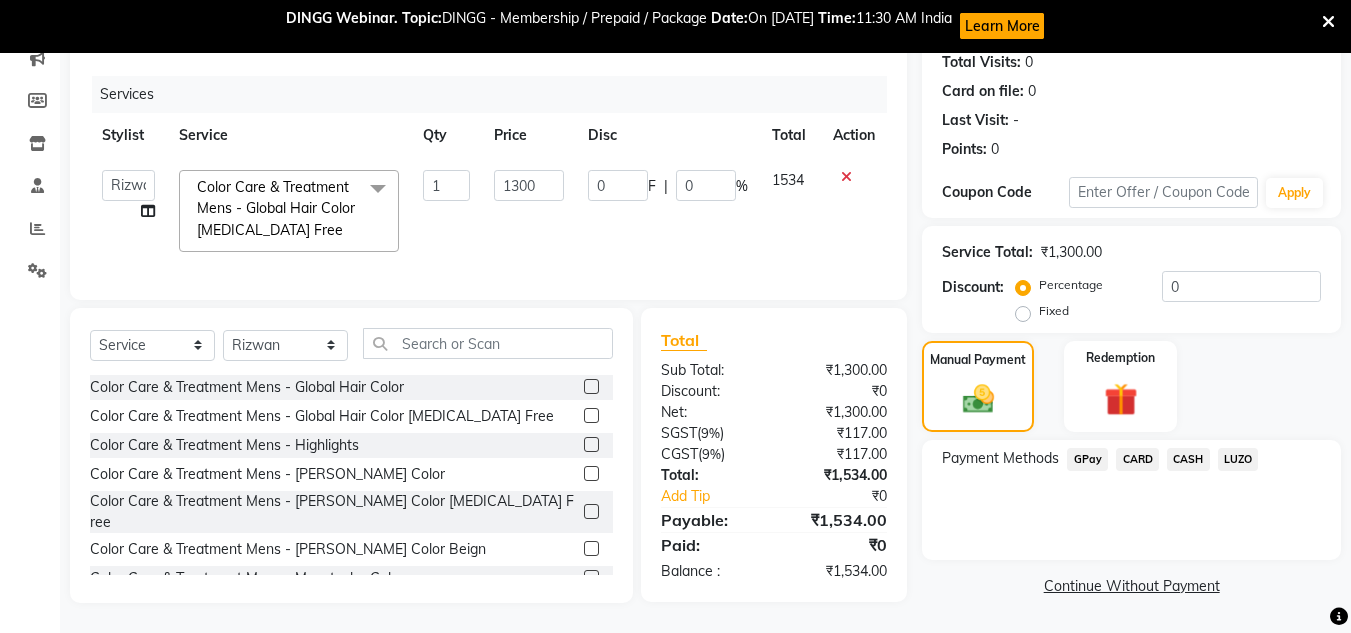 drag, startPoint x: 1180, startPoint y: 448, endPoint x: 1187, endPoint y: 457, distance: 11.401754 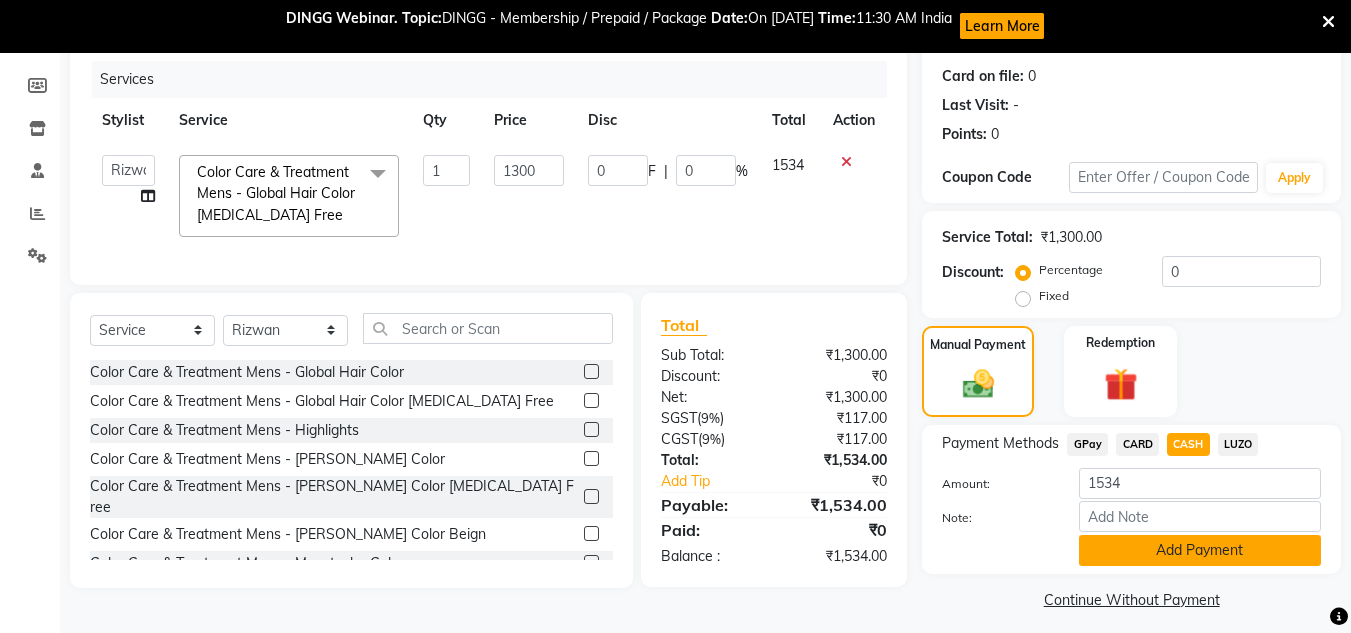 click on "Add Payment" 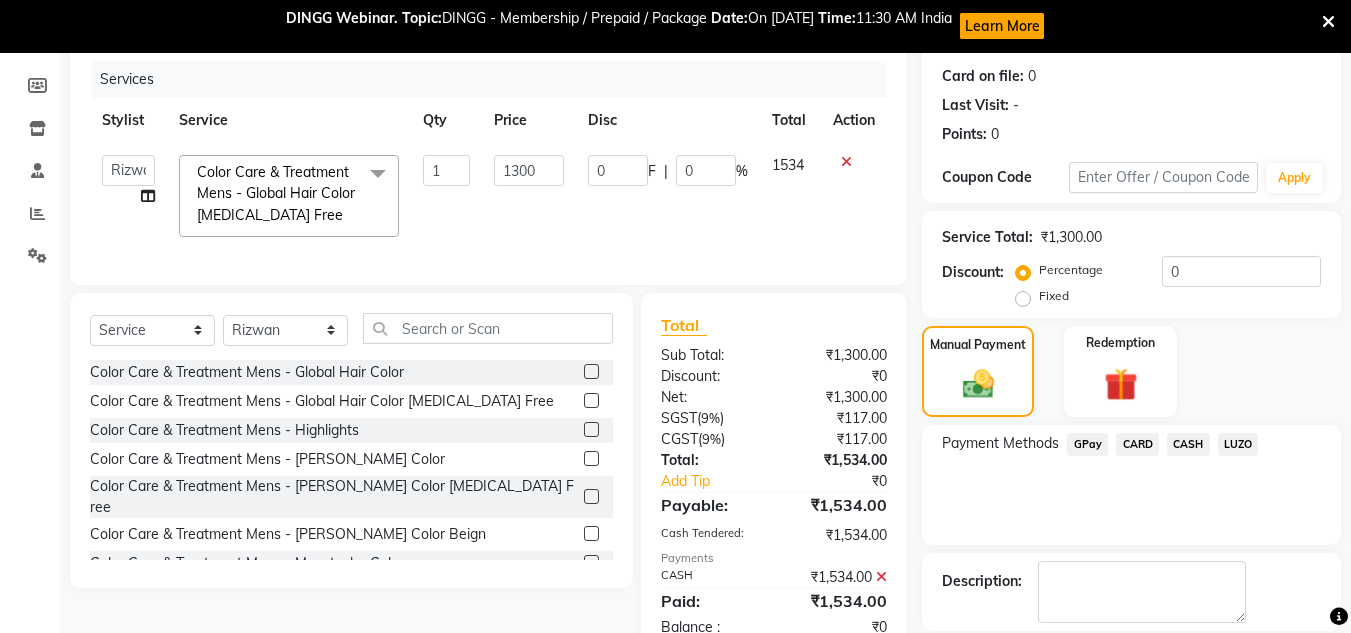 scroll, scrollTop: 336, scrollLeft: 0, axis: vertical 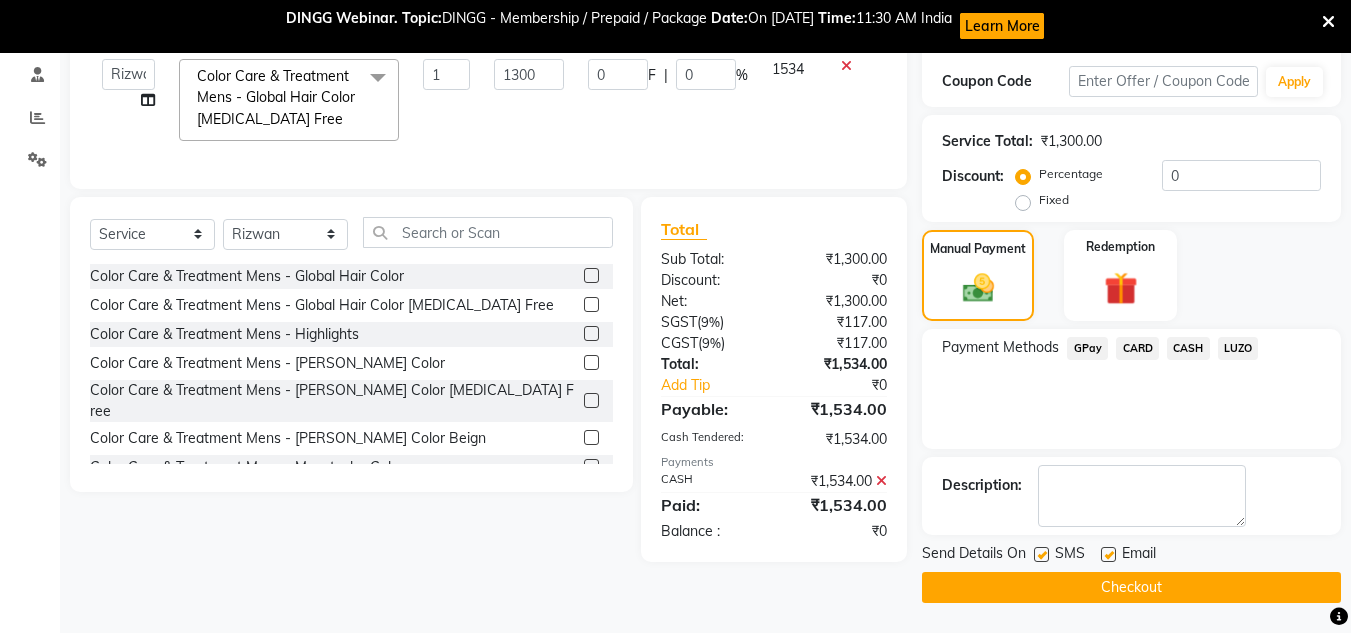 click 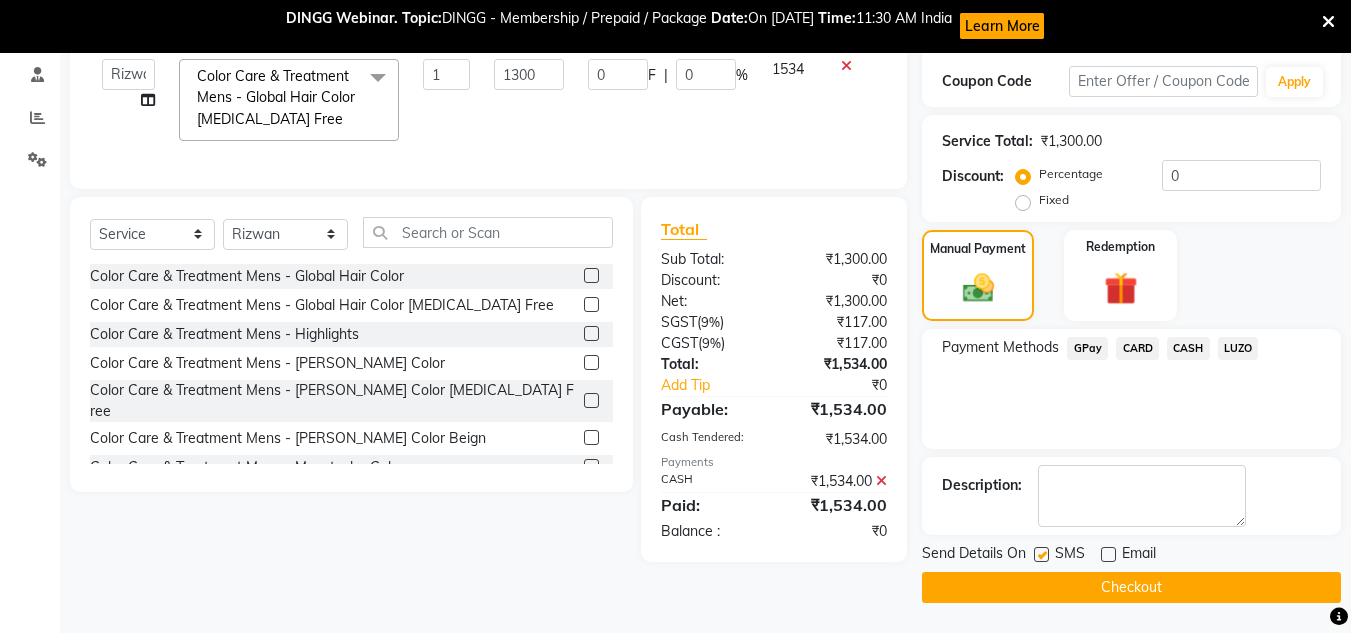 click on "SMS" 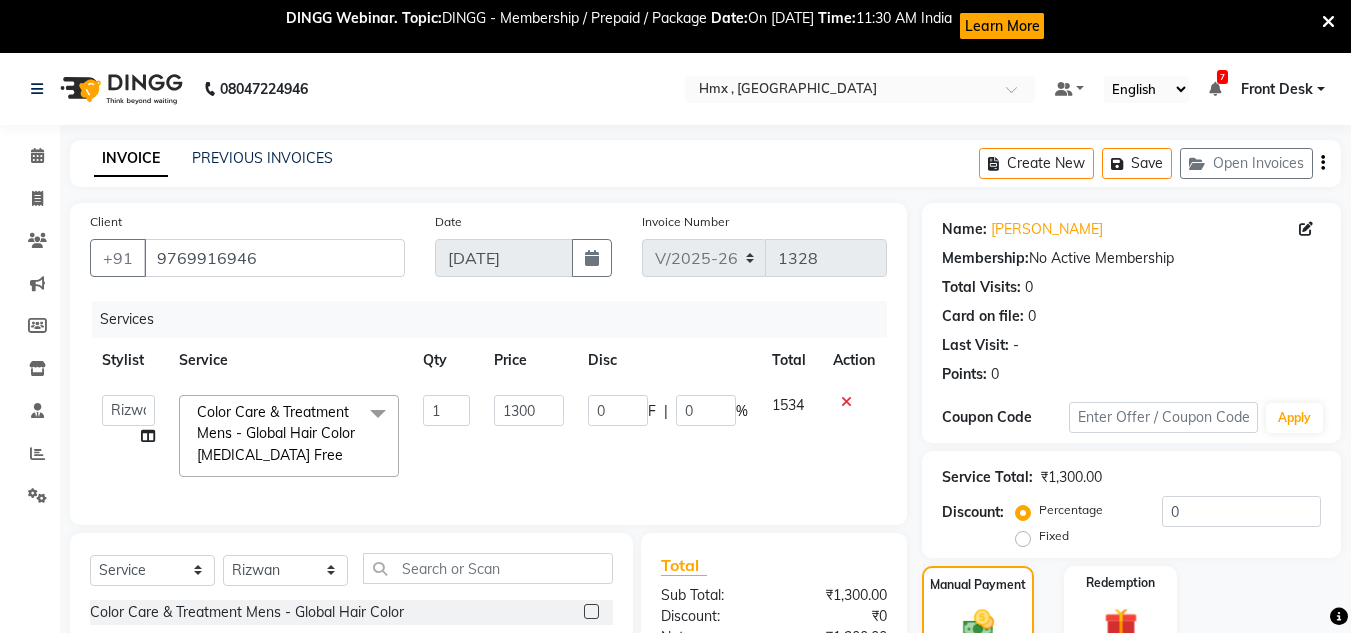 scroll, scrollTop: 336, scrollLeft: 0, axis: vertical 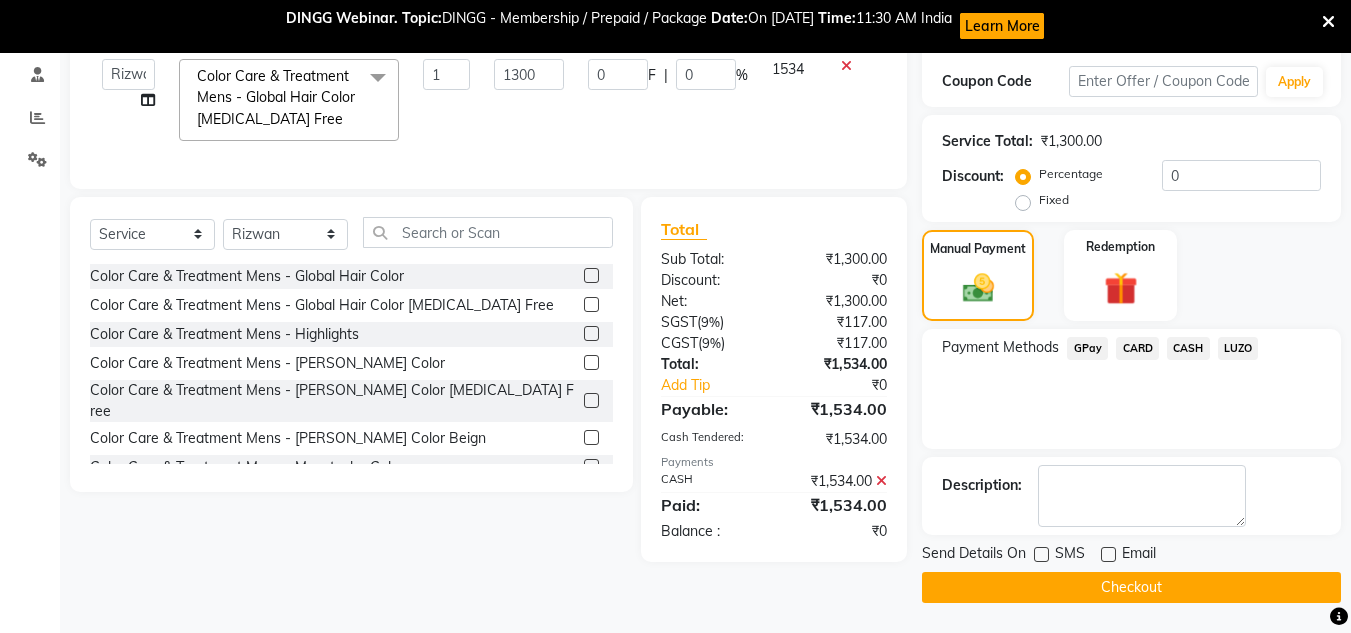 click on "CASH" 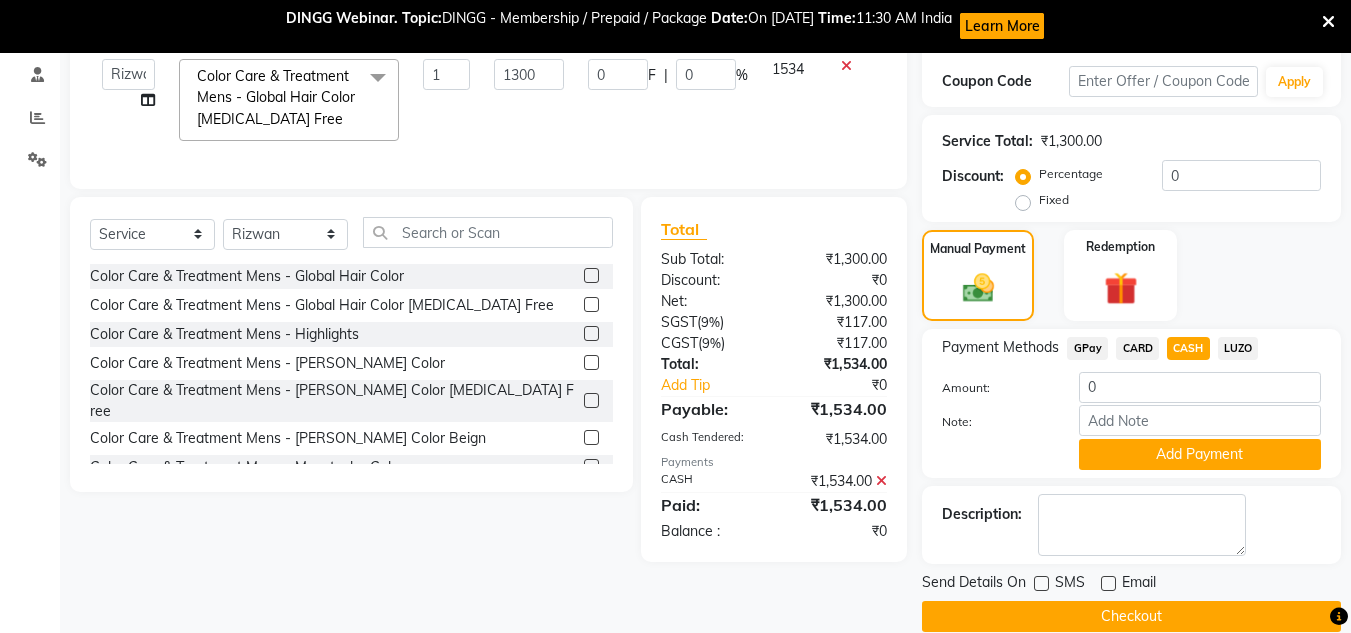 click 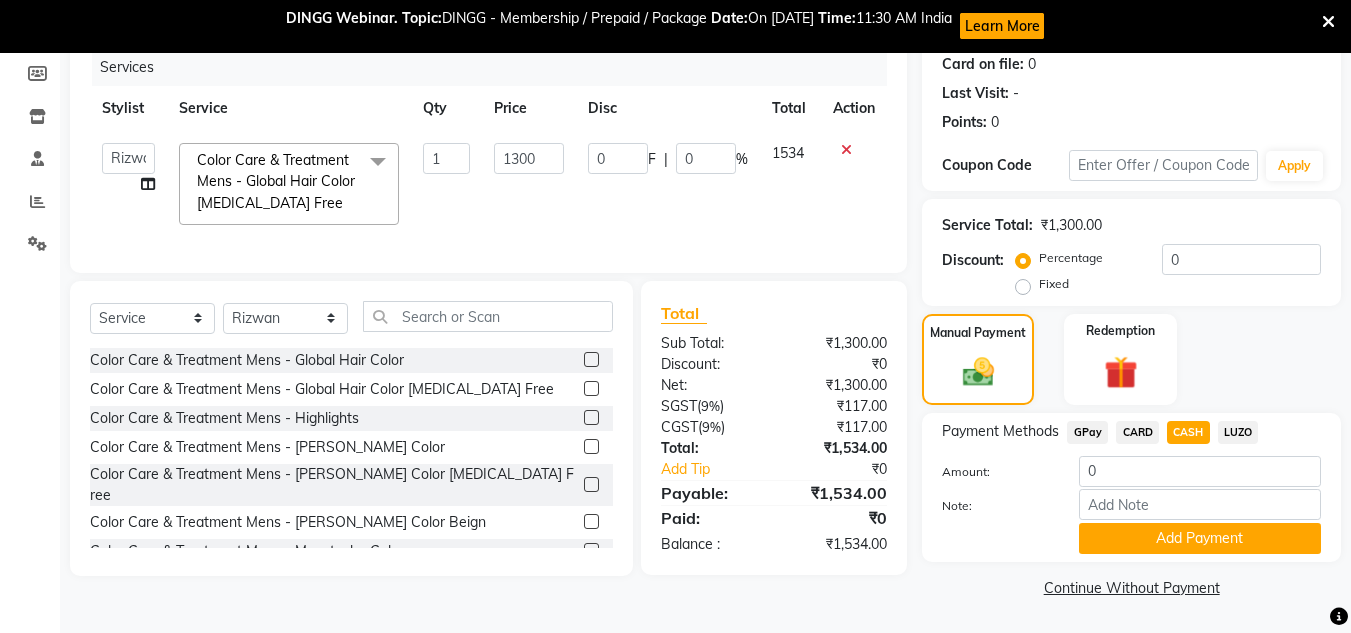 scroll, scrollTop: 252, scrollLeft: 0, axis: vertical 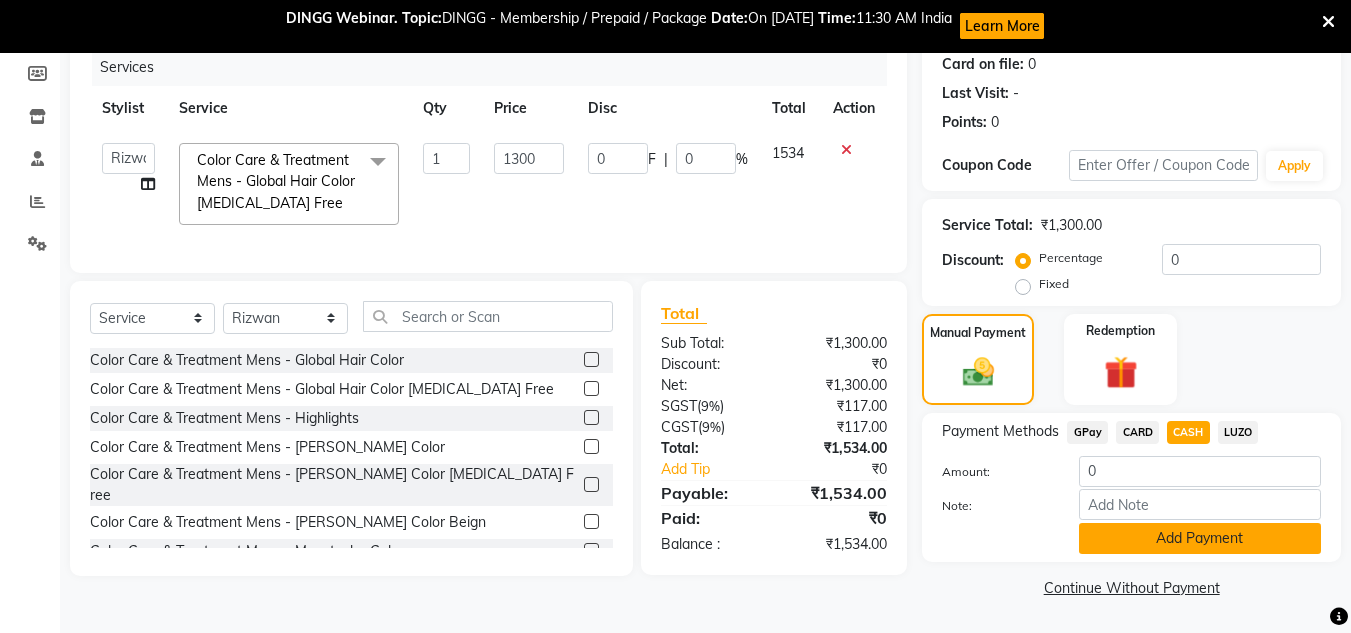 click on "Add Payment" 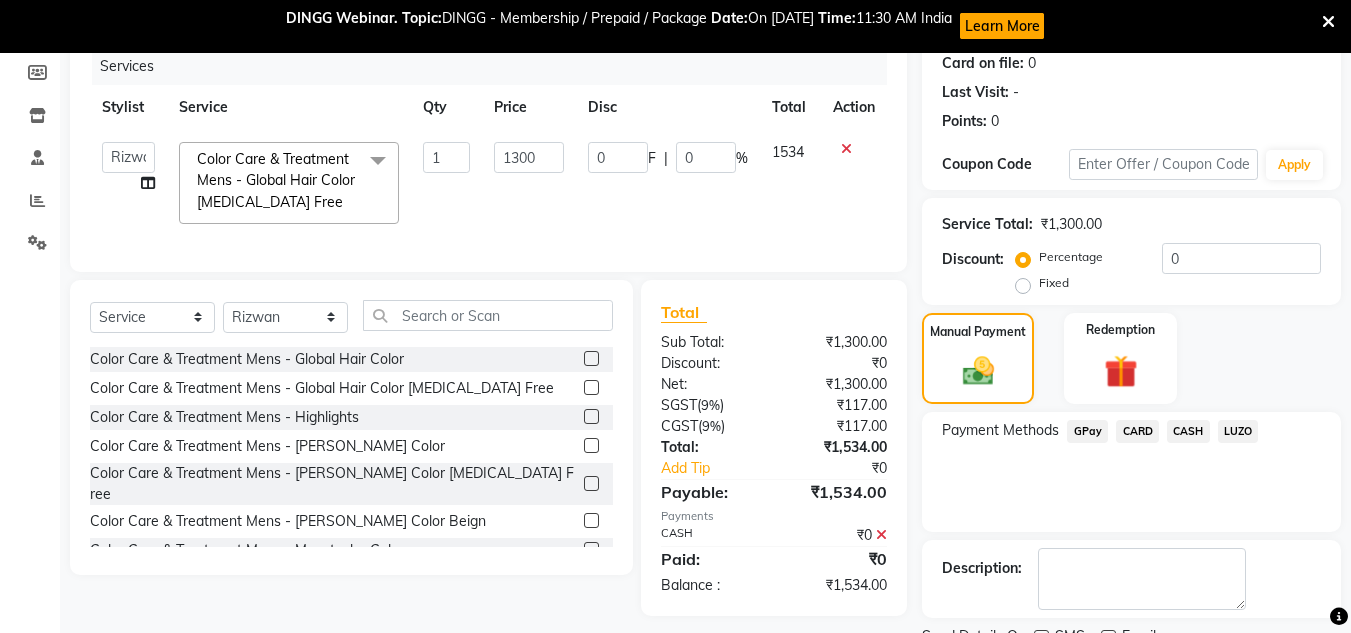 scroll, scrollTop: 336, scrollLeft: 0, axis: vertical 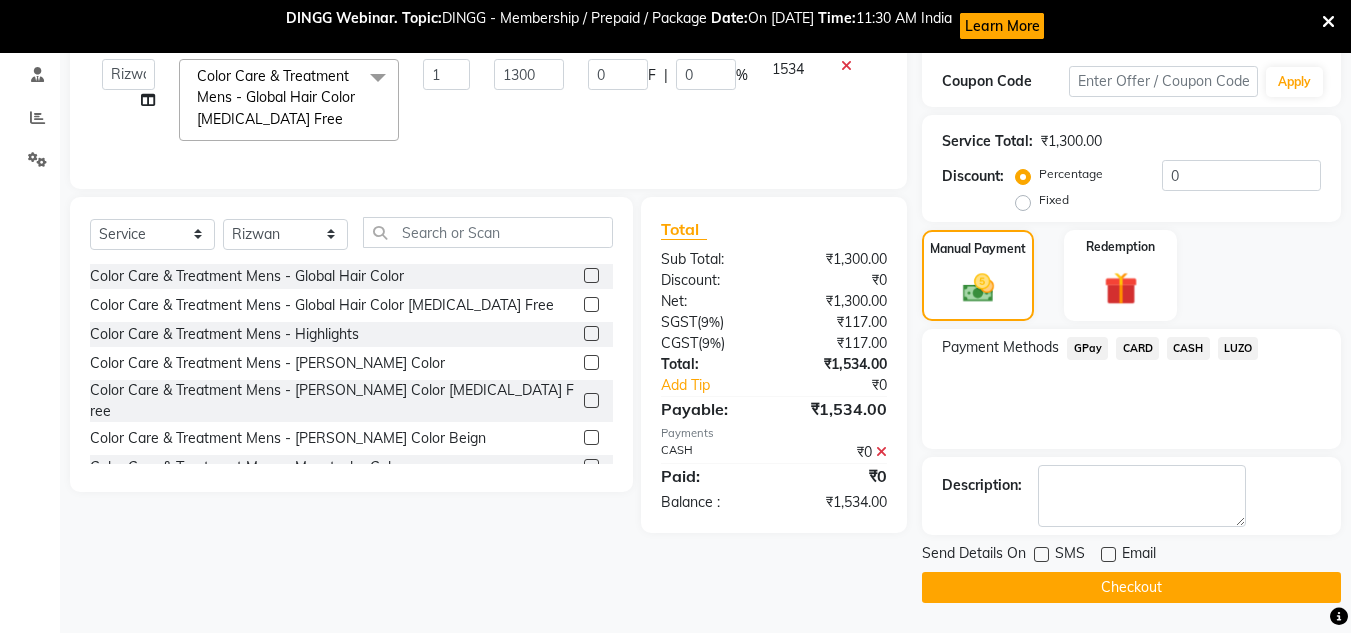 click 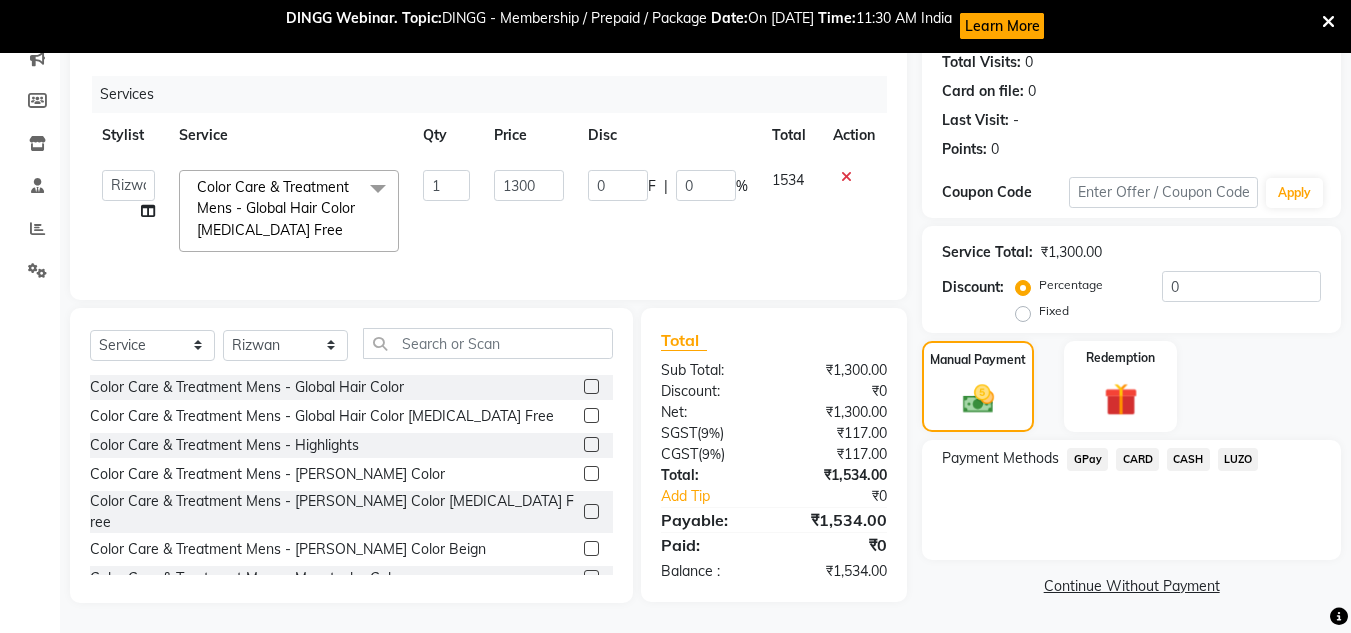 scroll, scrollTop: 240, scrollLeft: 0, axis: vertical 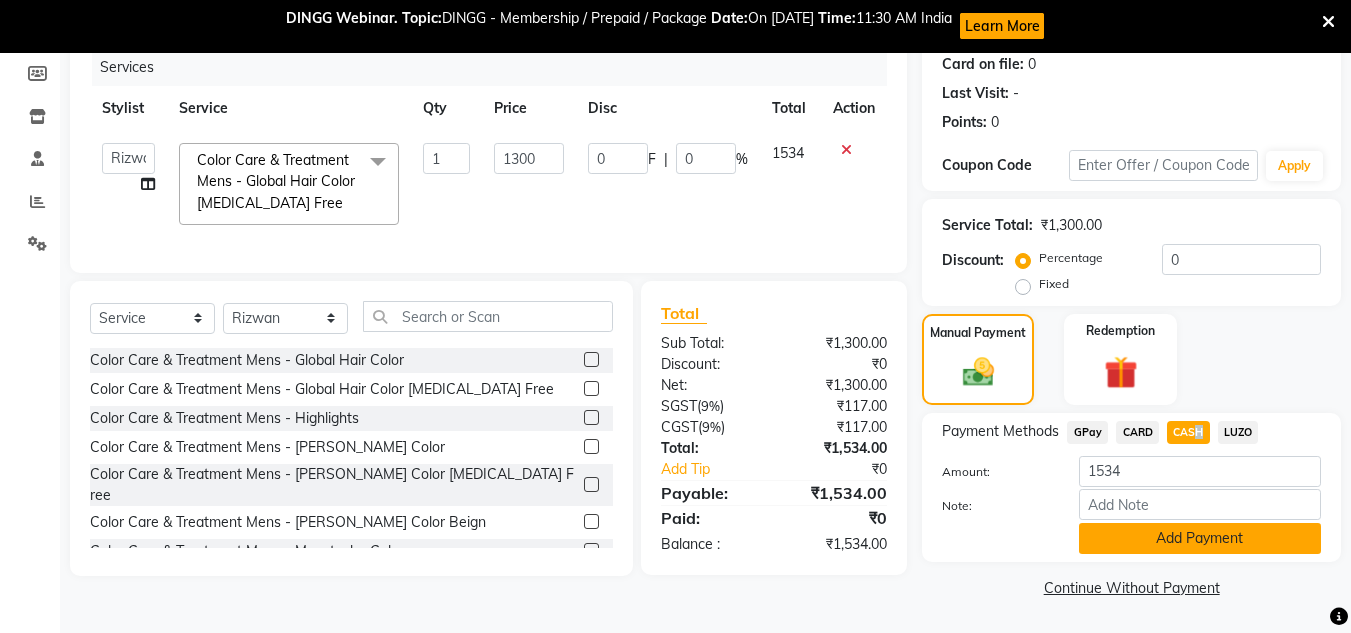 click on "Add Payment" 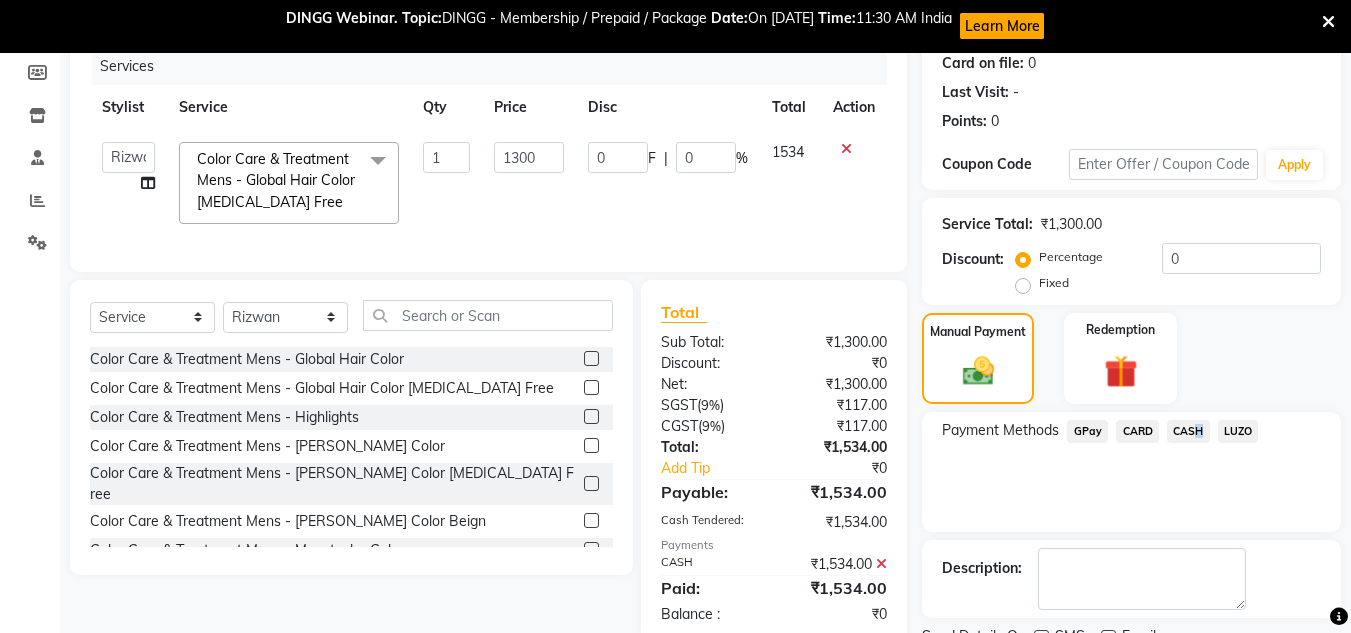 scroll, scrollTop: 336, scrollLeft: 0, axis: vertical 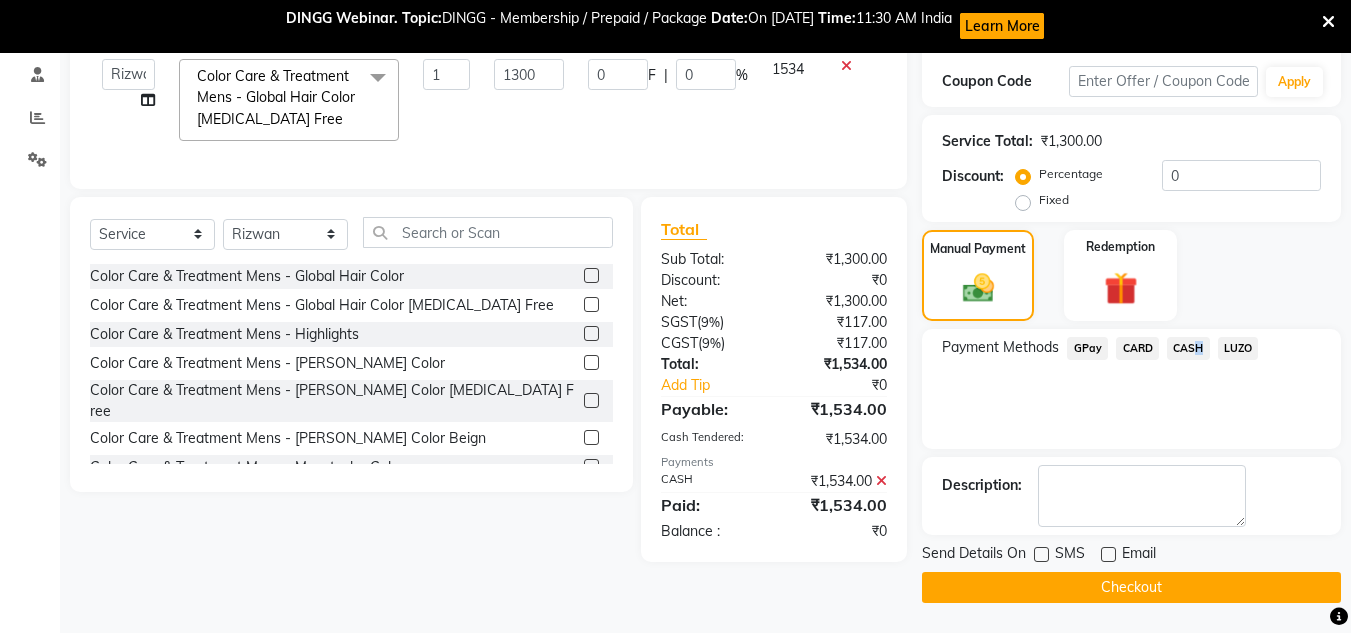 click on "Checkout" 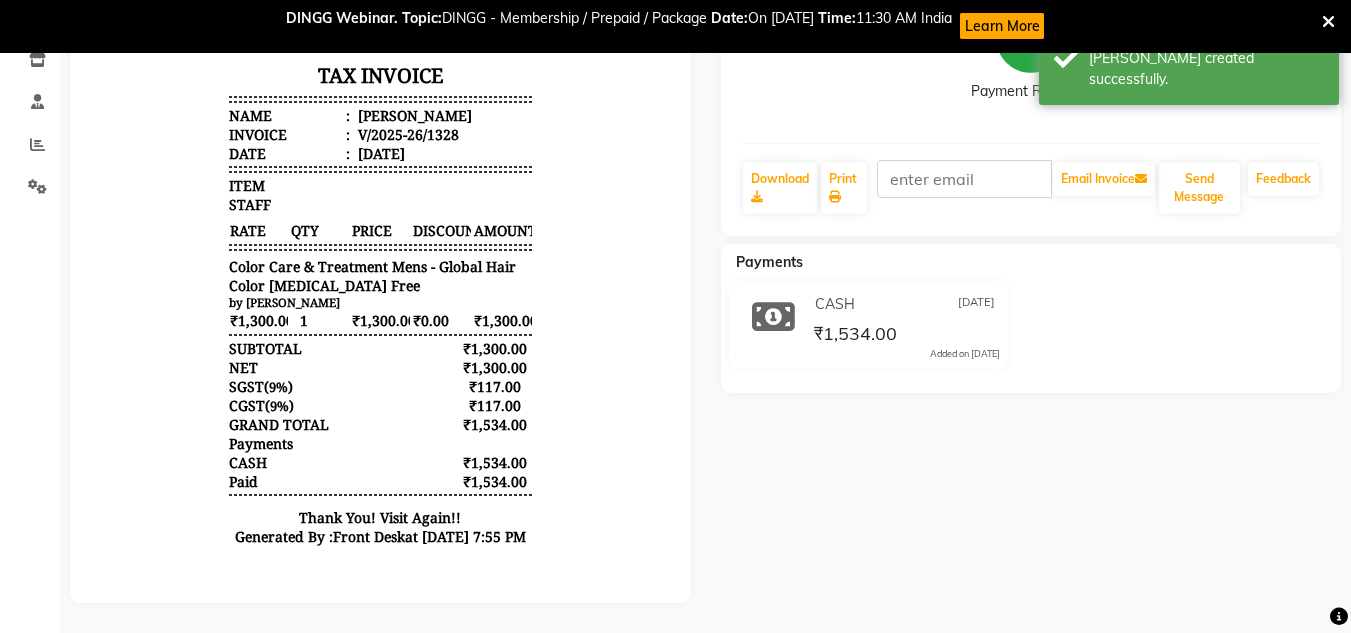 scroll, scrollTop: 0, scrollLeft: 0, axis: both 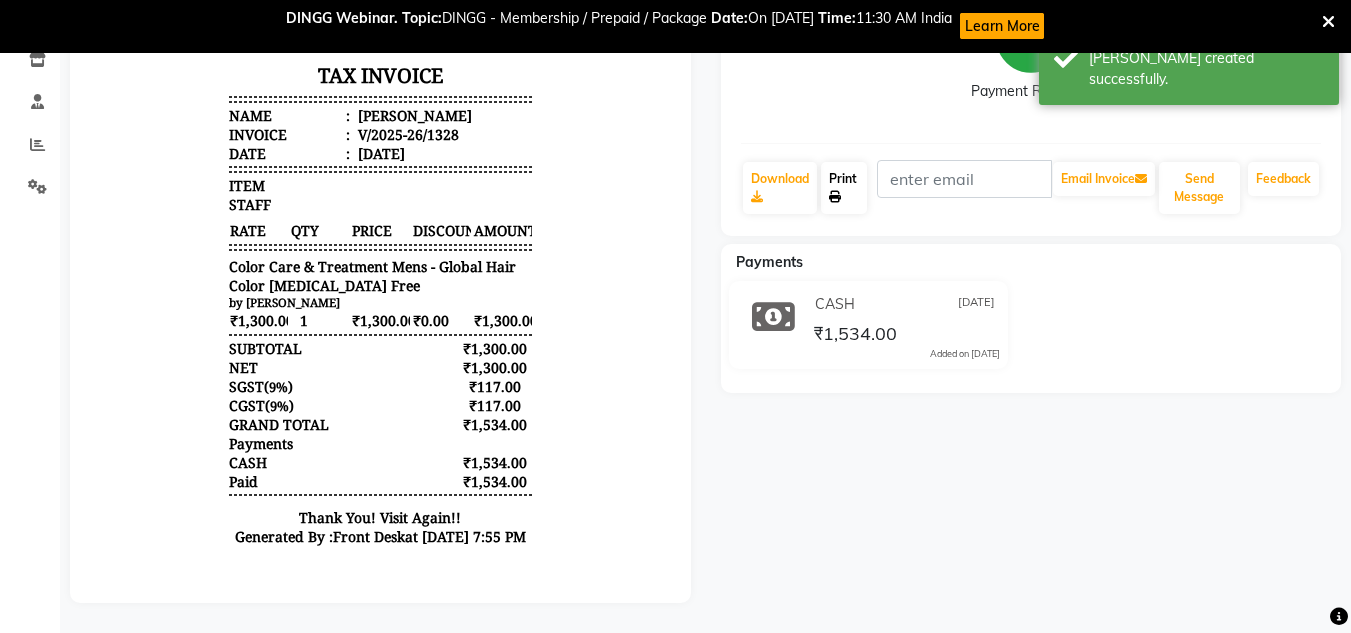 click on "Print" 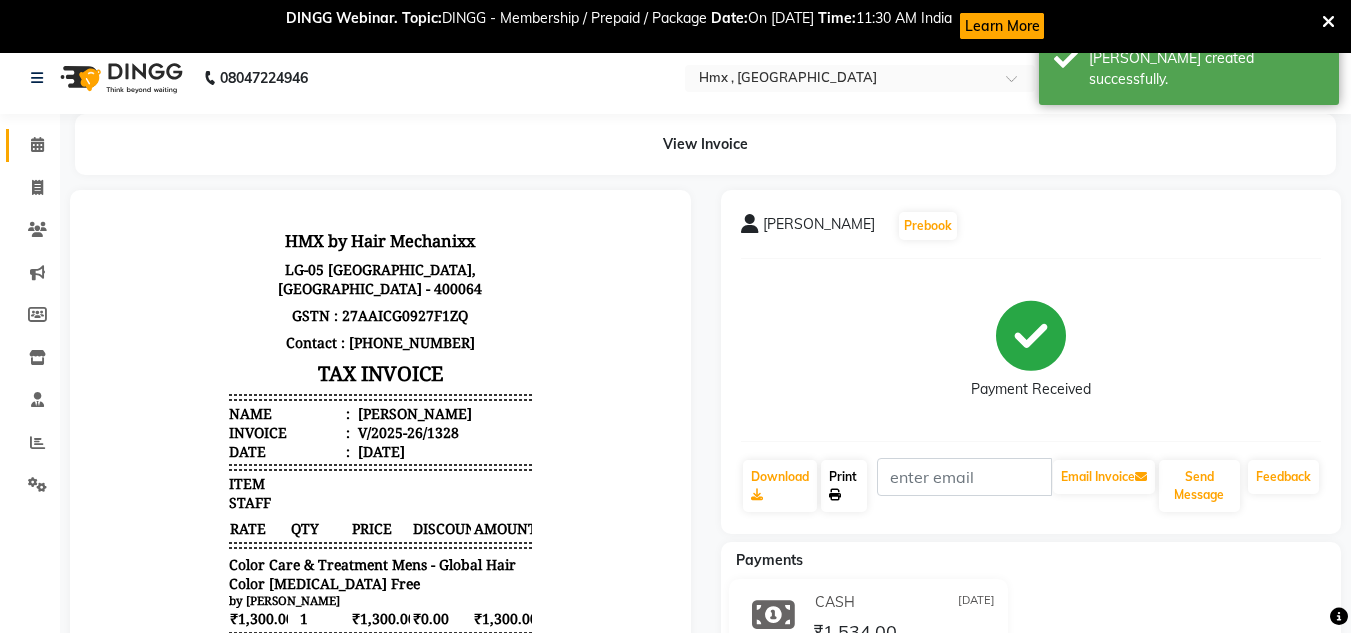 scroll, scrollTop: 0, scrollLeft: 0, axis: both 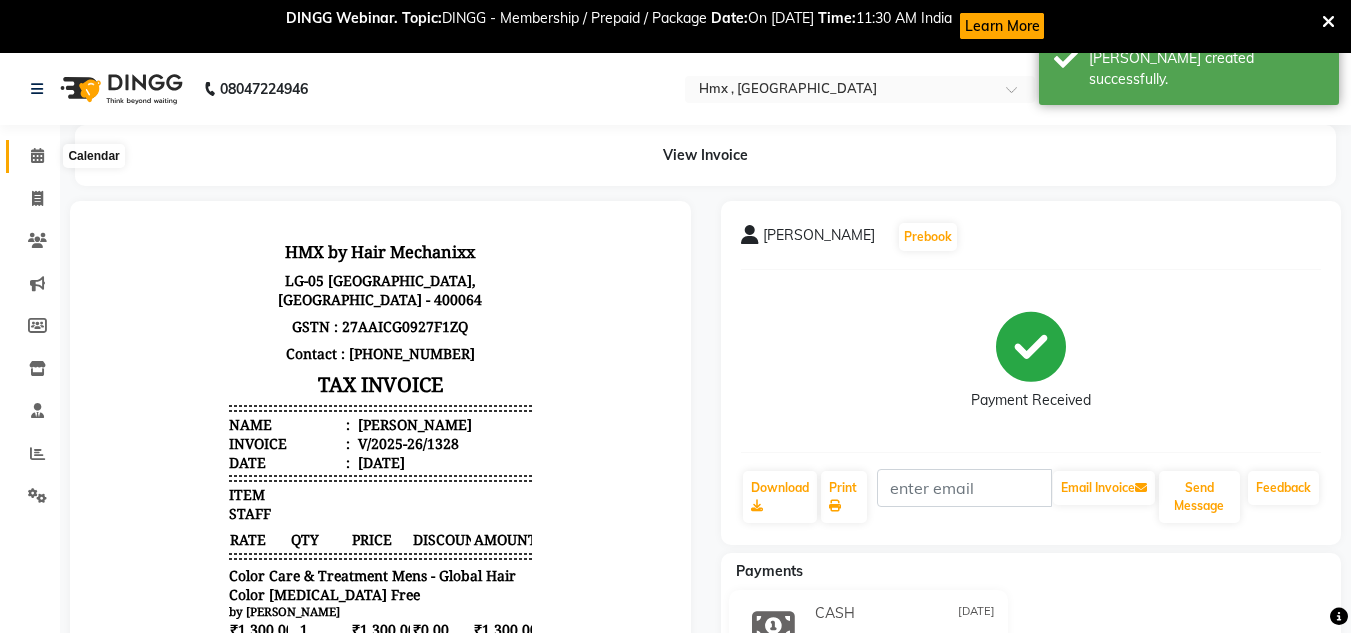 click 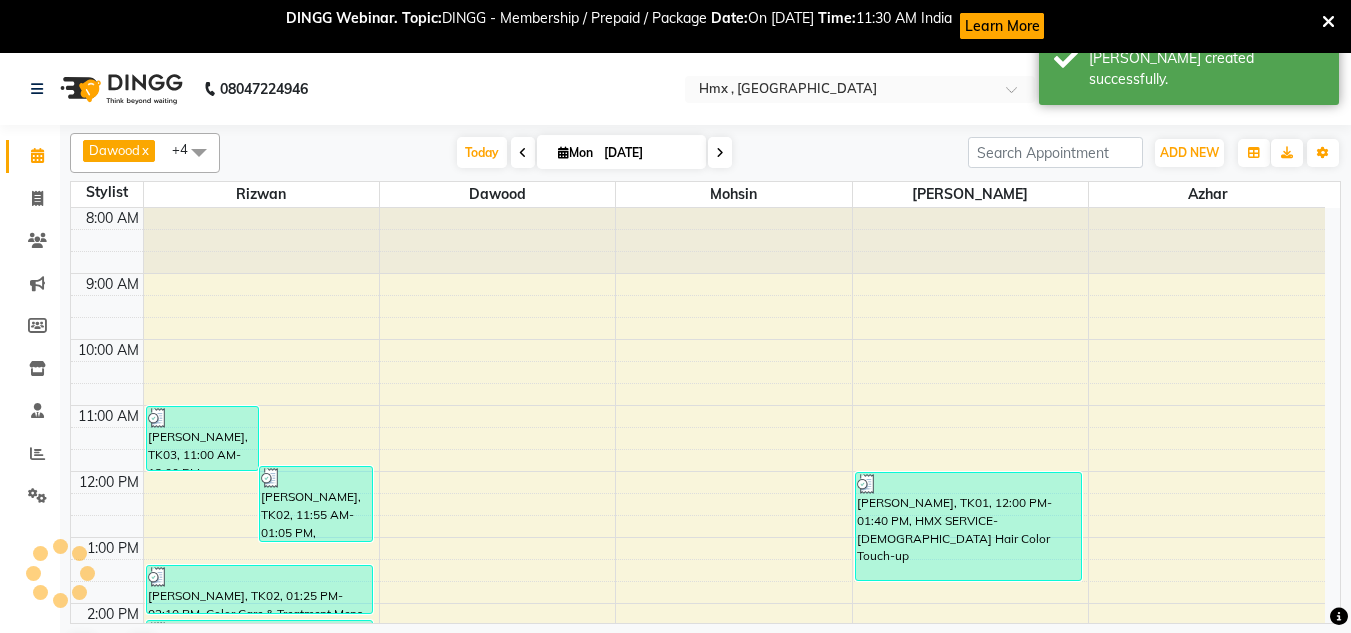 scroll, scrollTop: 0, scrollLeft: 0, axis: both 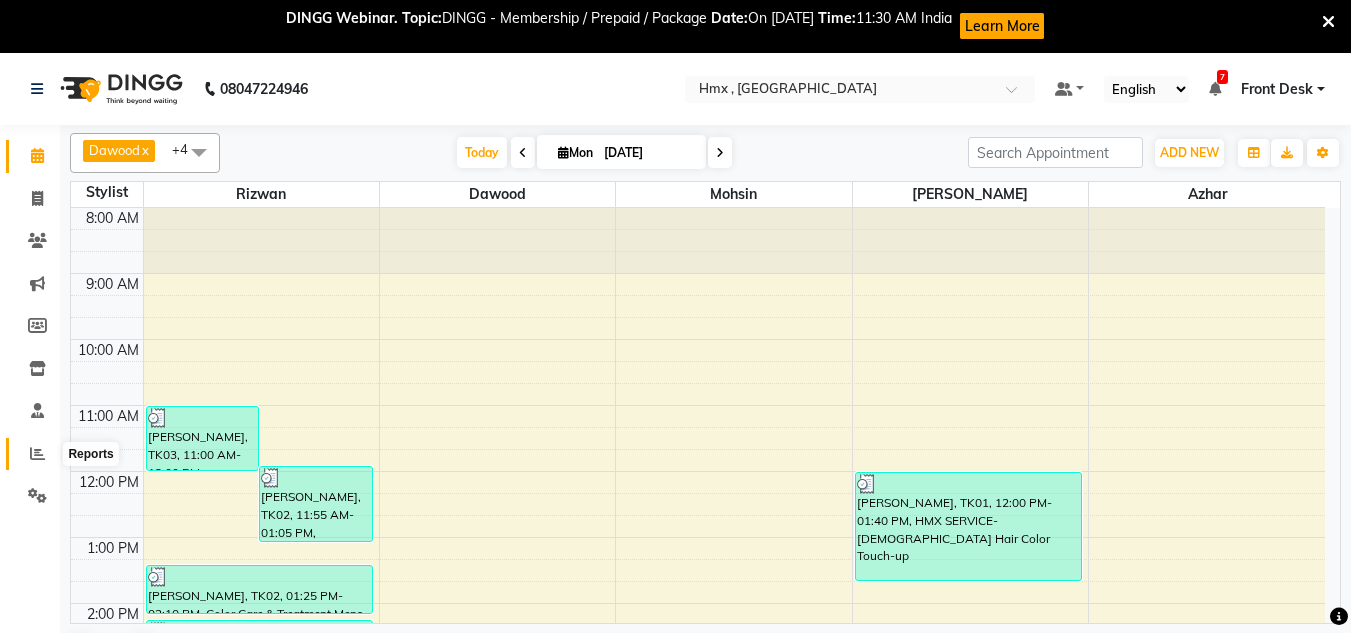 drag, startPoint x: 45, startPoint y: 449, endPoint x: 93, endPoint y: 447, distance: 48.04165 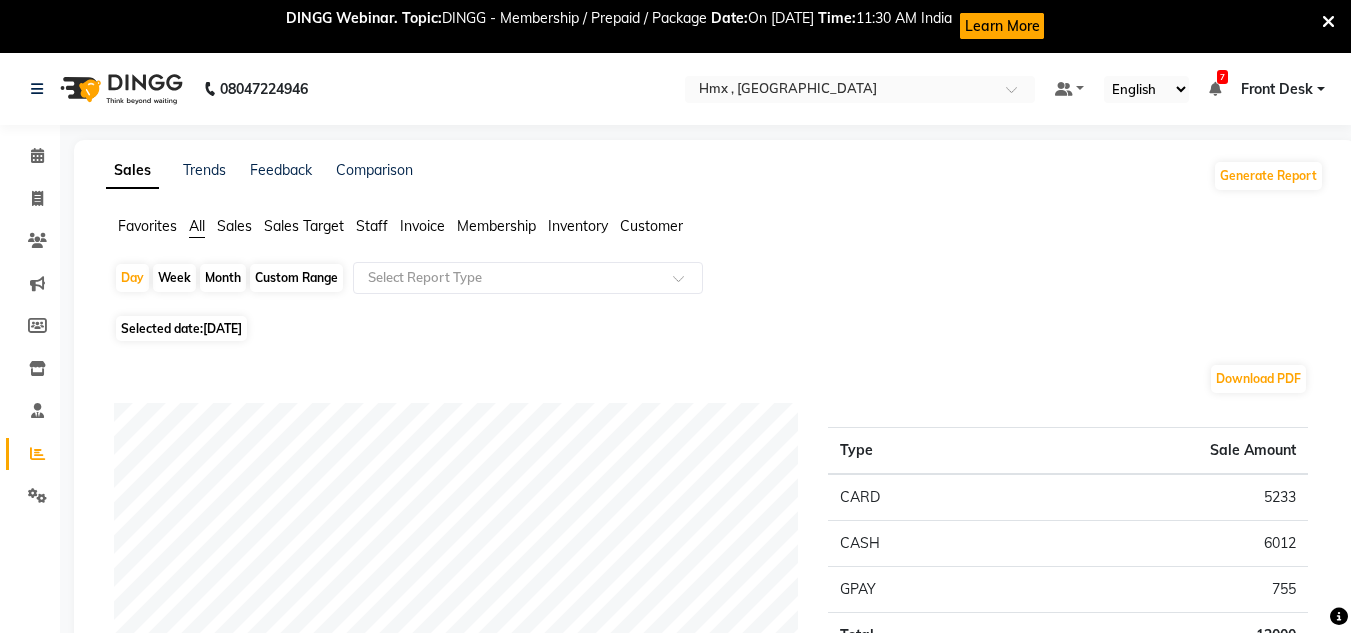 click on "Sales" 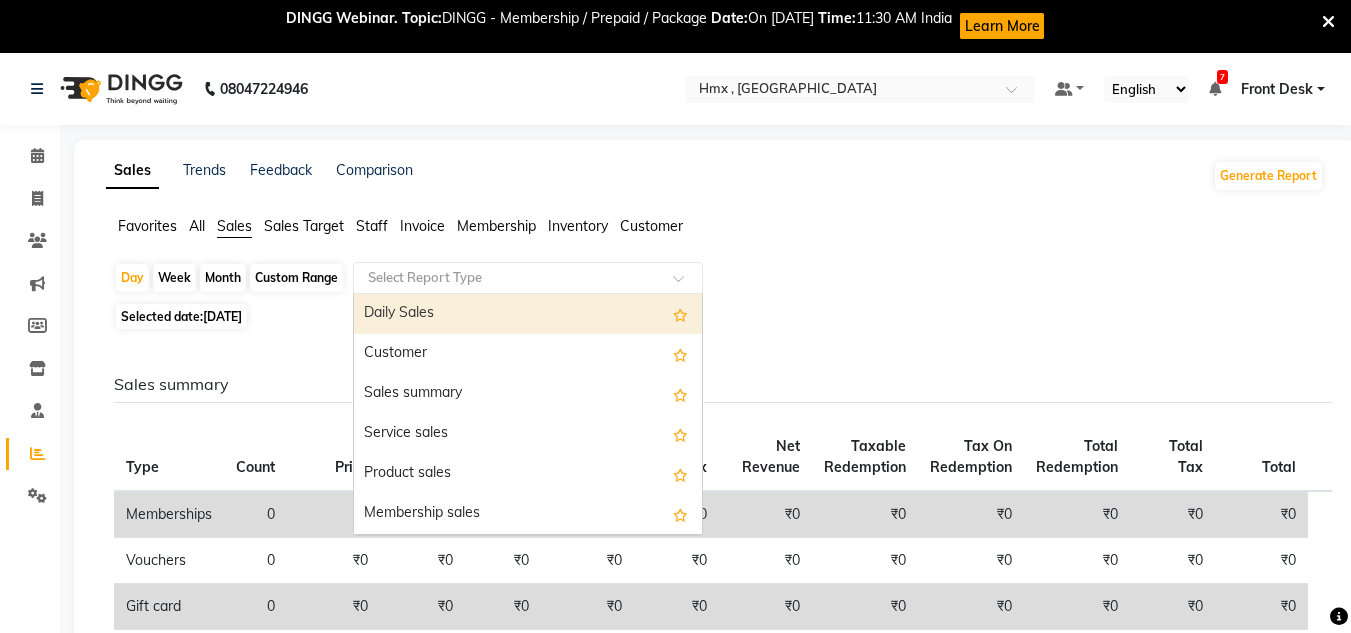 click 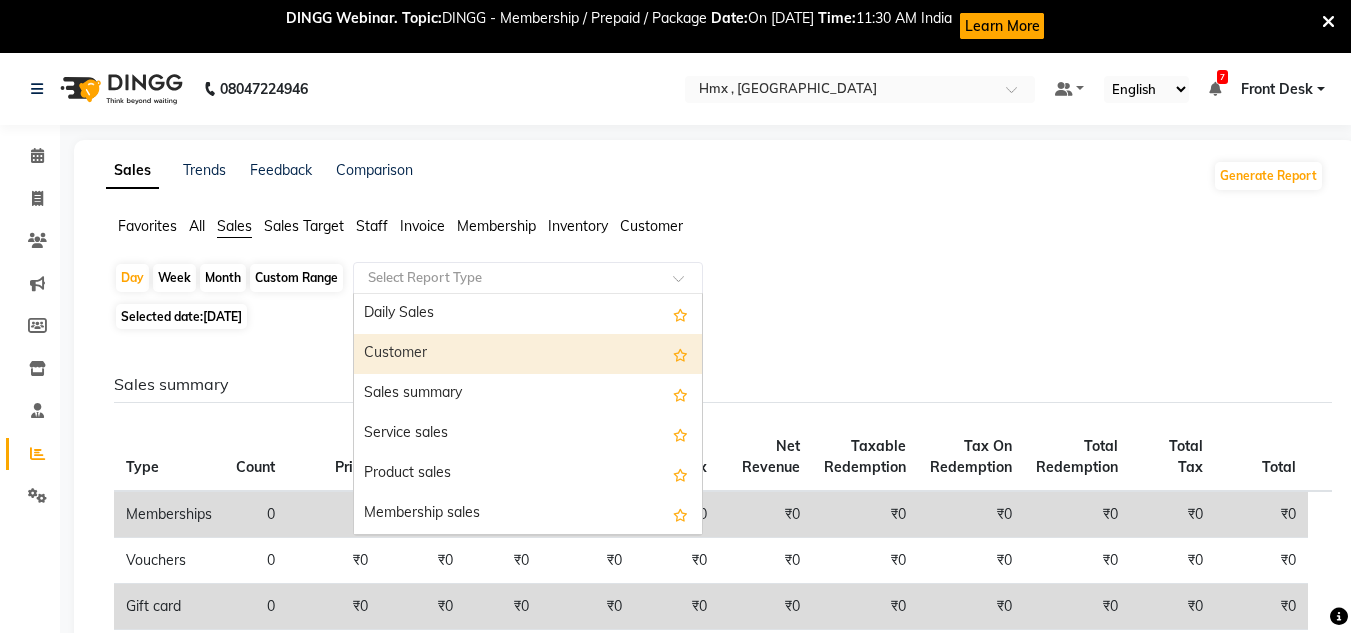 click on "Customer" at bounding box center (528, 354) 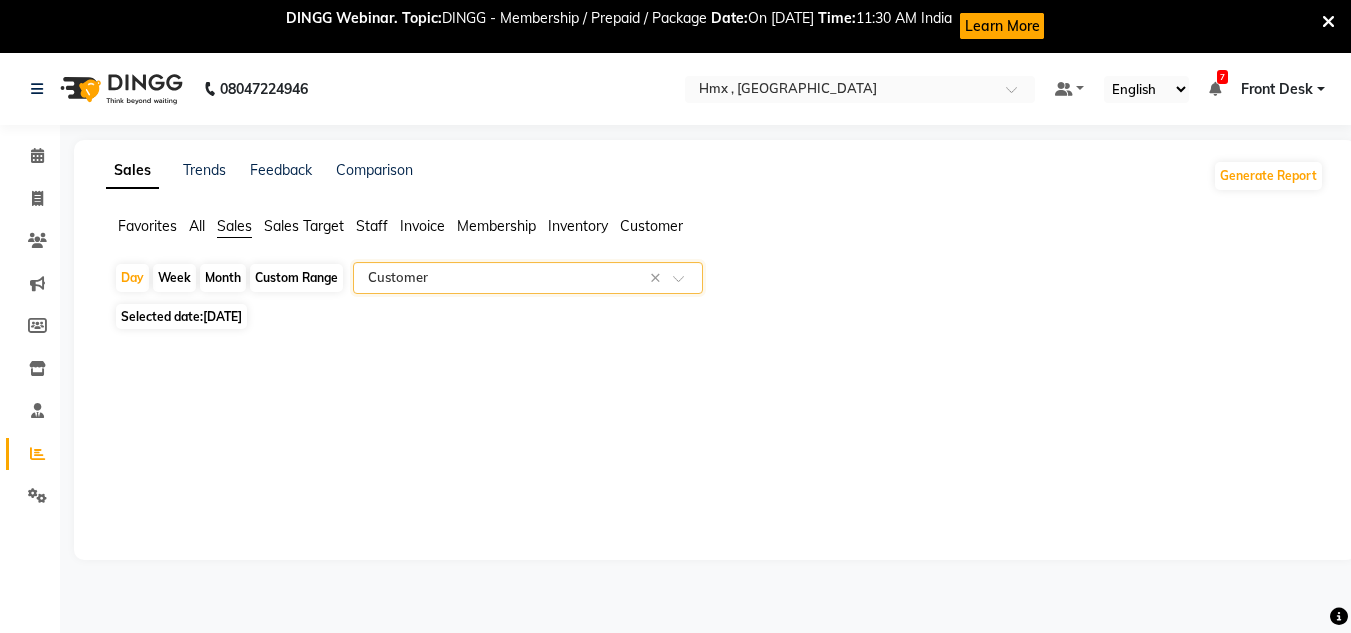 select on "filtered_report" 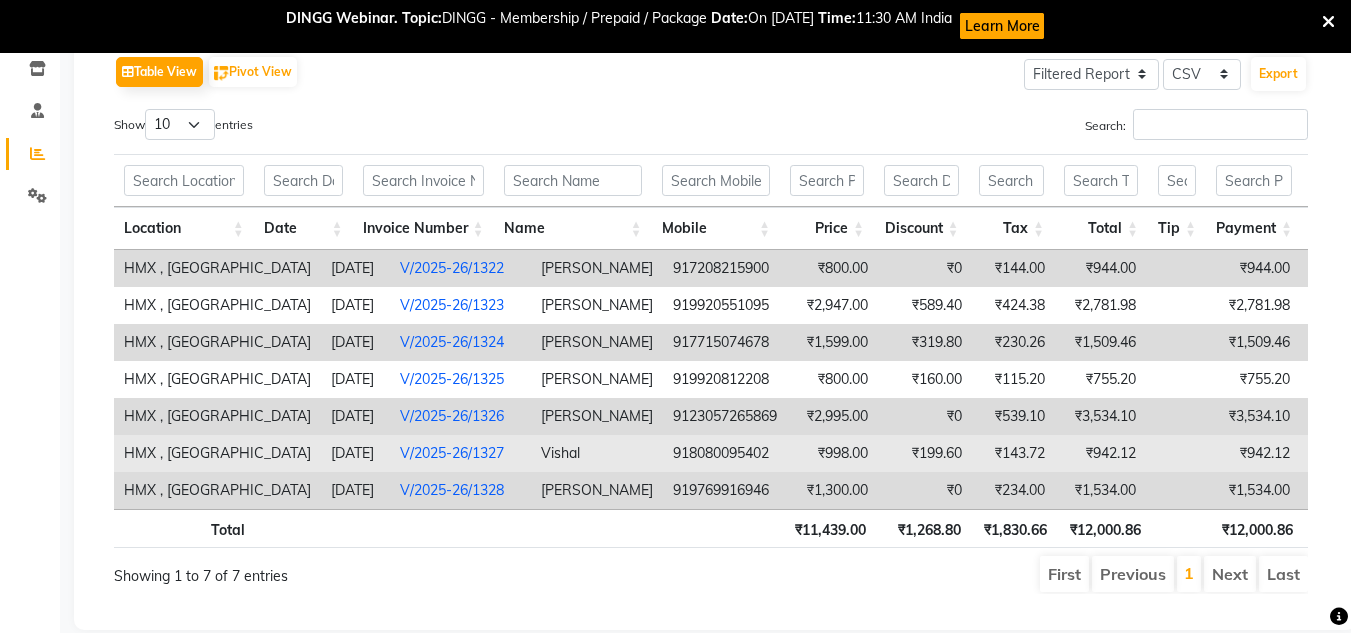 scroll, scrollTop: 357, scrollLeft: 0, axis: vertical 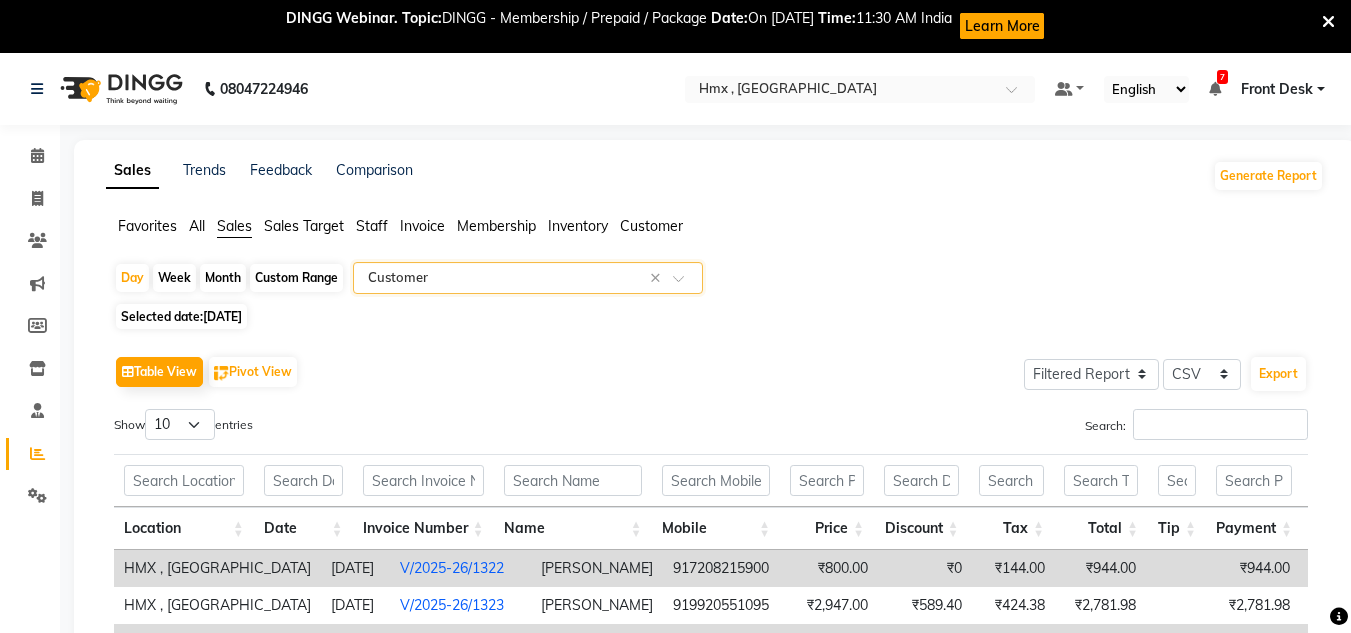 drag, startPoint x: 464, startPoint y: 370, endPoint x: 517, endPoint y: 358, distance: 54.34151 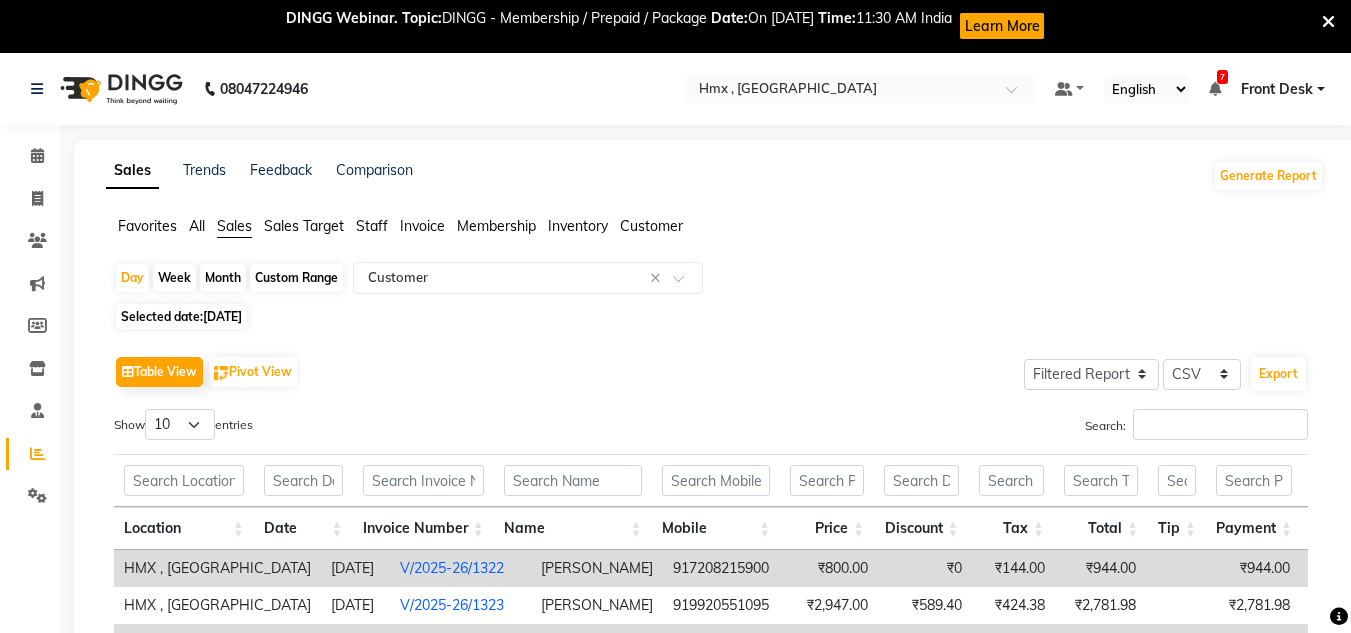 scroll, scrollTop: 300, scrollLeft: 0, axis: vertical 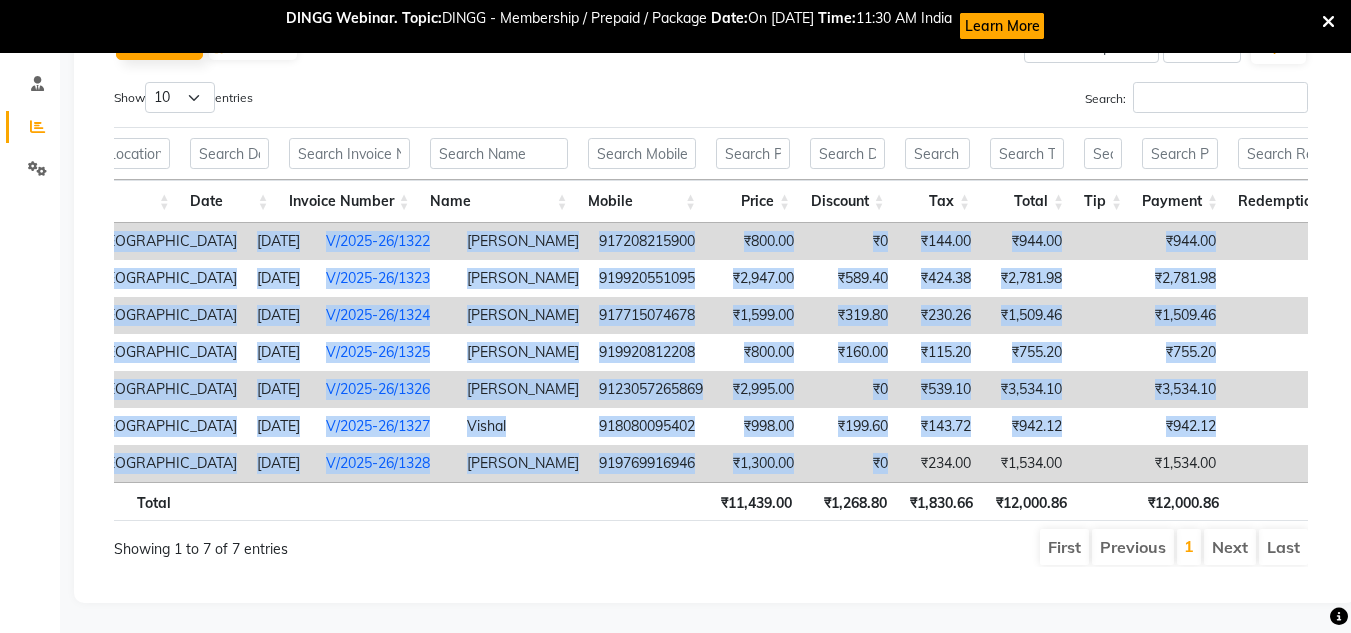drag, startPoint x: 889, startPoint y: 451, endPoint x: 1108, endPoint y: 457, distance: 219.08218 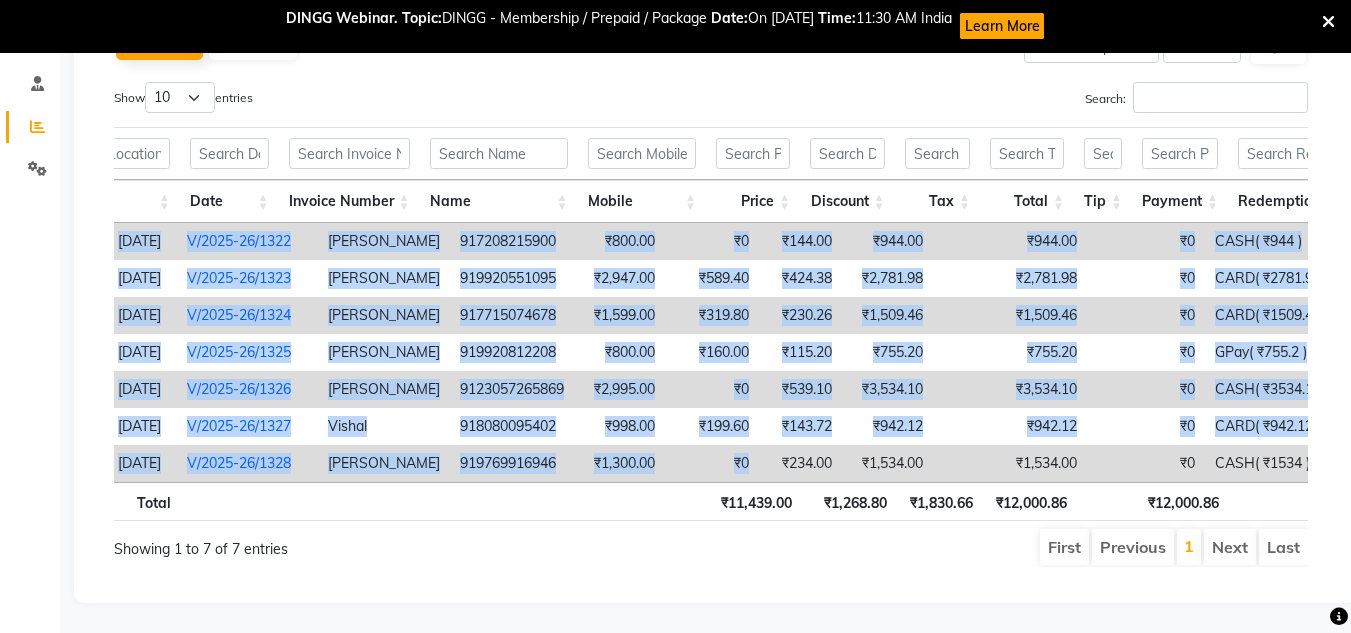 scroll, scrollTop: 0, scrollLeft: 213, axis: horizontal 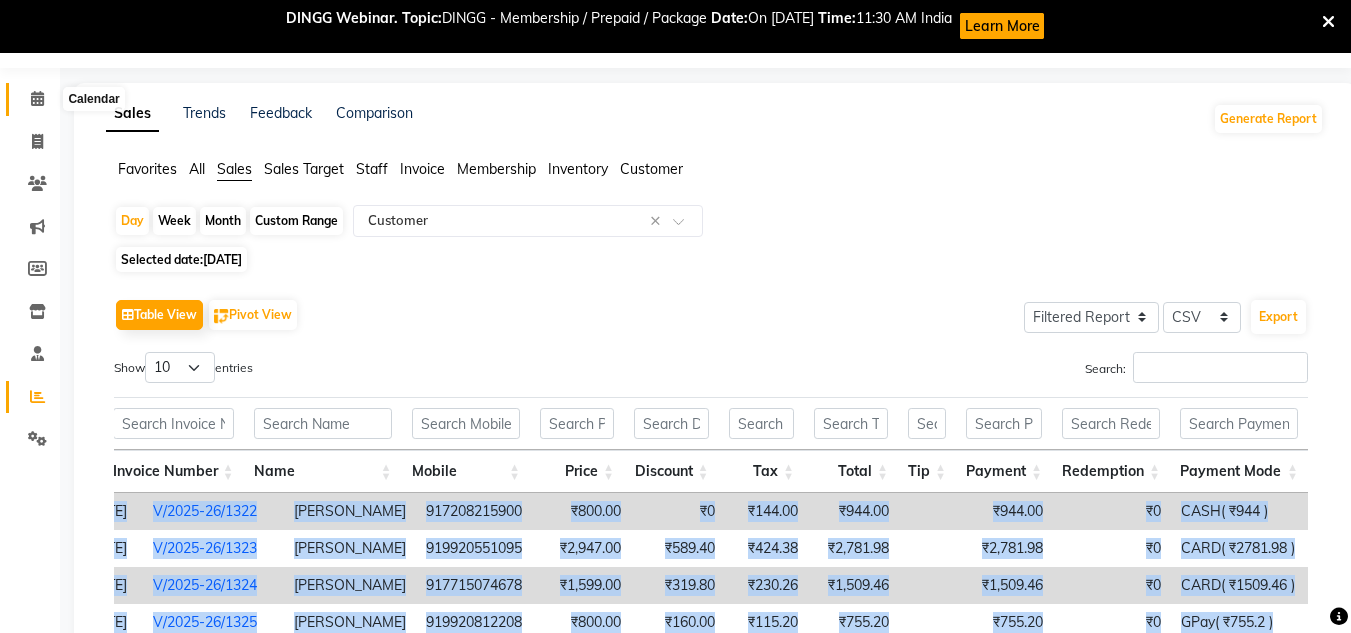 click 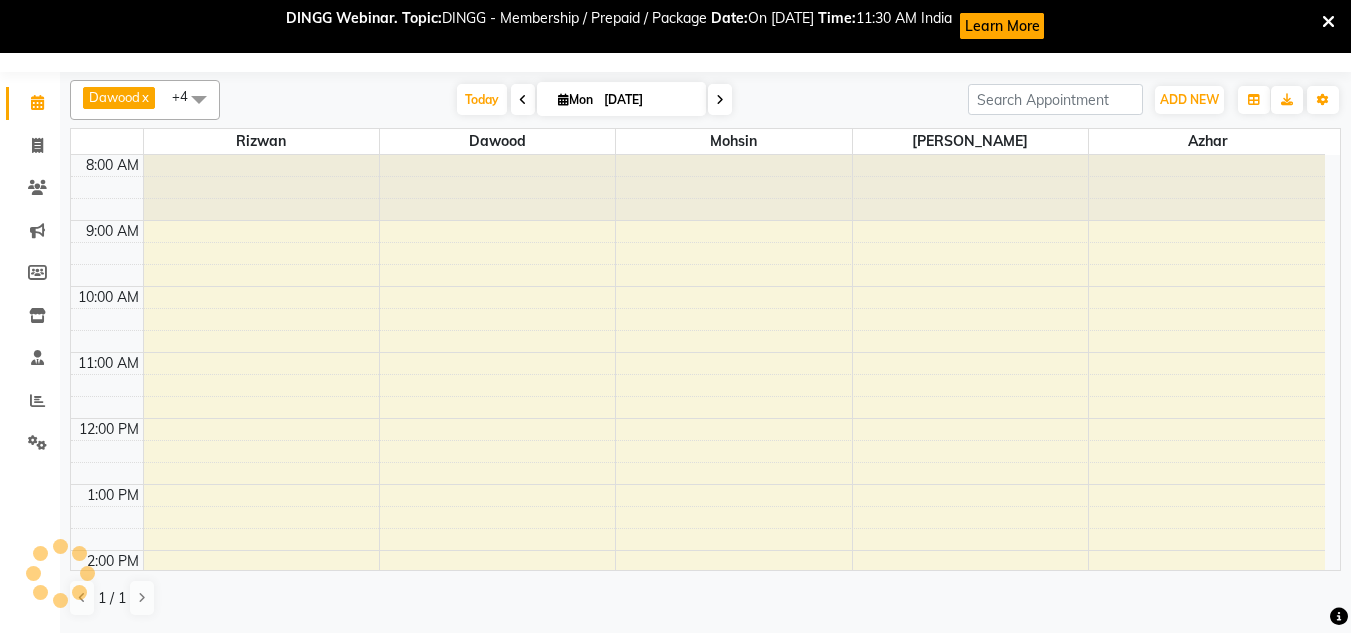 scroll, scrollTop: 53, scrollLeft: 0, axis: vertical 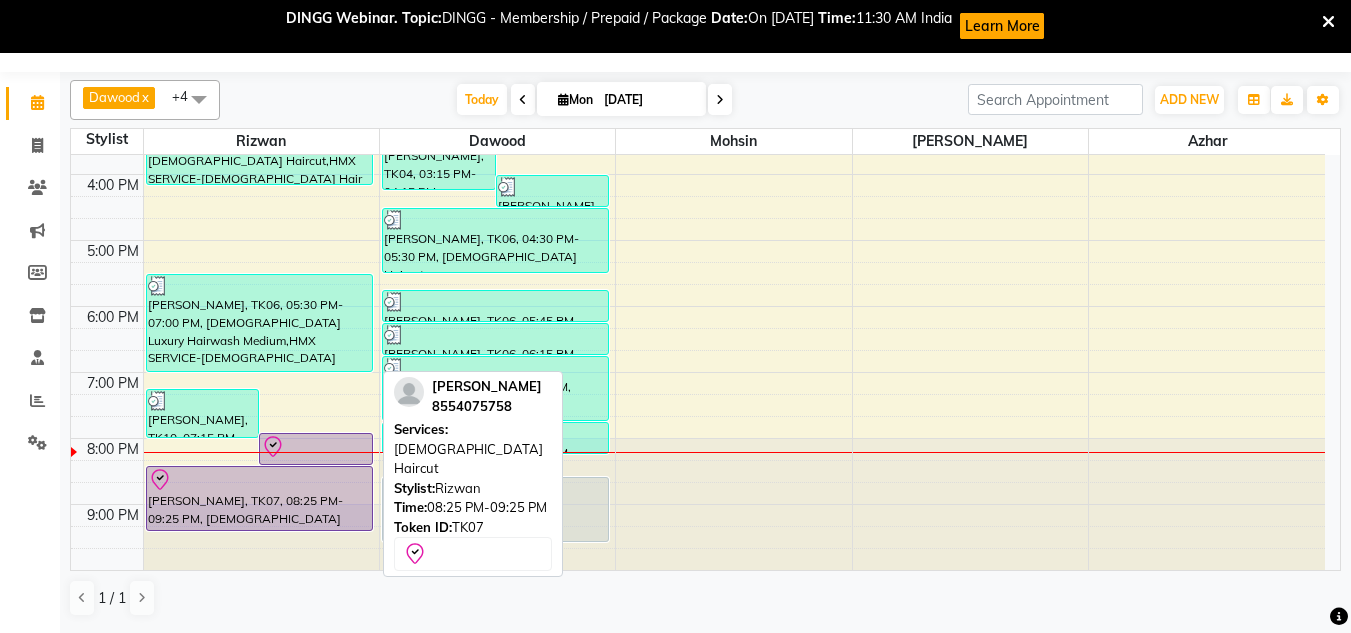 click at bounding box center [260, 480] 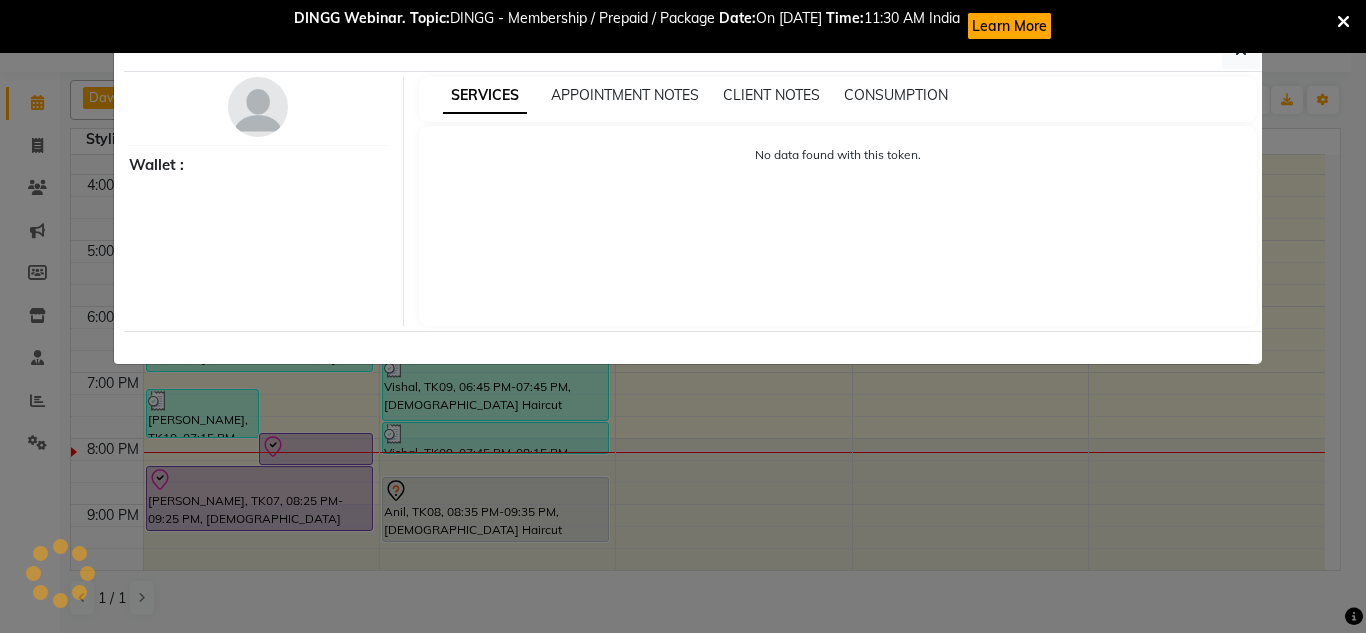 select on "8" 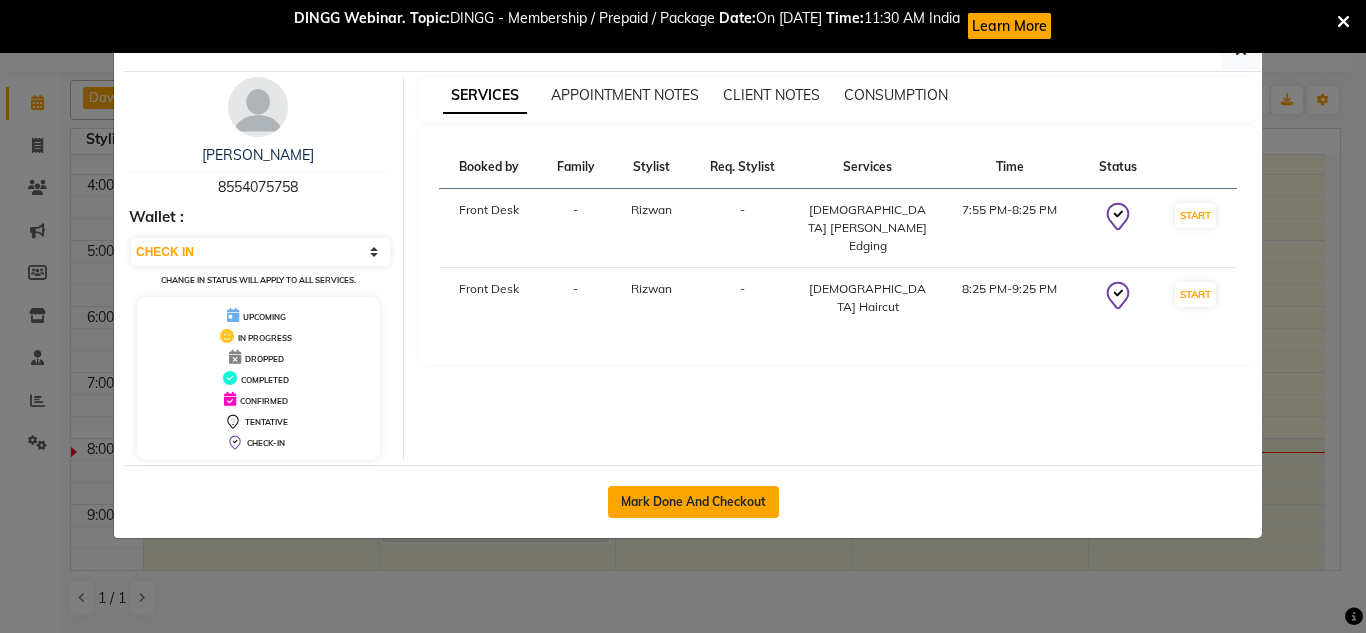 click on "Mark Done And Checkout" 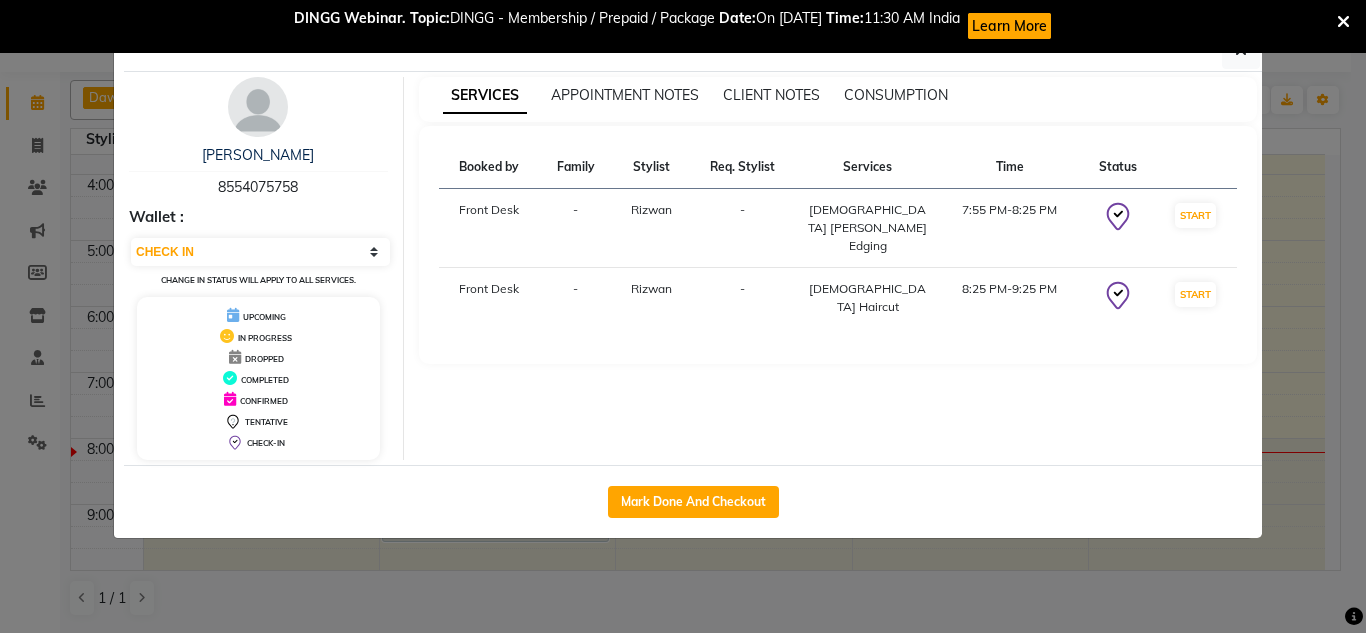 select on "5711" 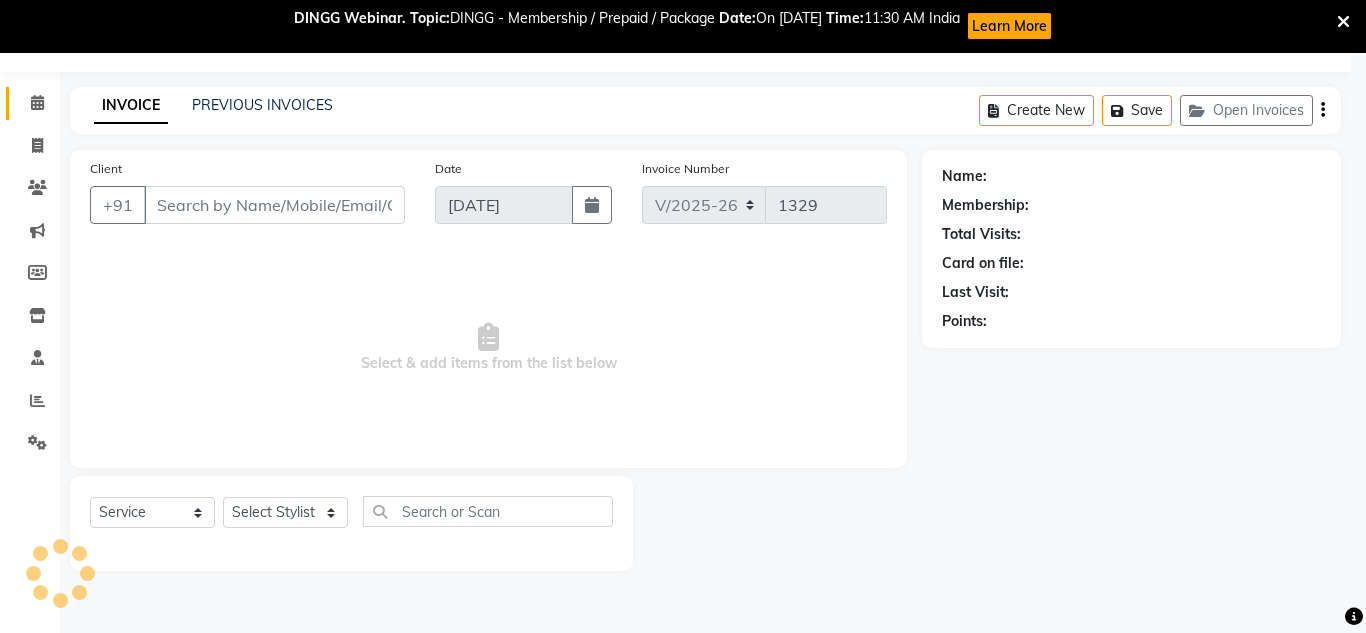 select on "3" 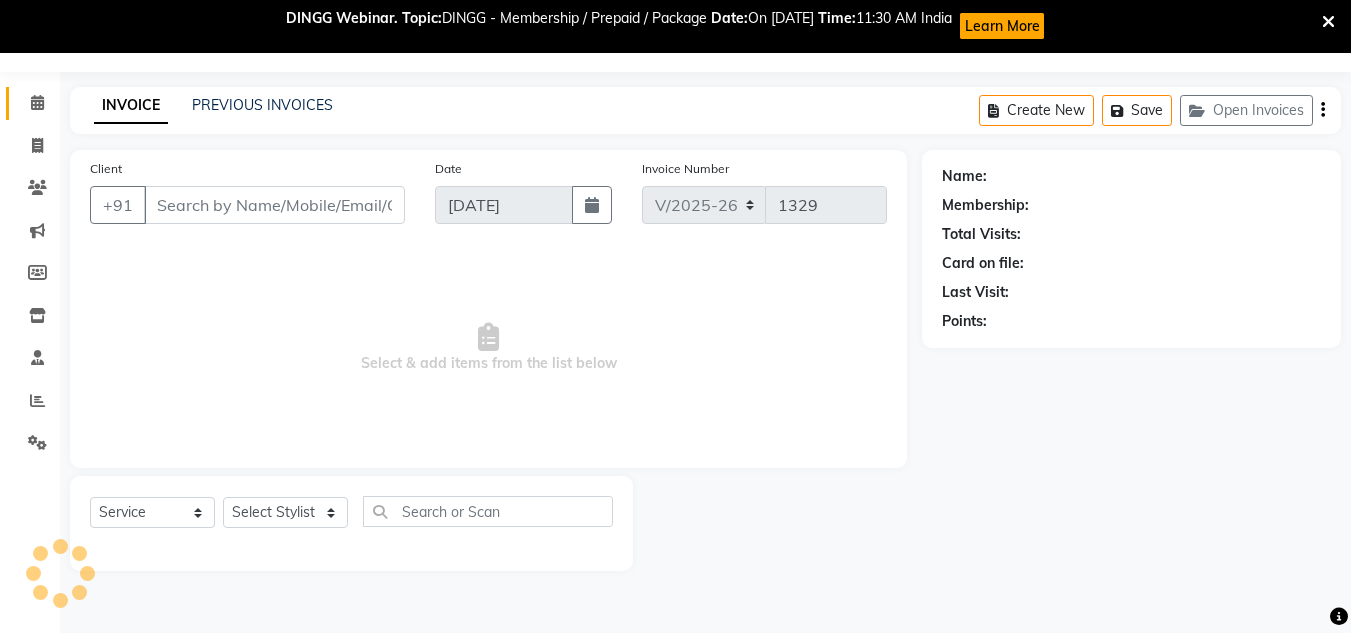 type on "8554075758" 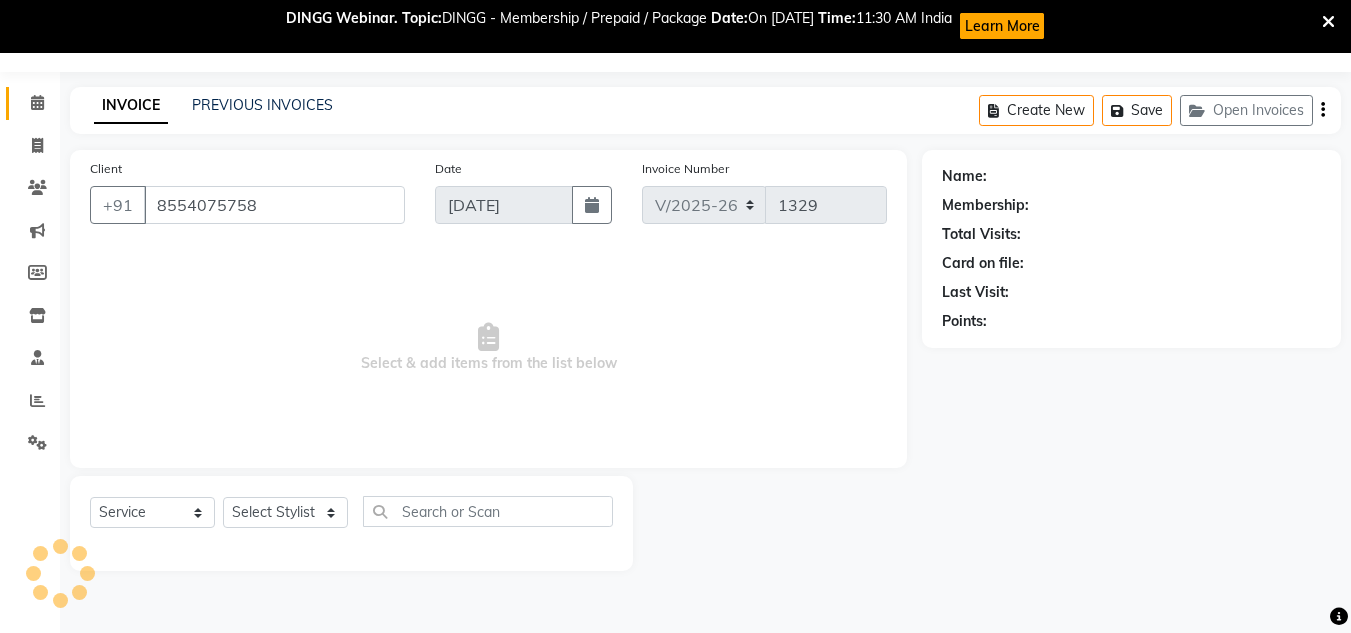 select on "76837" 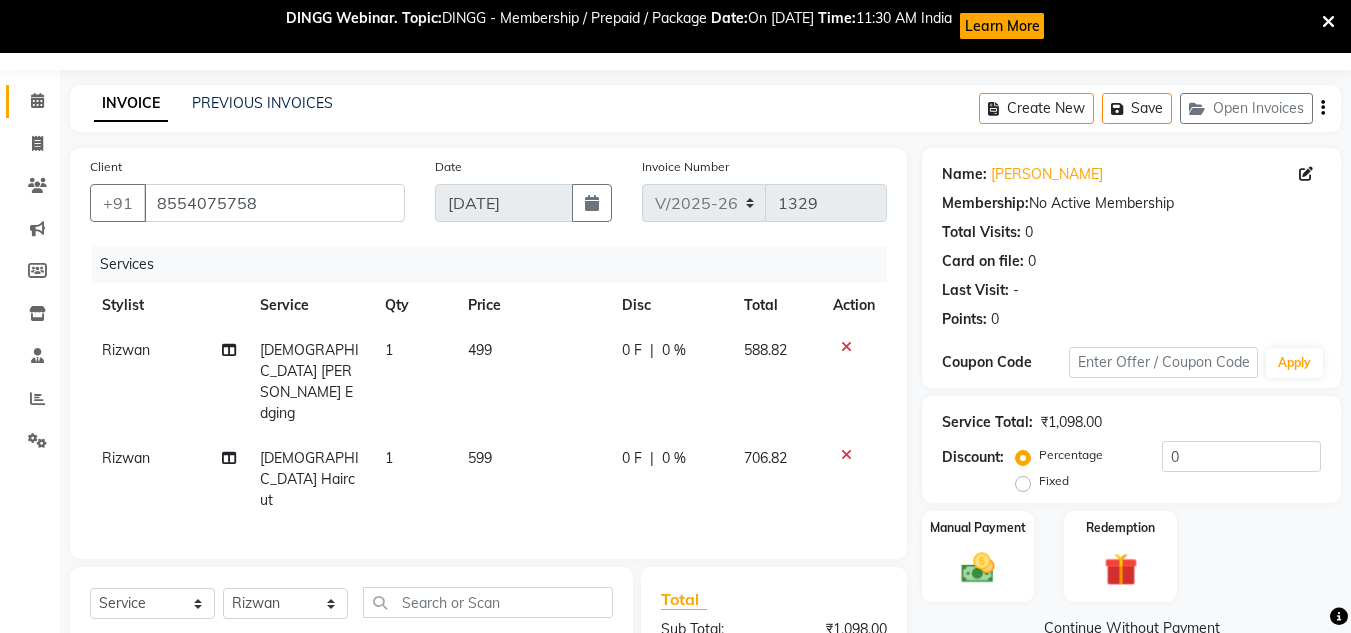scroll, scrollTop: 245, scrollLeft: 0, axis: vertical 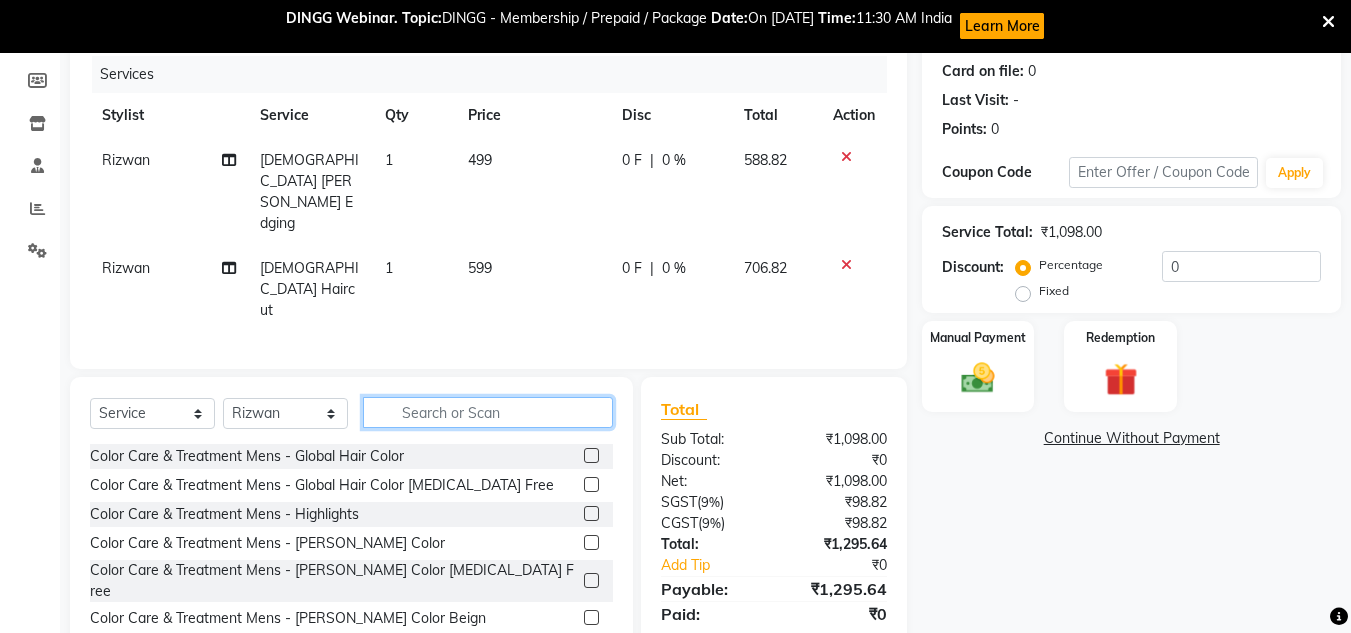 click 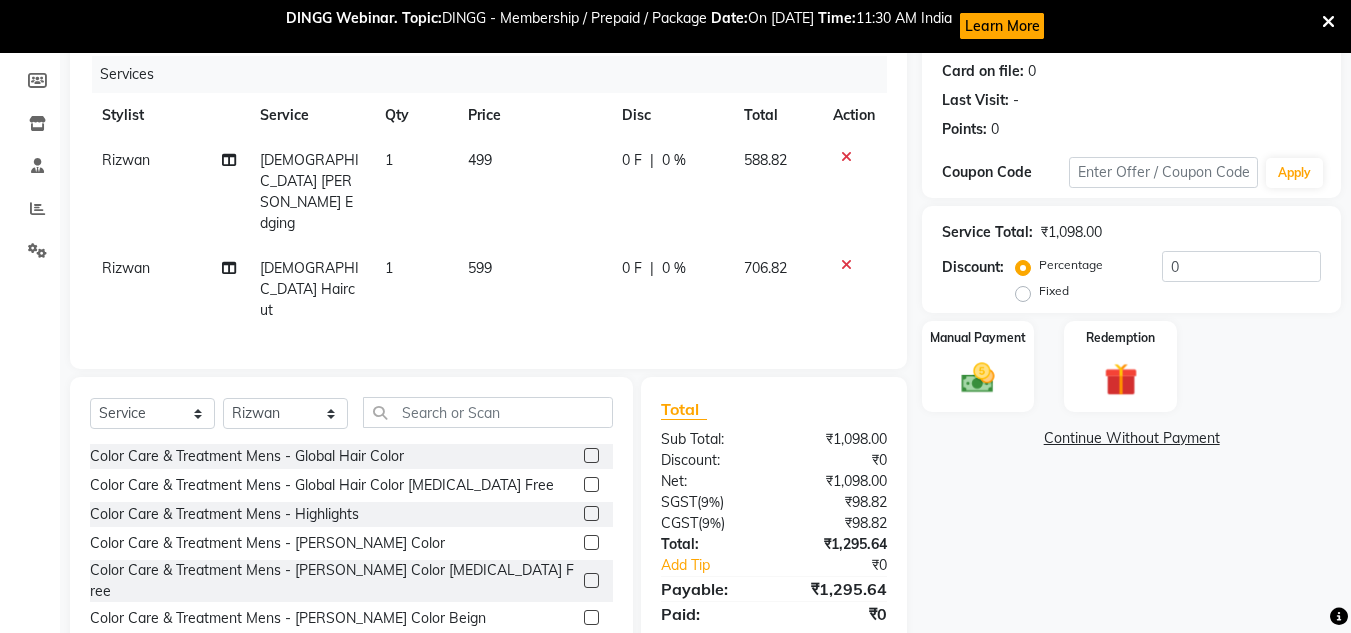 click on "Rizwan" 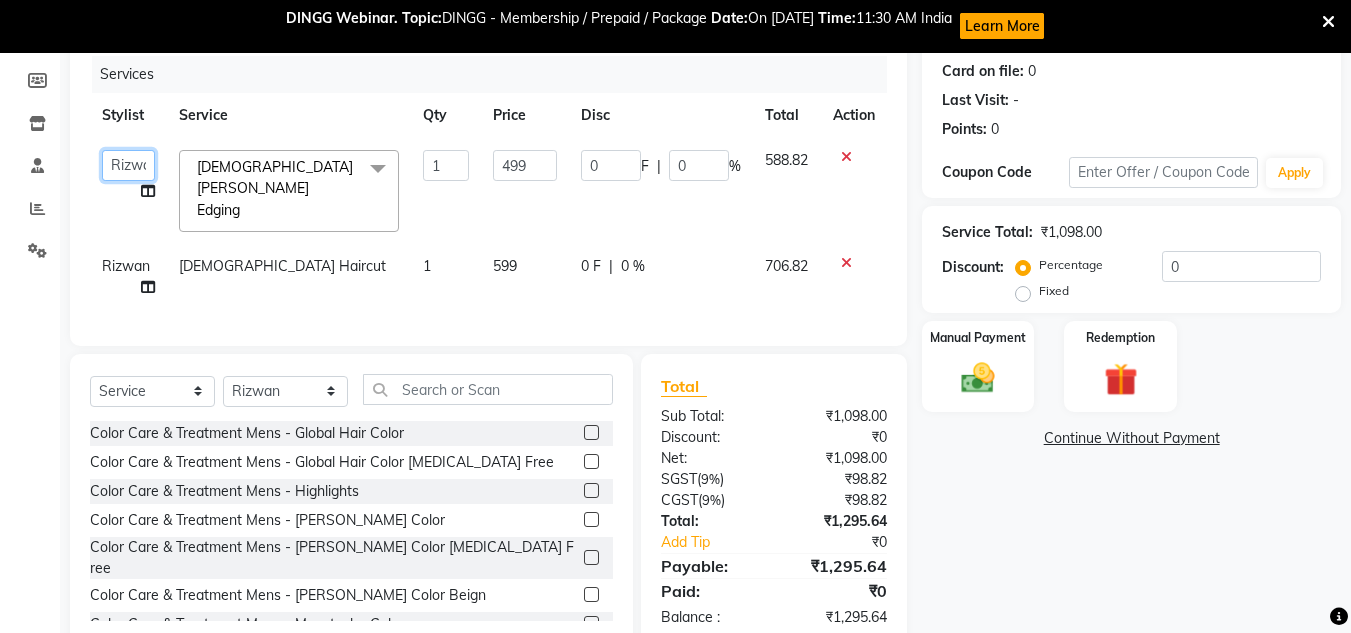 drag, startPoint x: 124, startPoint y: 169, endPoint x: 140, endPoint y: 180, distance: 19.416489 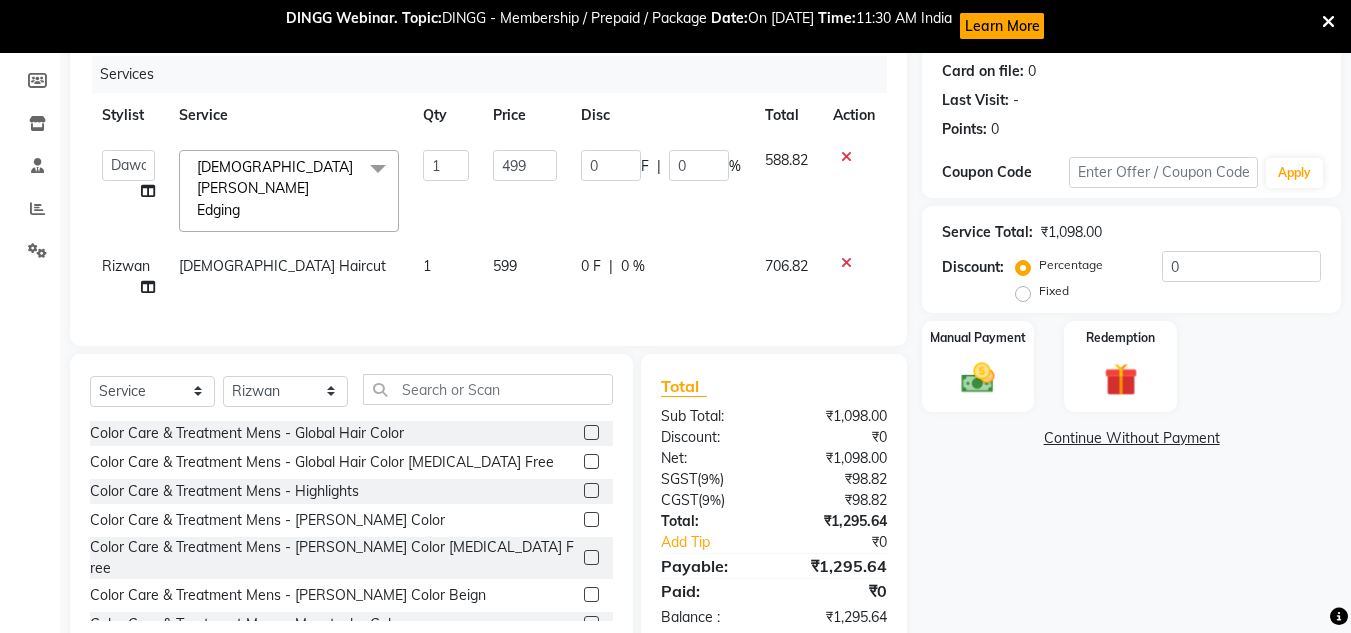 select on "39095" 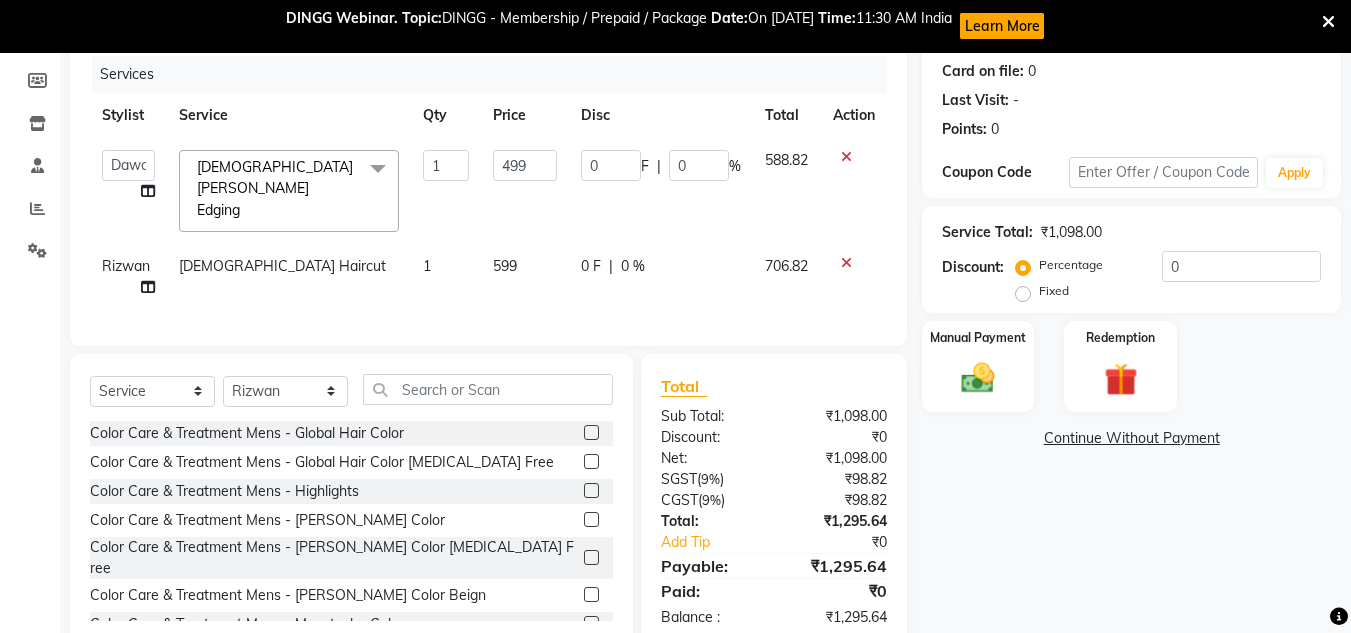 click on "Rizwan" 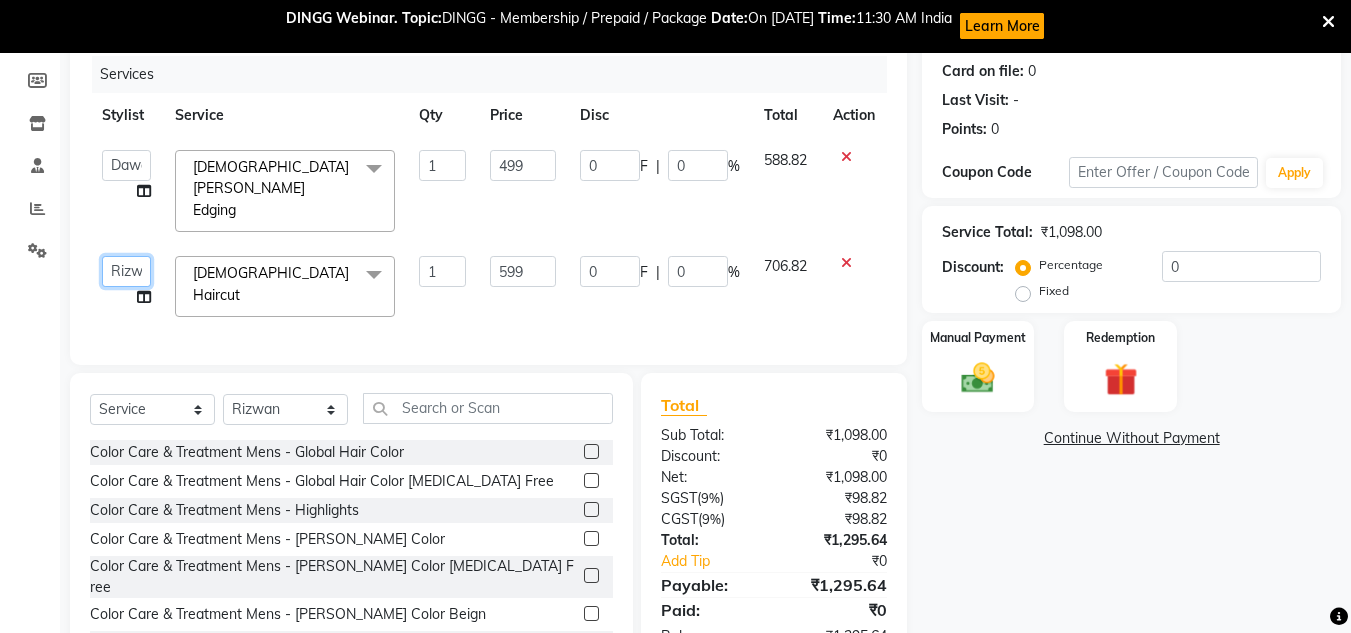 click on "[PERSON_NAME]   [PERSON_NAME]   Bilal   Danish   Dawood   Front Desk   [PERSON_NAME]   Kaikasha [PERSON_NAME]   [PERSON_NAME]   [PERSON_NAME]   [PERSON_NAME]   [PERSON_NAME]   Yash Padrath" 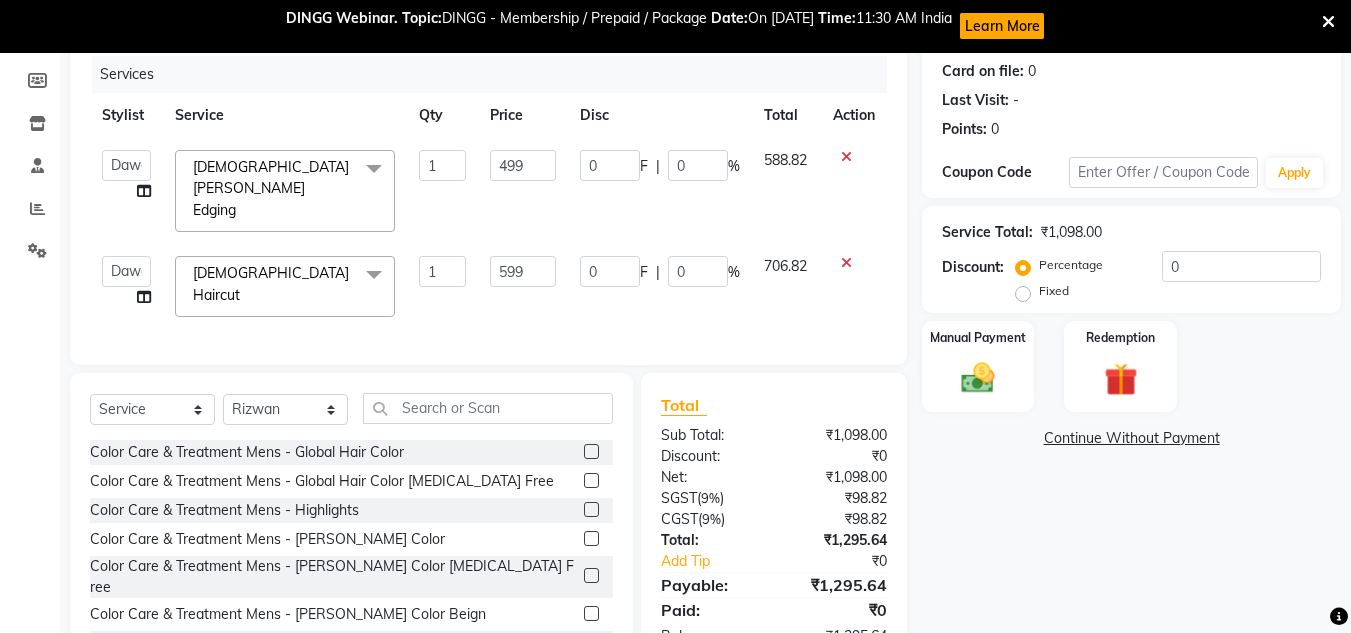 select on "39095" 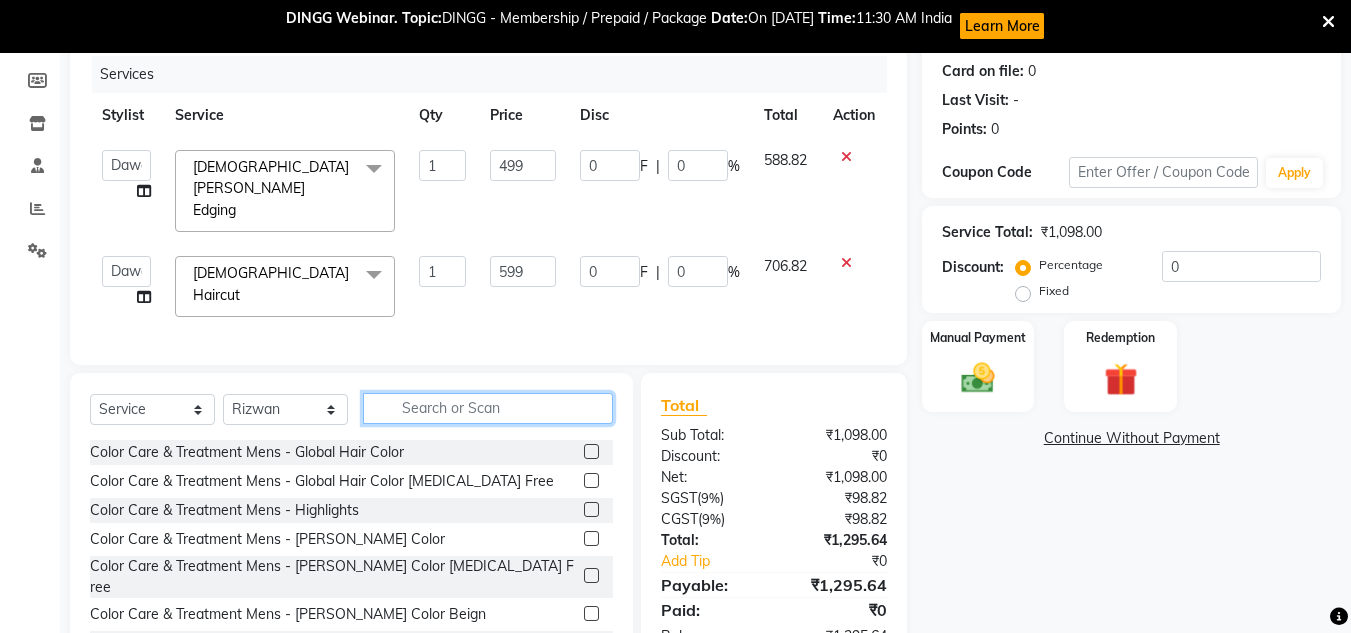 click 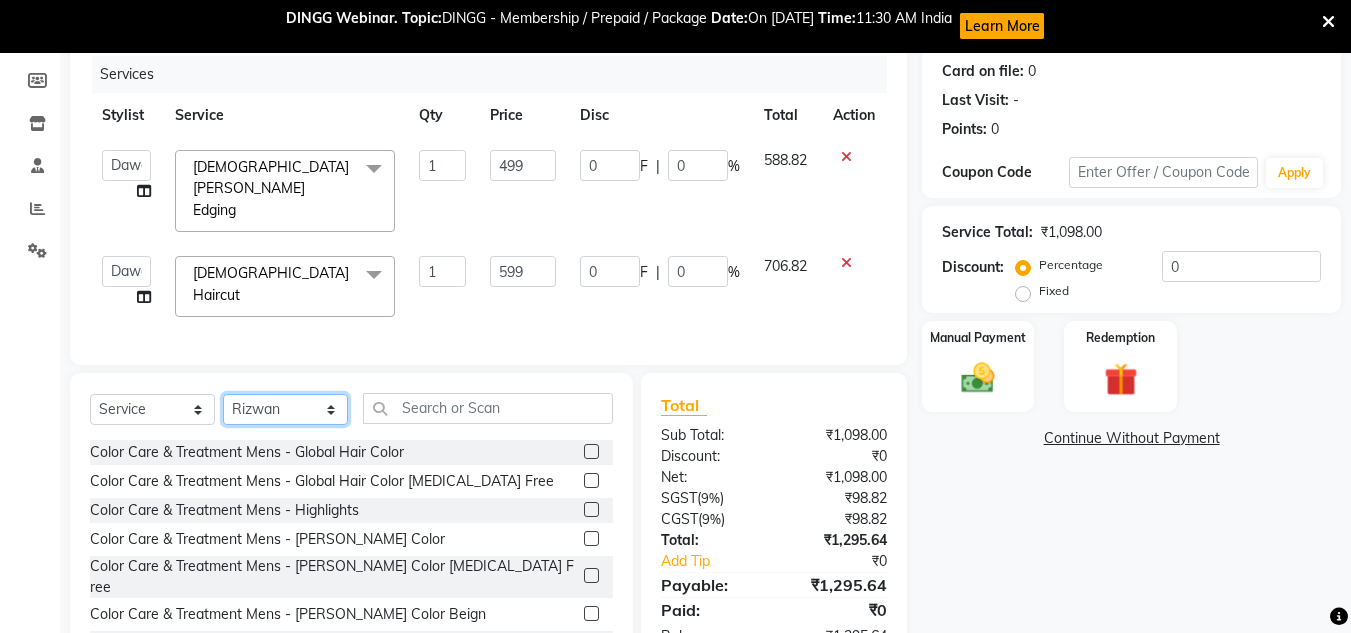 click on "Select Stylist [PERSON_NAME] [PERSON_NAME] Bilal Danish Dawood Front Desk [PERSON_NAME] Kaikasha [PERSON_NAME] [PERSON_NAME] [PERSON_NAME] [PERSON_NAME] [PERSON_NAME] Yash Padrath" 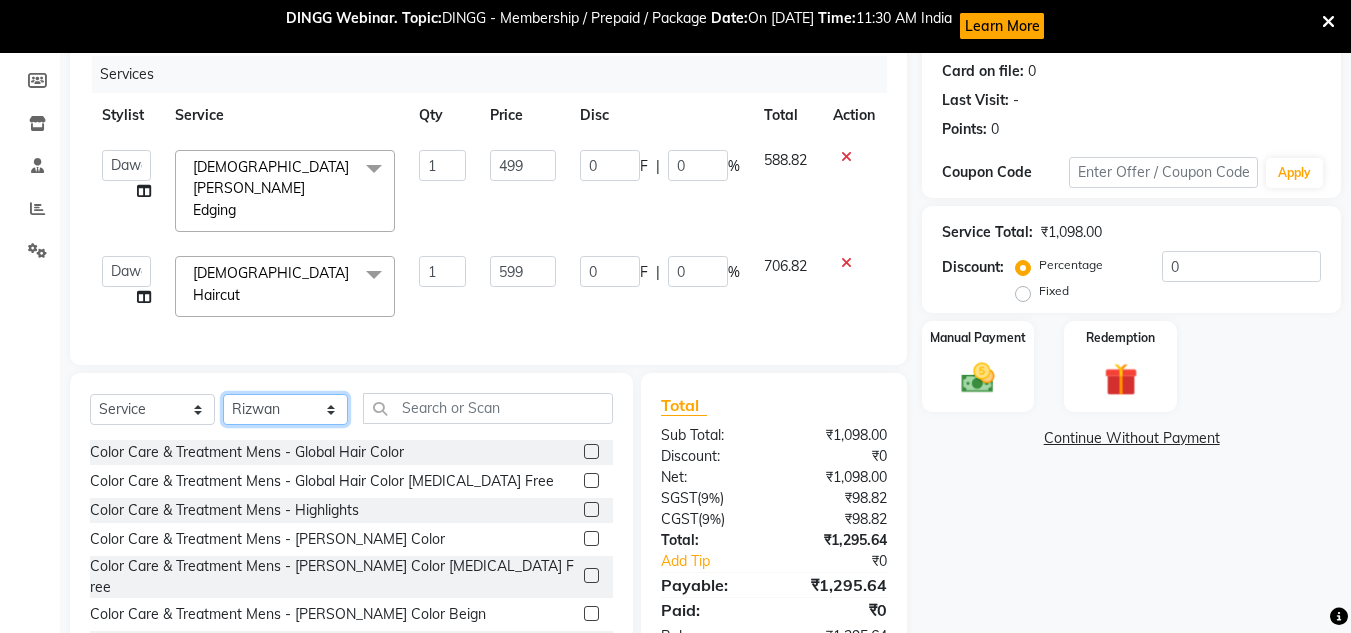 select on "39095" 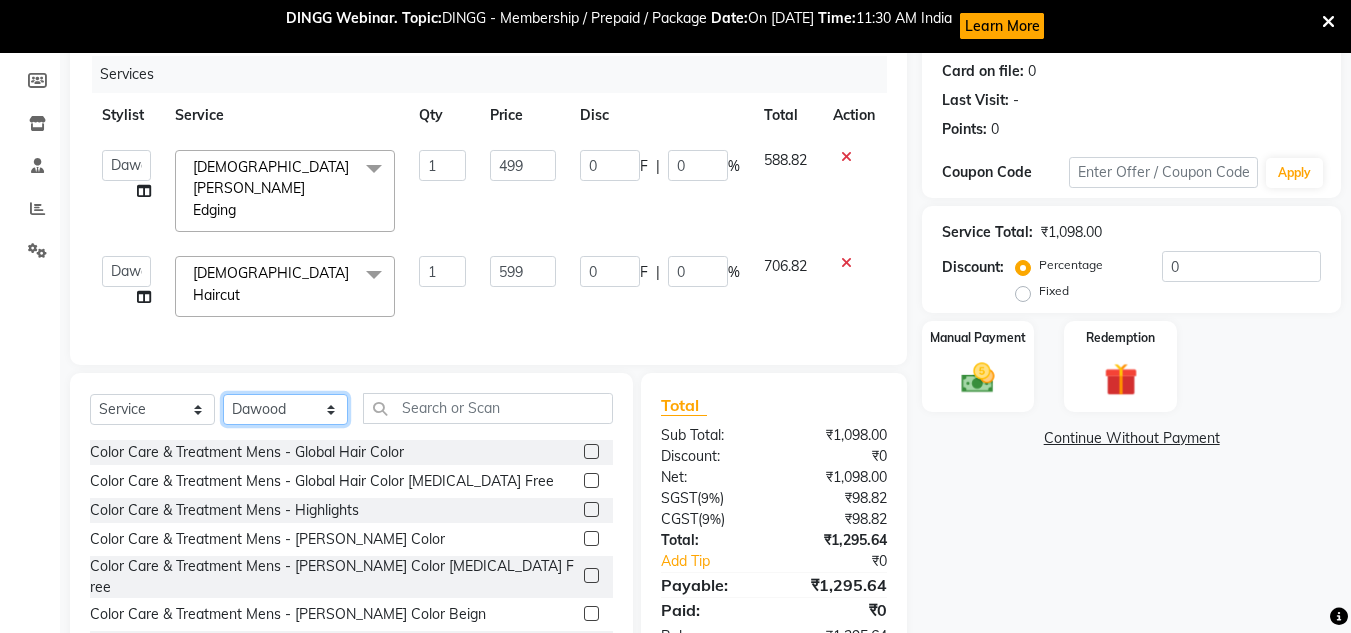 click on "Select Stylist [PERSON_NAME] [PERSON_NAME] Bilal Danish Dawood Front Desk [PERSON_NAME] Kaikasha [PERSON_NAME] [PERSON_NAME] [PERSON_NAME] [PERSON_NAME] [PERSON_NAME] Yash Padrath" 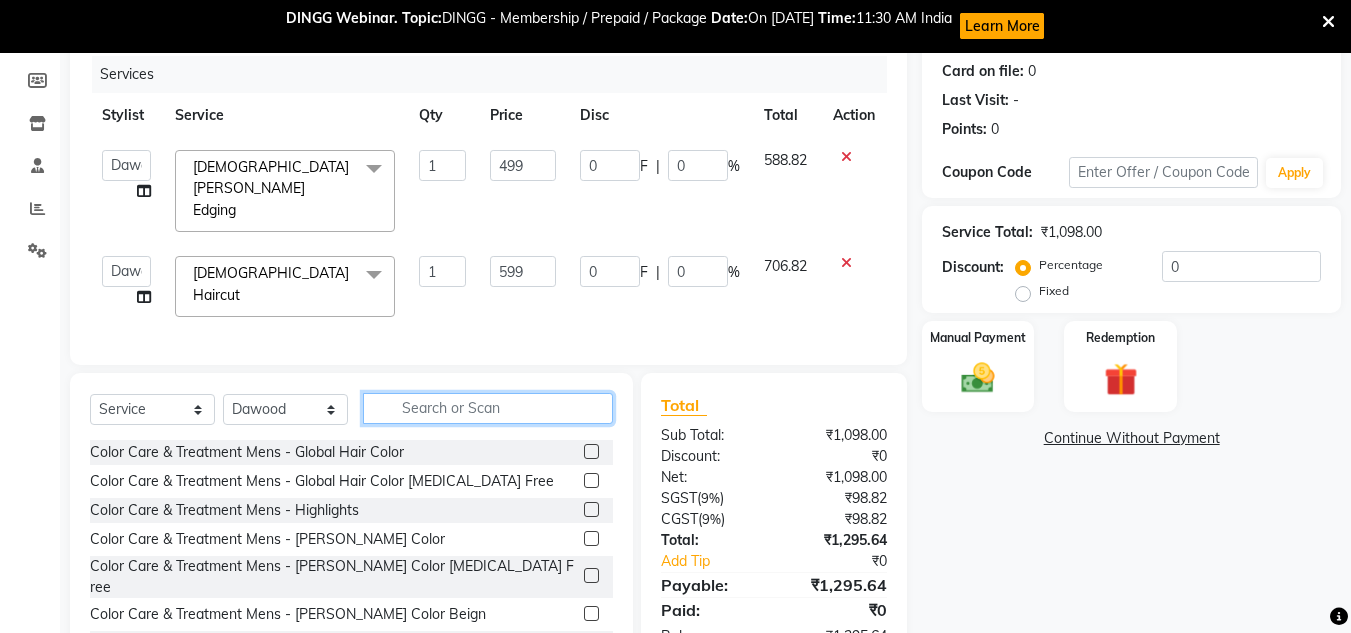 click 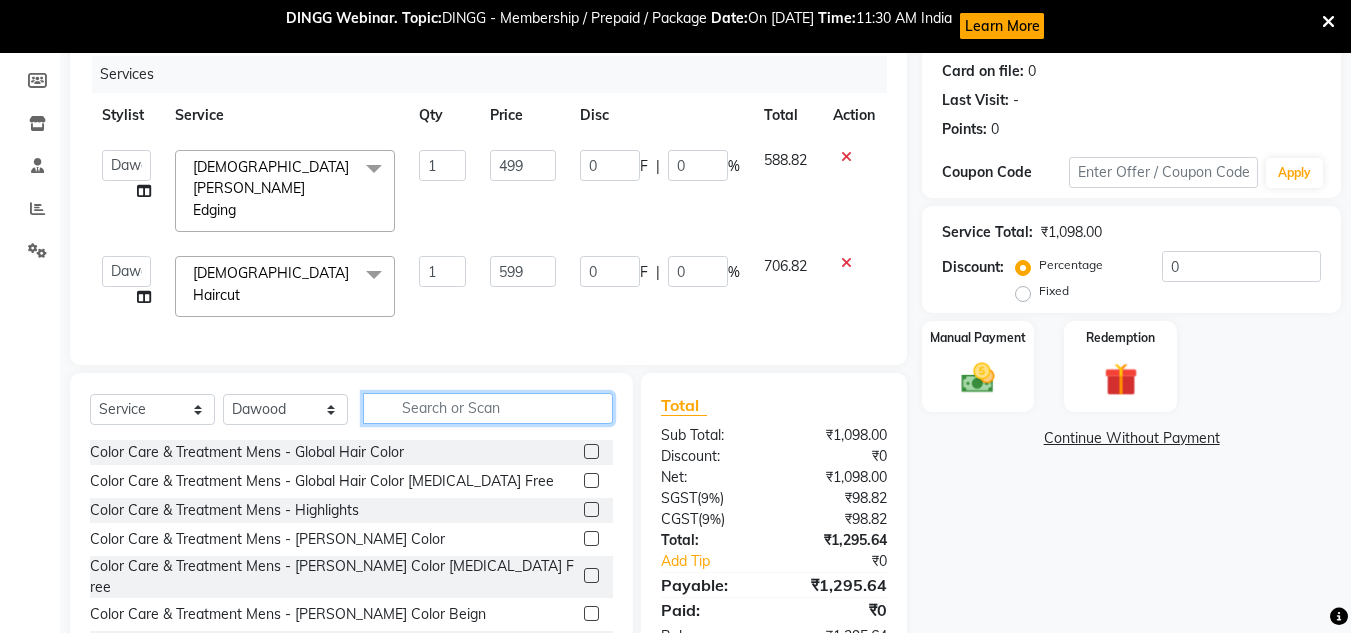 type on "e" 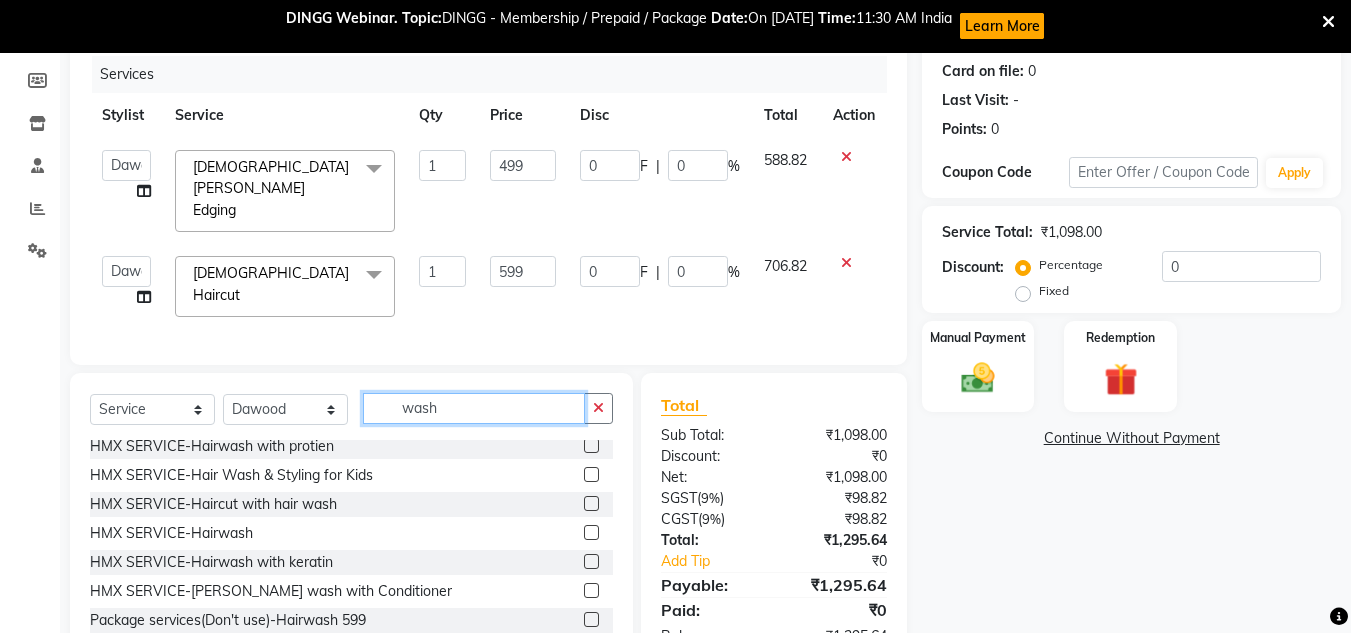 scroll, scrollTop: 200, scrollLeft: 0, axis: vertical 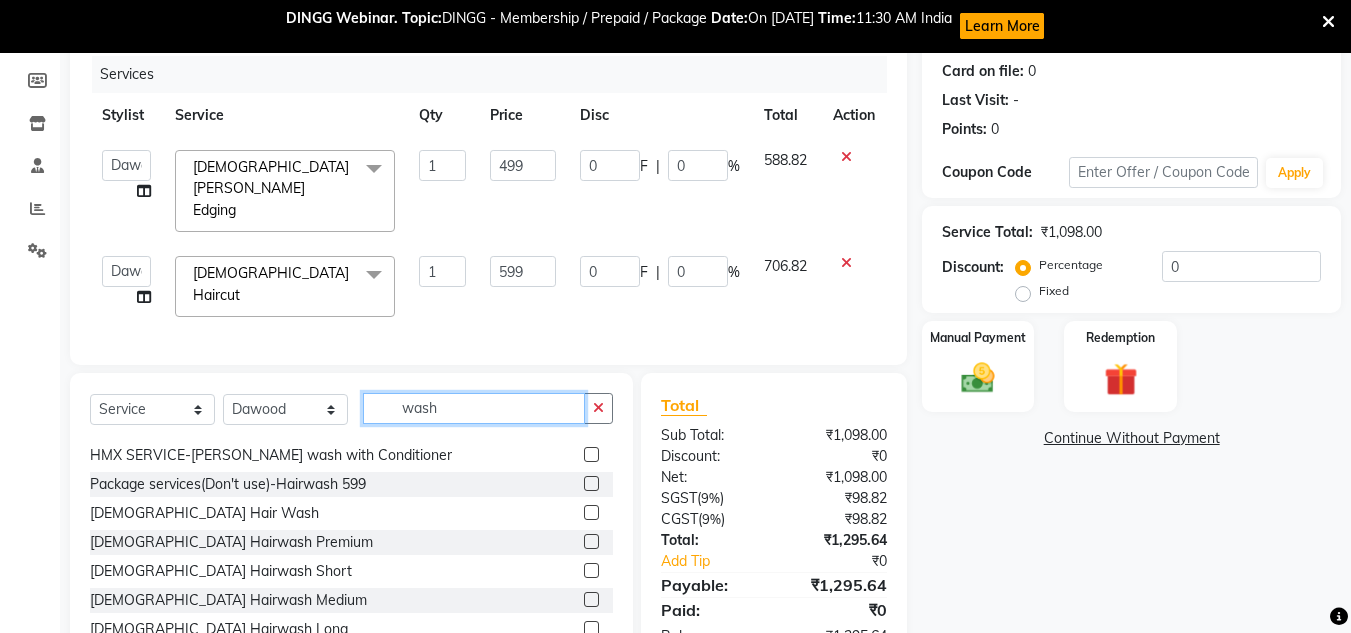 type on "wash" 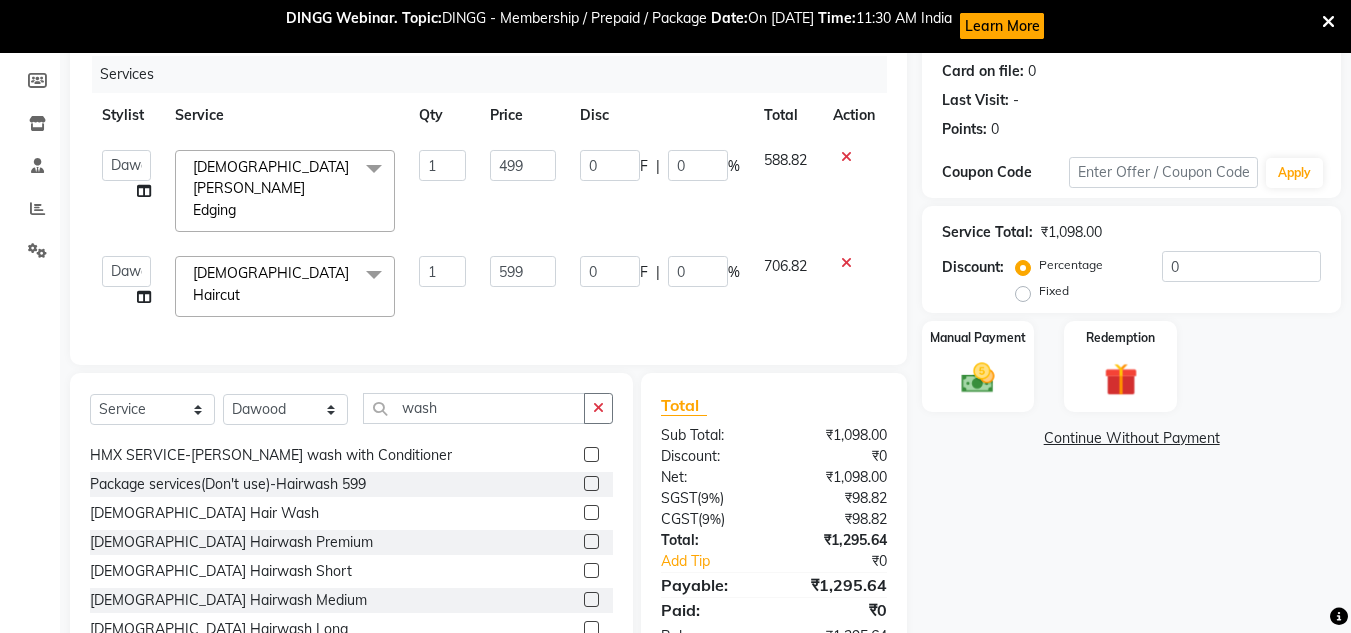 click 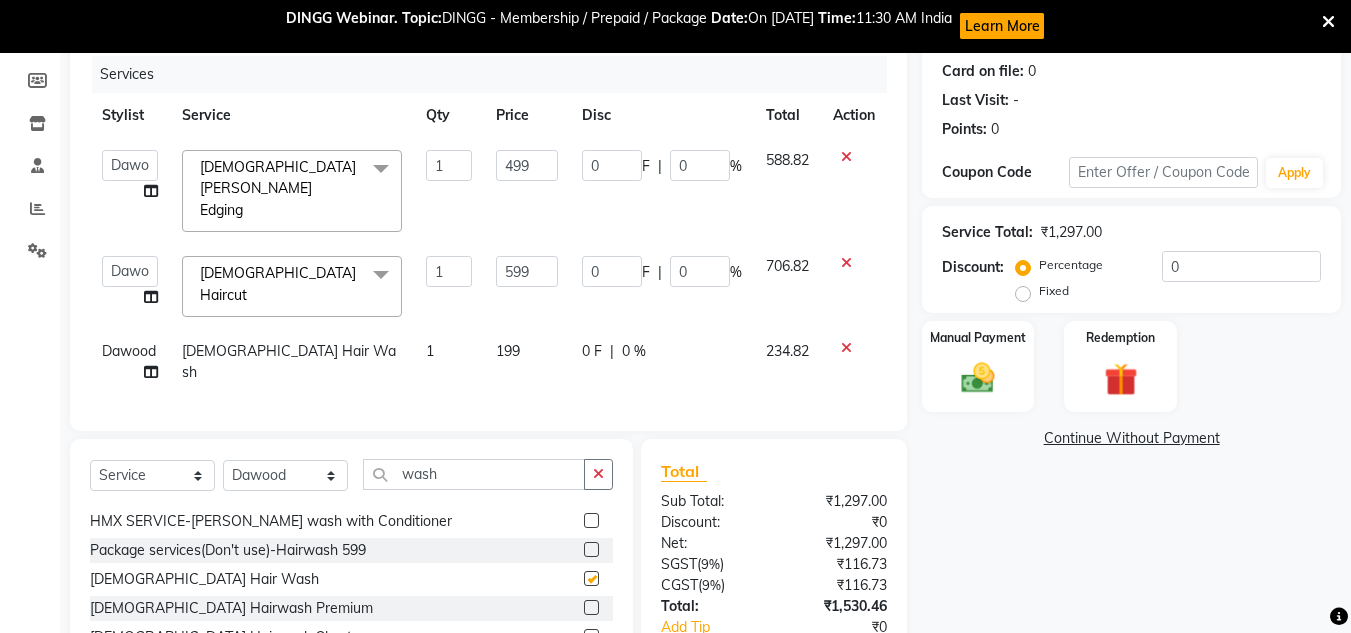 checkbox on "false" 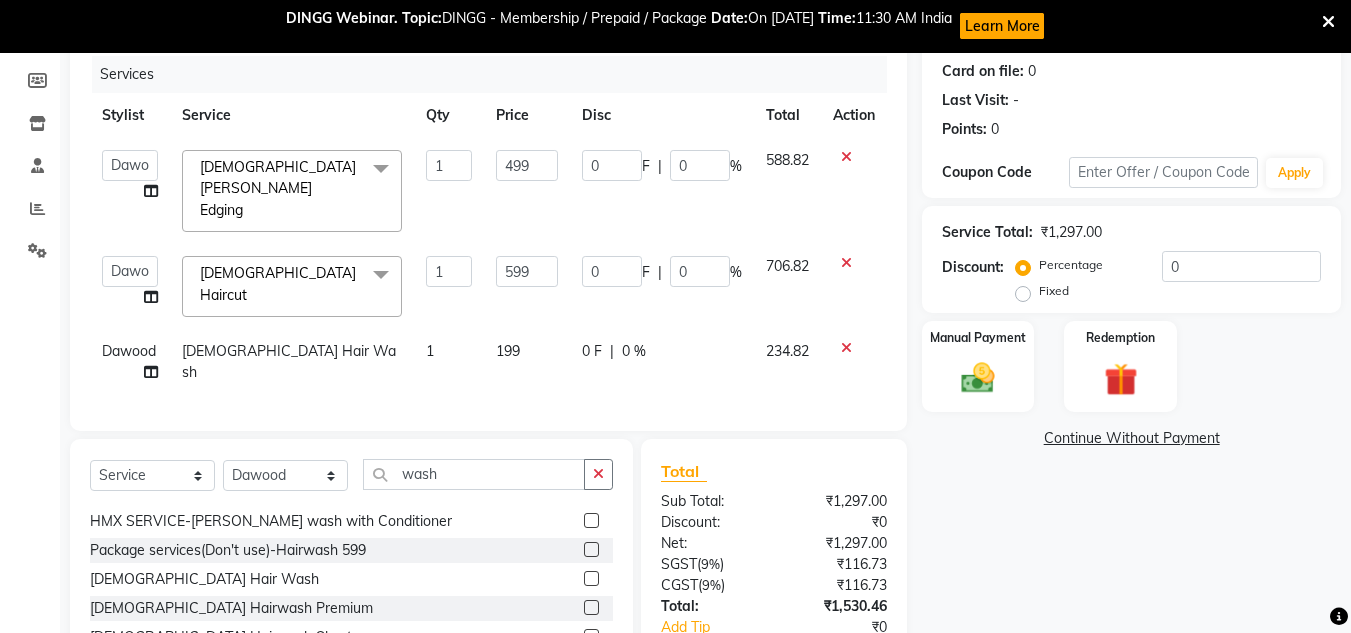 scroll, scrollTop: 352, scrollLeft: 0, axis: vertical 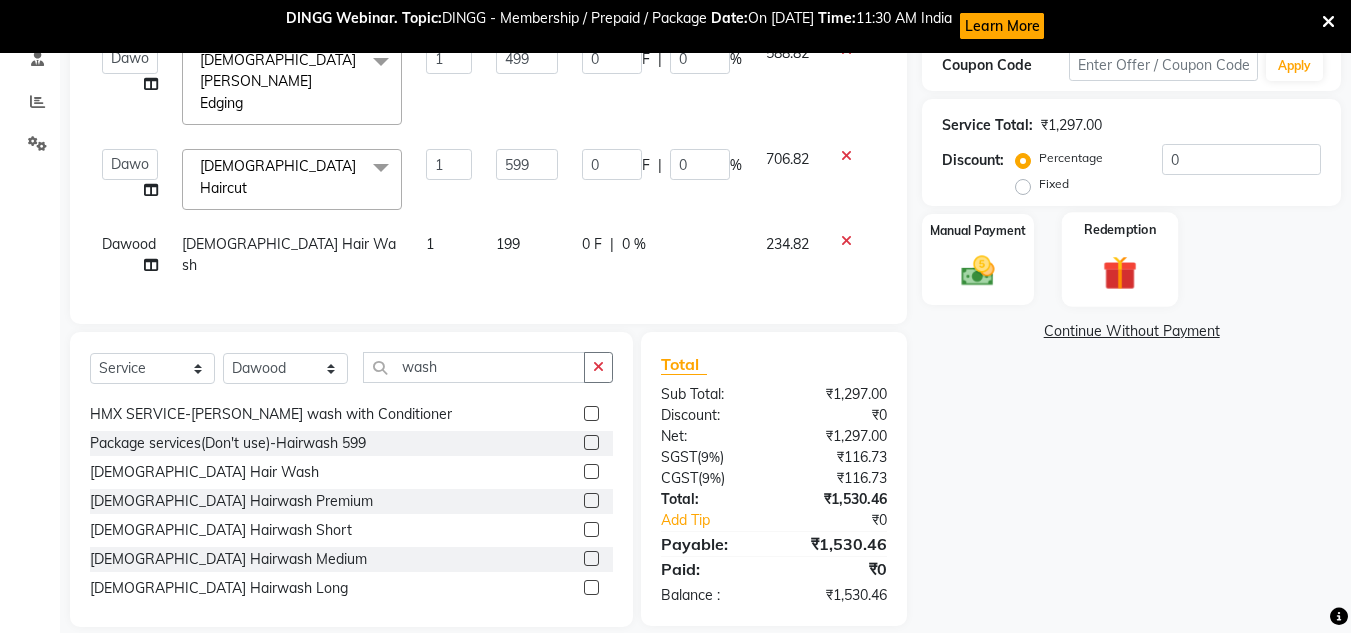 drag, startPoint x: 974, startPoint y: 246, endPoint x: 1100, endPoint y: 303, distance: 138.29317 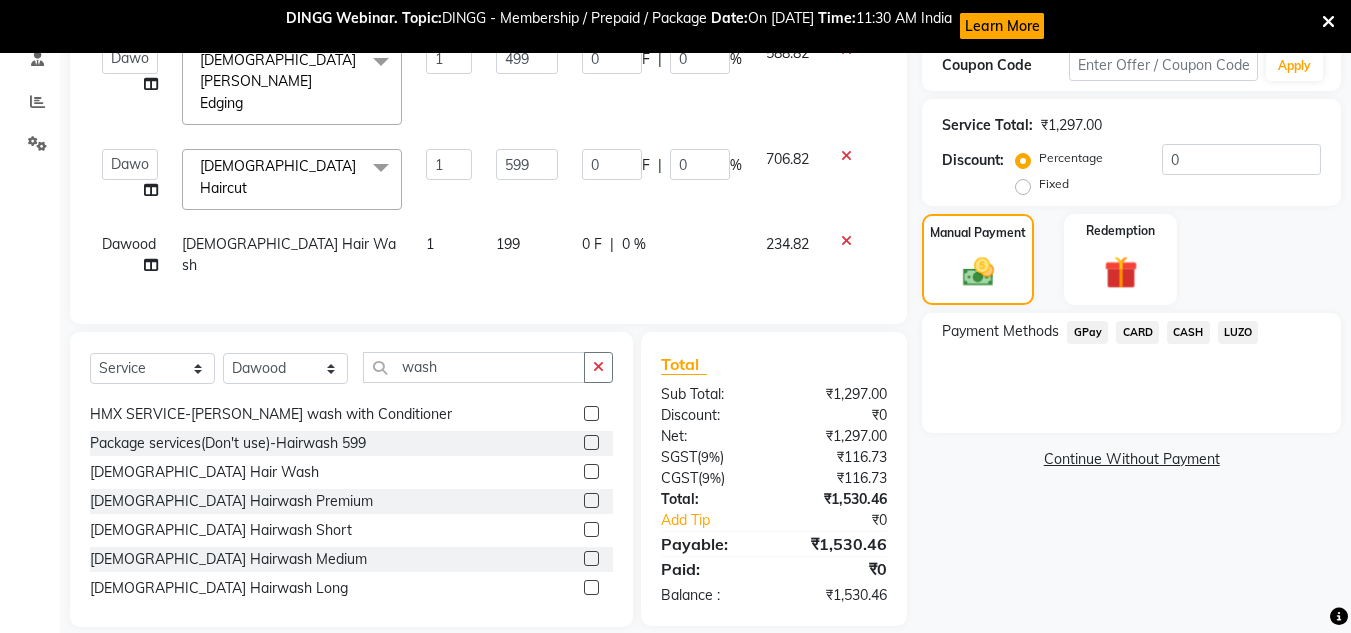 click on "GPay" 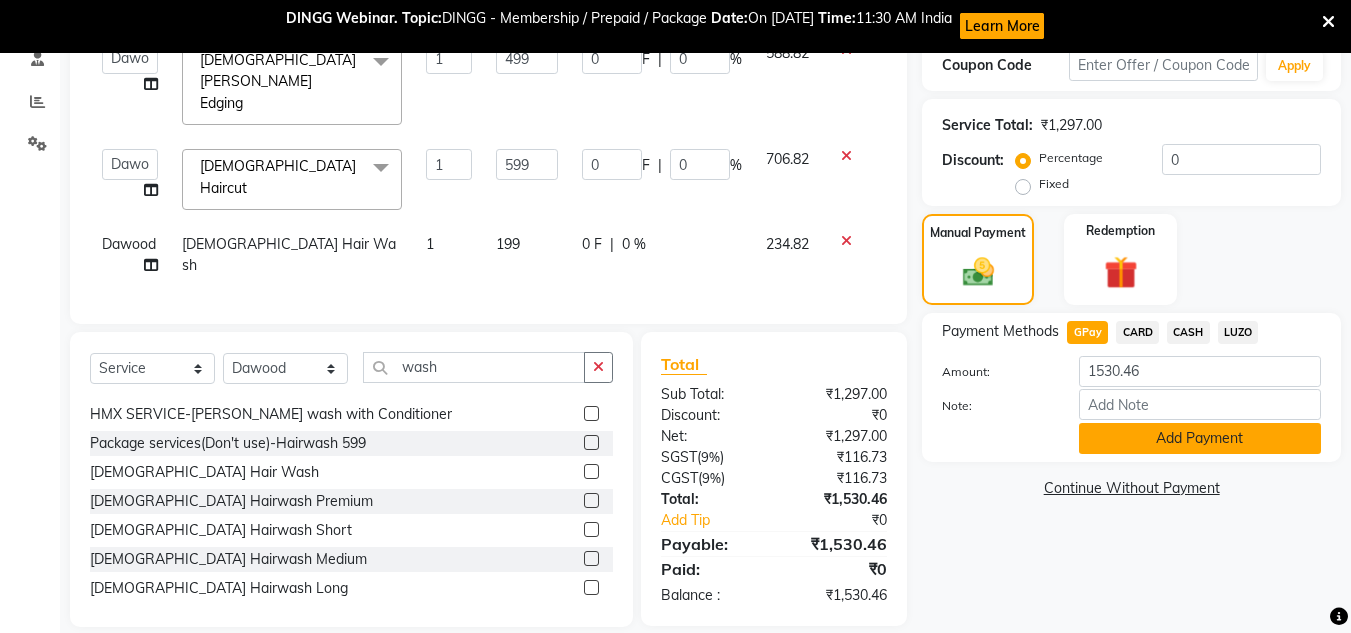 click on "Add Payment" 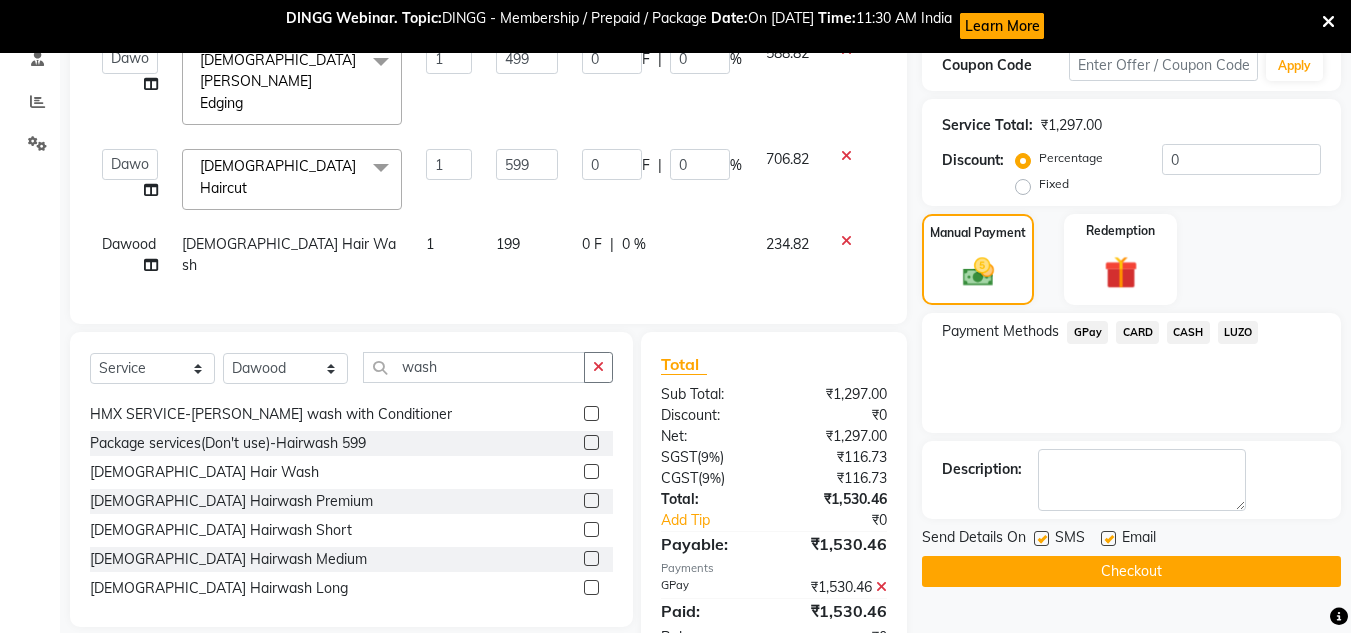 click 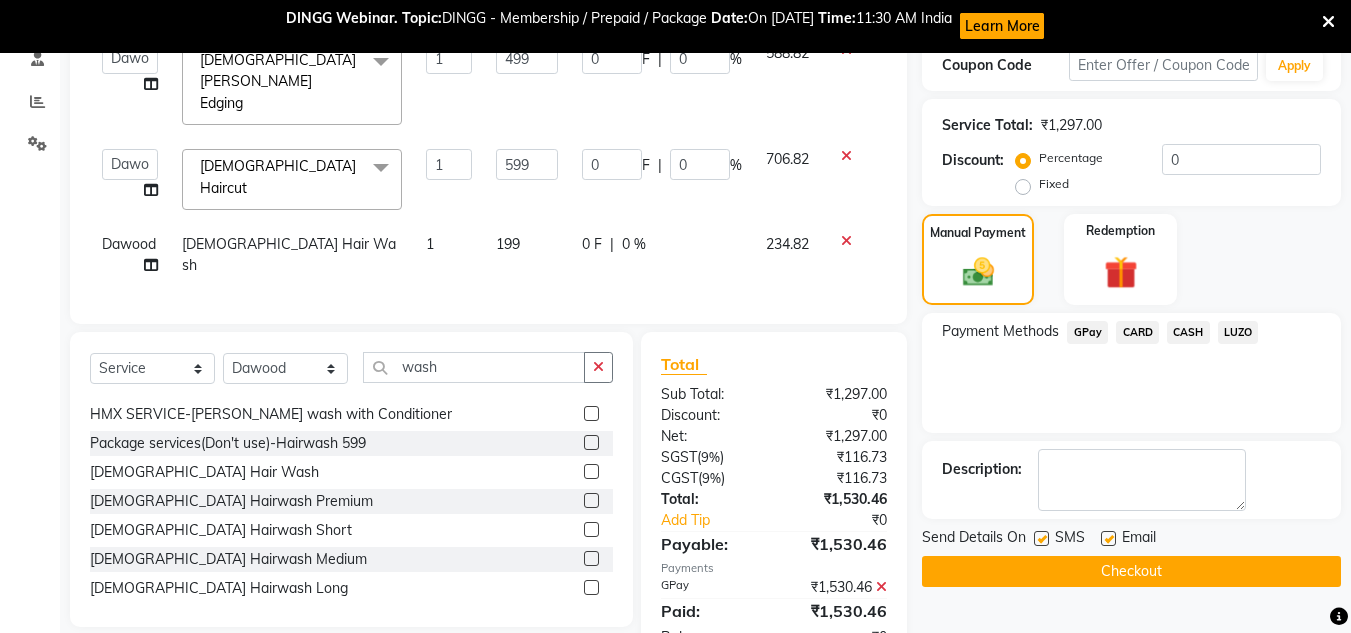 click at bounding box center [1107, 539] 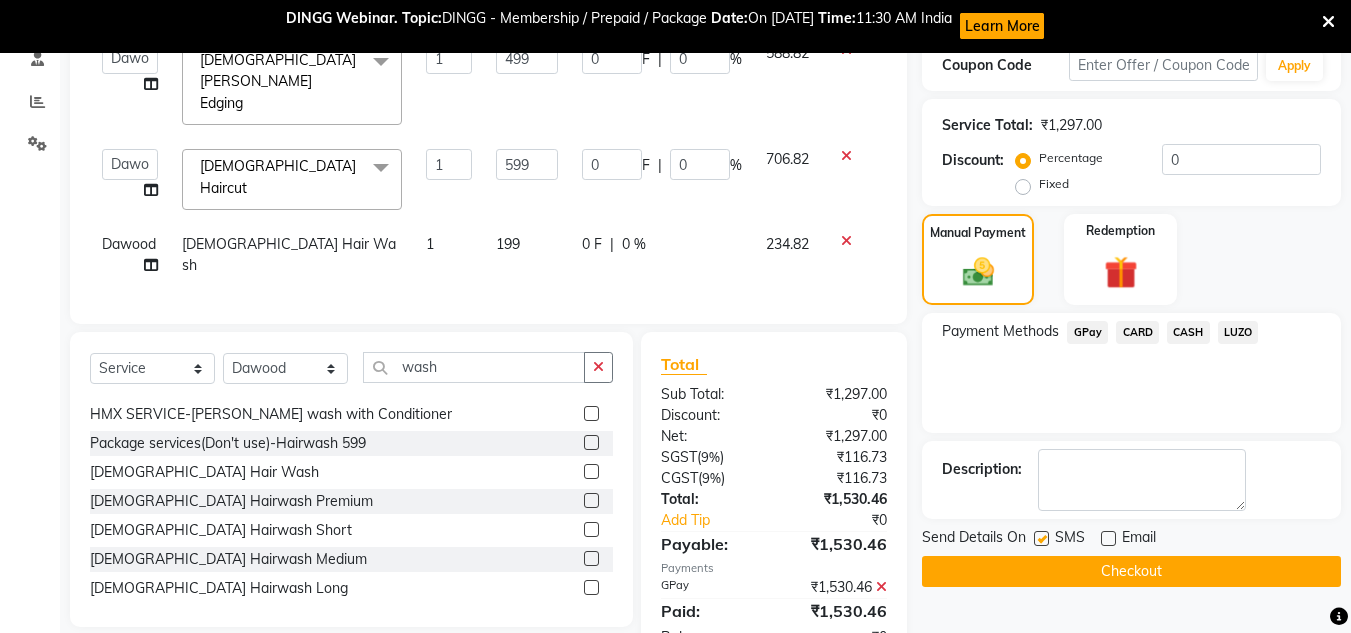 click 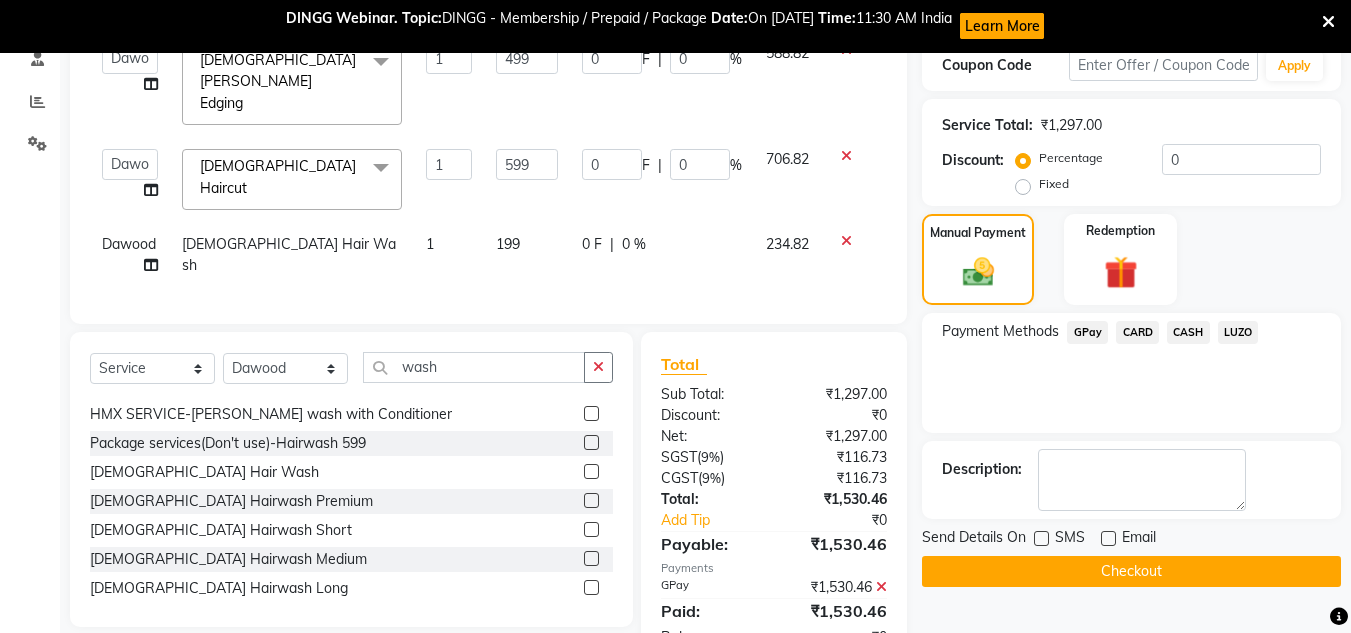 drag, startPoint x: 1148, startPoint y: 573, endPoint x: 1179, endPoint y: 543, distance: 43.13931 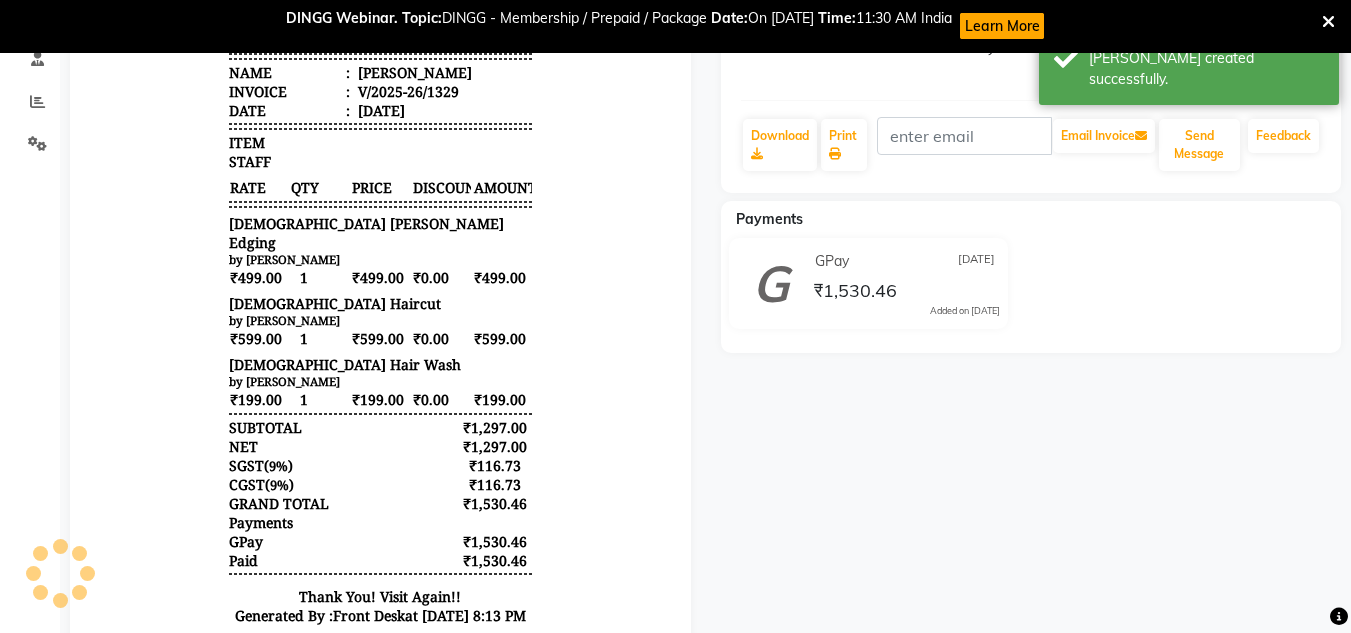 scroll, scrollTop: 0, scrollLeft: 0, axis: both 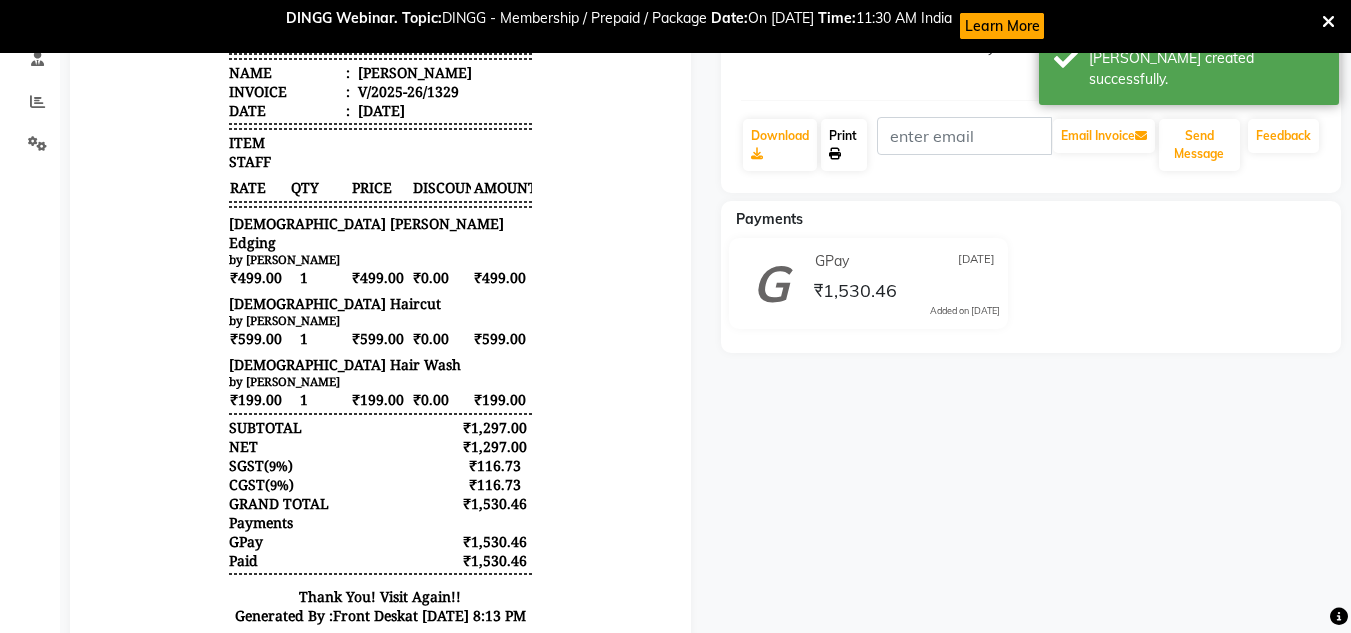 drag, startPoint x: 837, startPoint y: 140, endPoint x: 860, endPoint y: 123, distance: 28.600698 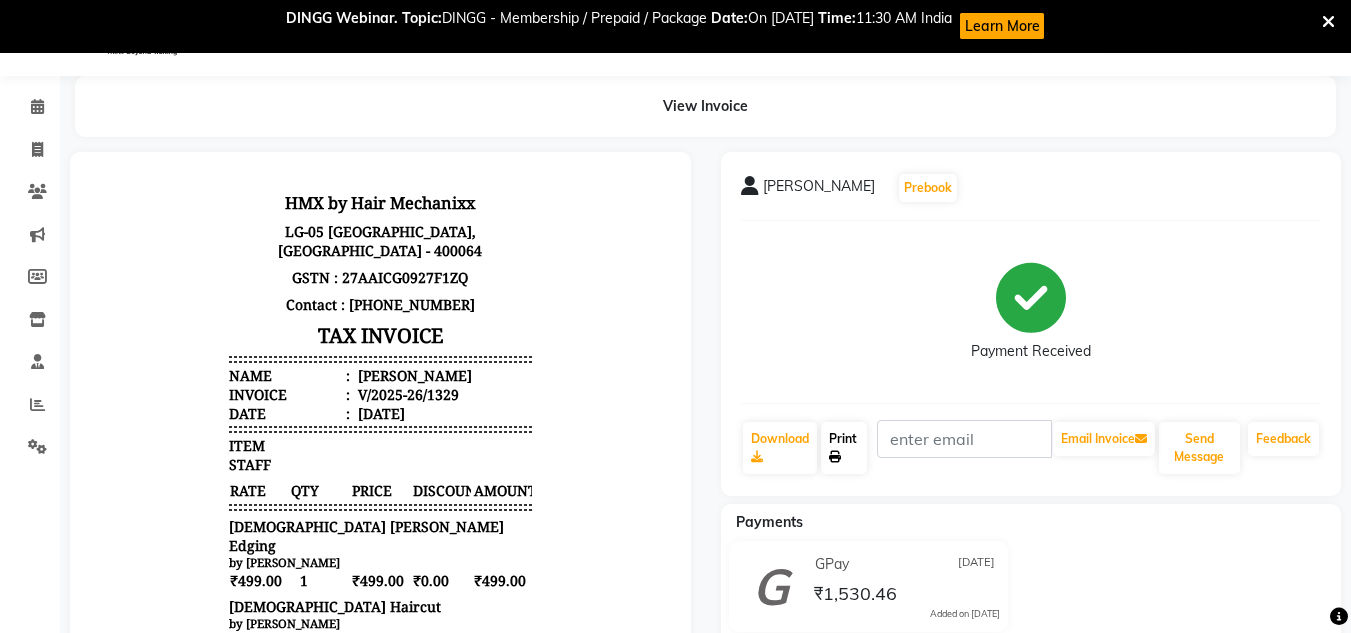 scroll, scrollTop: 0, scrollLeft: 0, axis: both 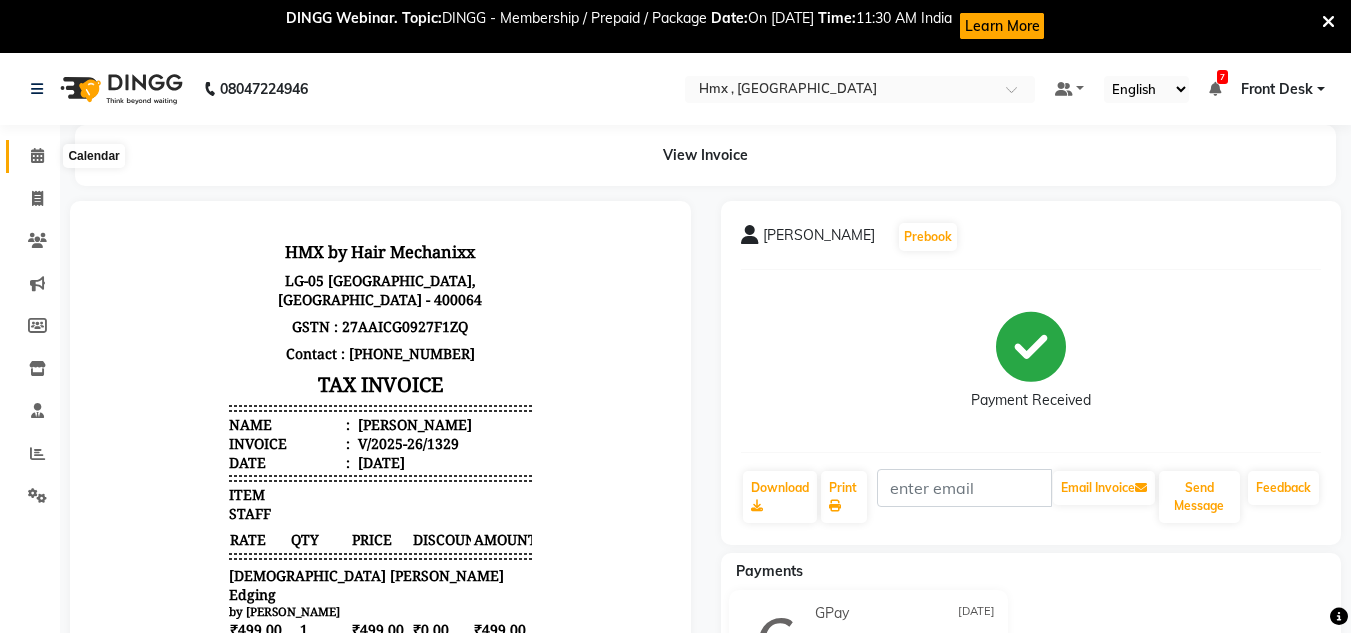 click 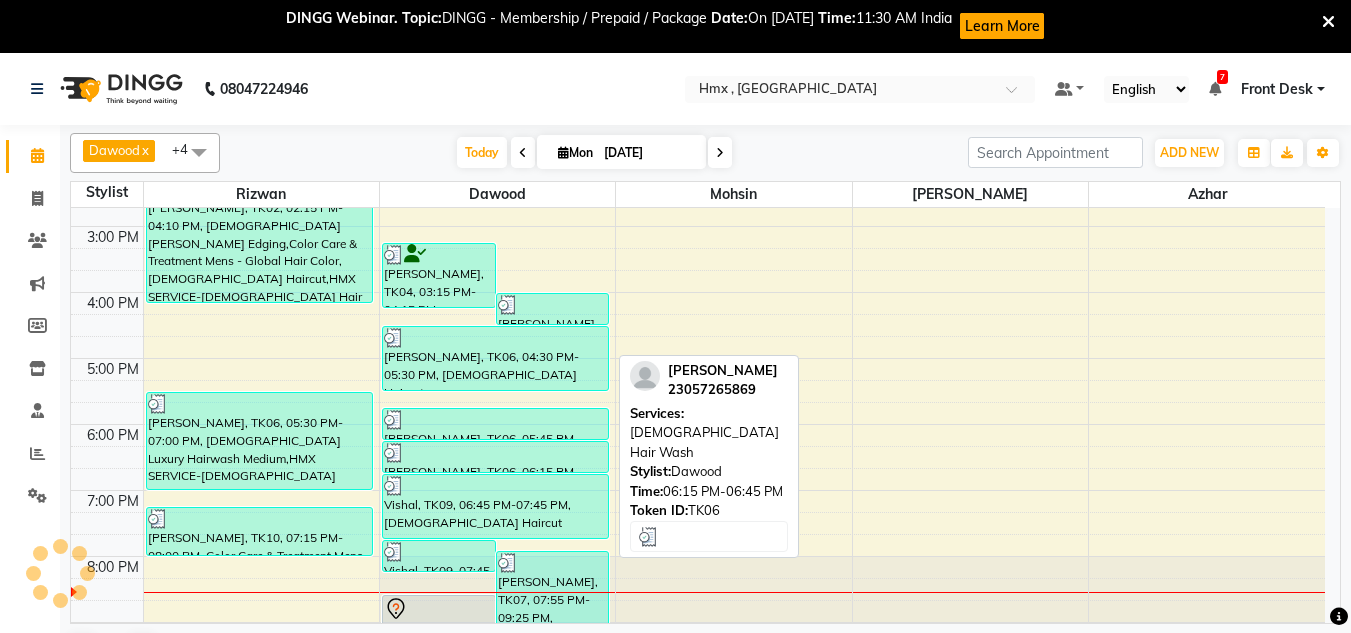 scroll, scrollTop: 508, scrollLeft: 0, axis: vertical 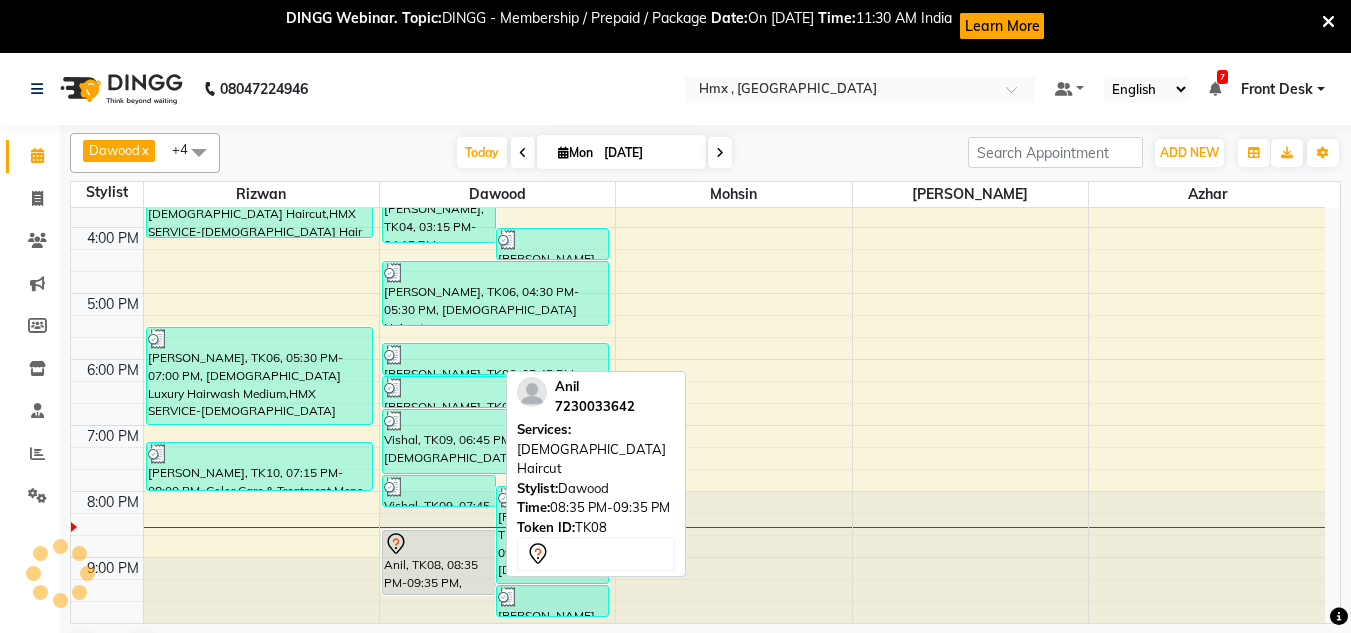 click on "Anil, TK08, 08:35 PM-09:35 PM, [DEMOGRAPHIC_DATA] Haircut" at bounding box center (439, 562) 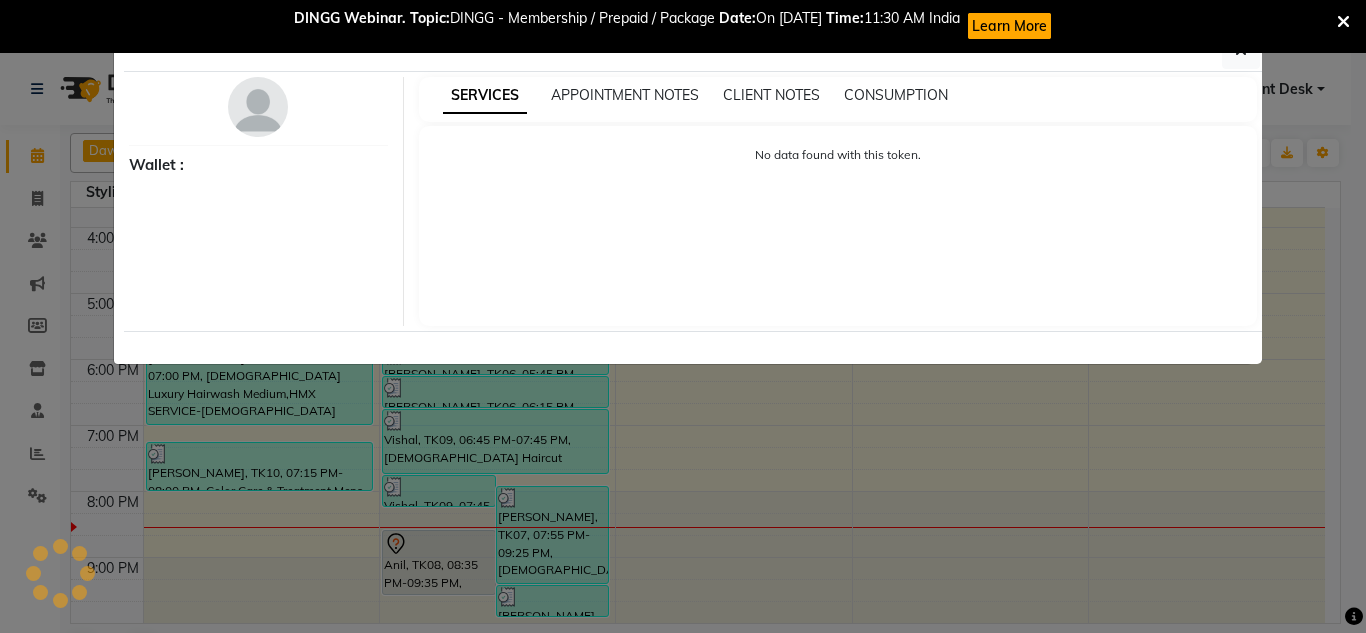 drag, startPoint x: 1103, startPoint y: 595, endPoint x: 1113, endPoint y: 568, distance: 28.79236 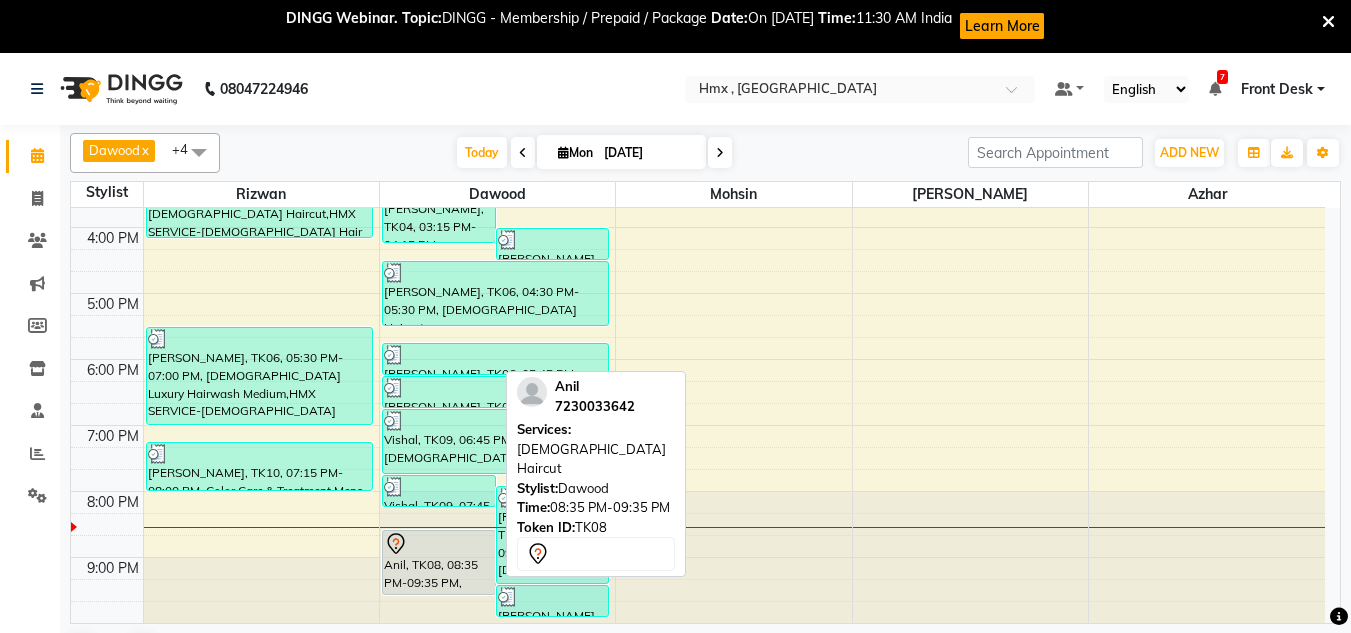 click on "[PERSON_NAME], TK04, 03:15 PM-04:15 PM, [DEMOGRAPHIC_DATA] Haircut     [PERSON_NAME], TK06, 04:00 PM-04:30 PM, [DEMOGRAPHIC_DATA] Hair Wash     Vishal, TK09, 07:45 PM-08:15 PM, [DEMOGRAPHIC_DATA] Hair Wash     [PERSON_NAME], TK07, 07:55 PM-09:25 PM, [DEMOGRAPHIC_DATA] [PERSON_NAME] Edging,[DEMOGRAPHIC_DATA] Haircut             Anil, TK08, 08:35 PM-09:35 PM, [DEMOGRAPHIC_DATA] Haircut     [PERSON_NAME], TK07, 09:25 PM-09:55 PM, [DEMOGRAPHIC_DATA] Hair Wash     [PERSON_NAME], TK06, 04:30 PM-05:30 PM, [DEMOGRAPHIC_DATA] Haircut     [PERSON_NAME], TK06, 05:45 PM-06:15 PM, [DEMOGRAPHIC_DATA] [PERSON_NAME] Edging     [PERSON_NAME], TK06, 06:15 PM-06:45 PM, [DEMOGRAPHIC_DATA] Hair Wash     Vishal, TK09, 06:45 PM-07:45 PM, [DEMOGRAPHIC_DATA] Haircut" at bounding box center (497, 161) 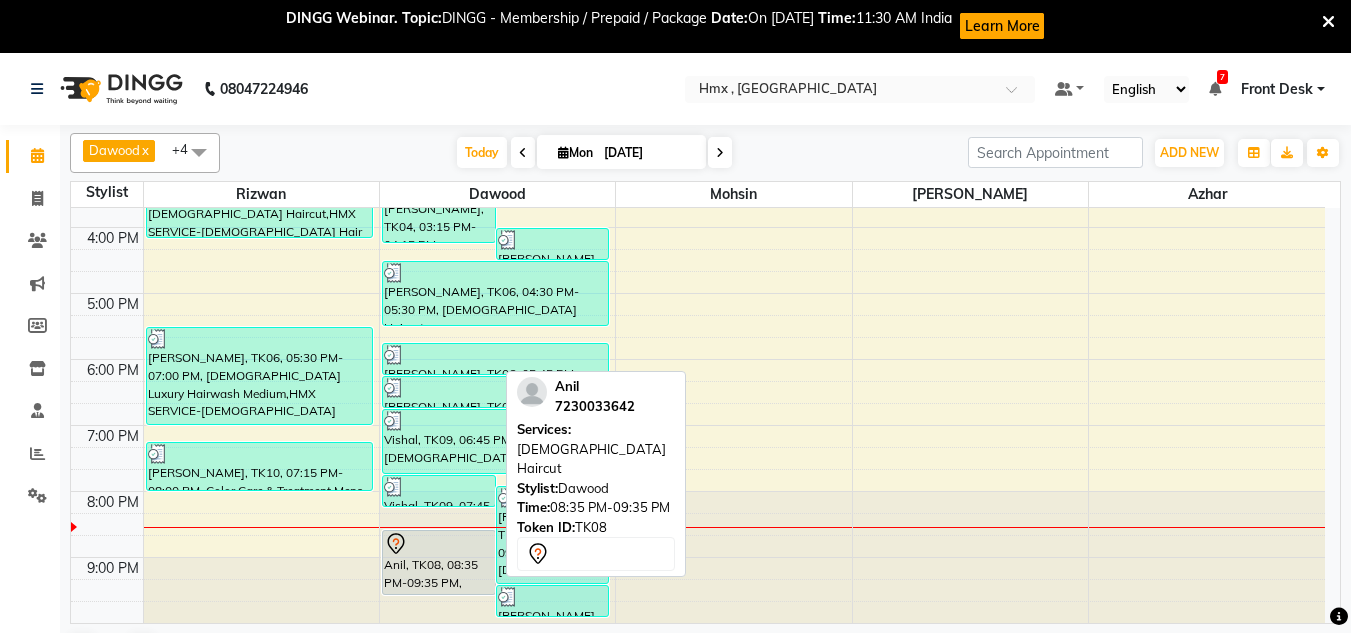 click at bounding box center [439, 544] 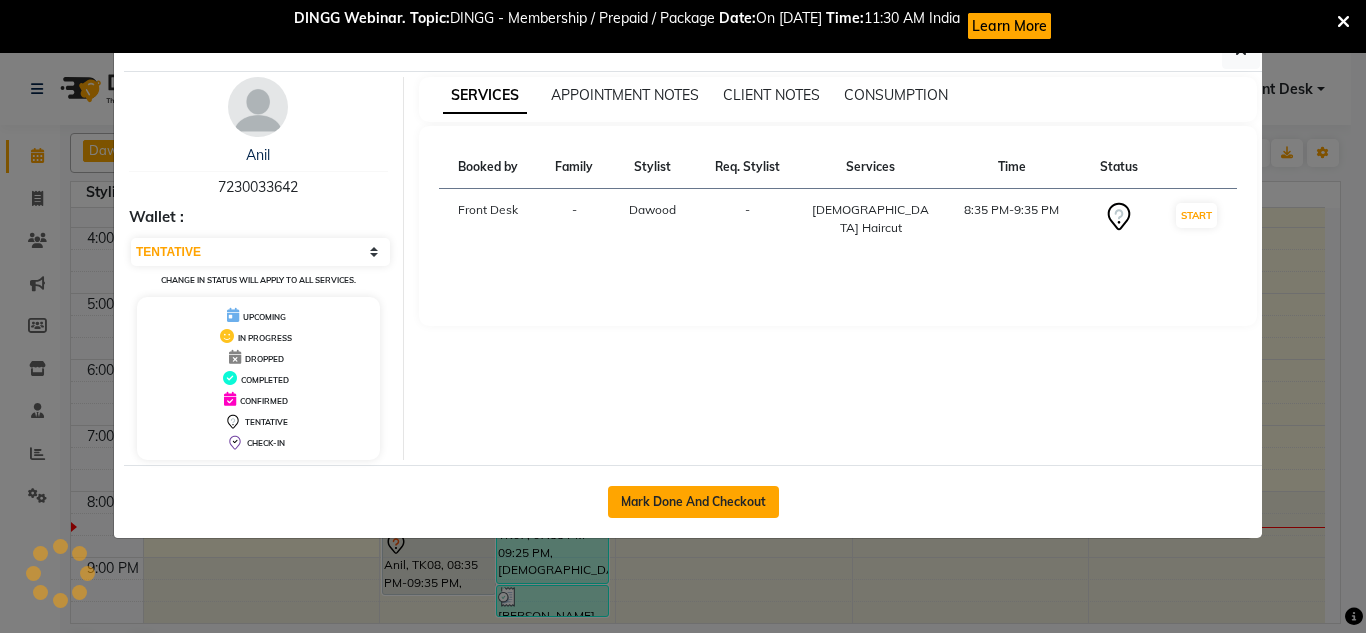 click on "Mark Done And Checkout" 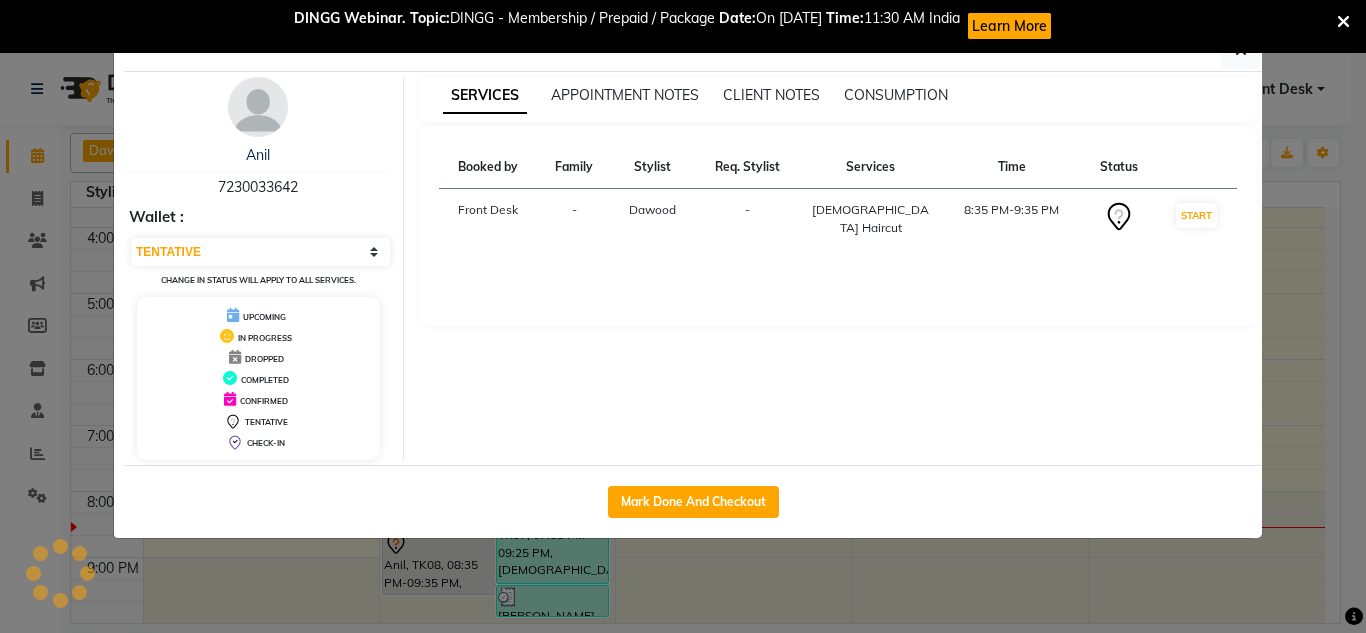 select on "service" 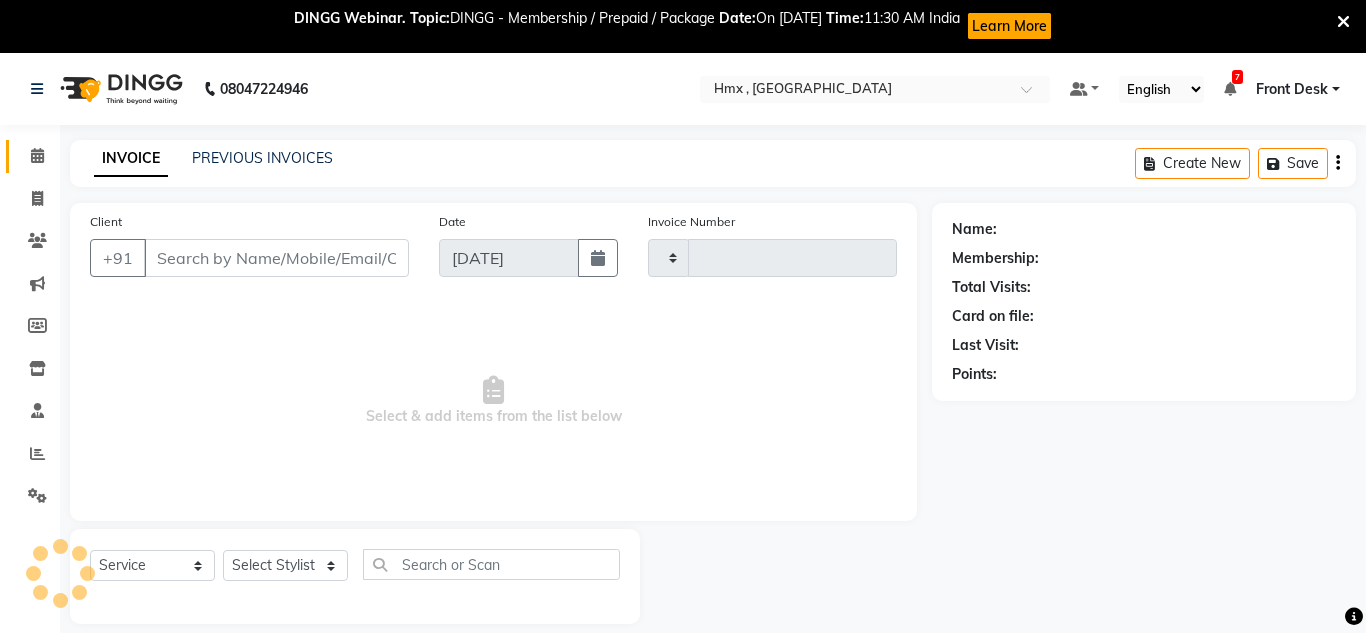 type on "1330" 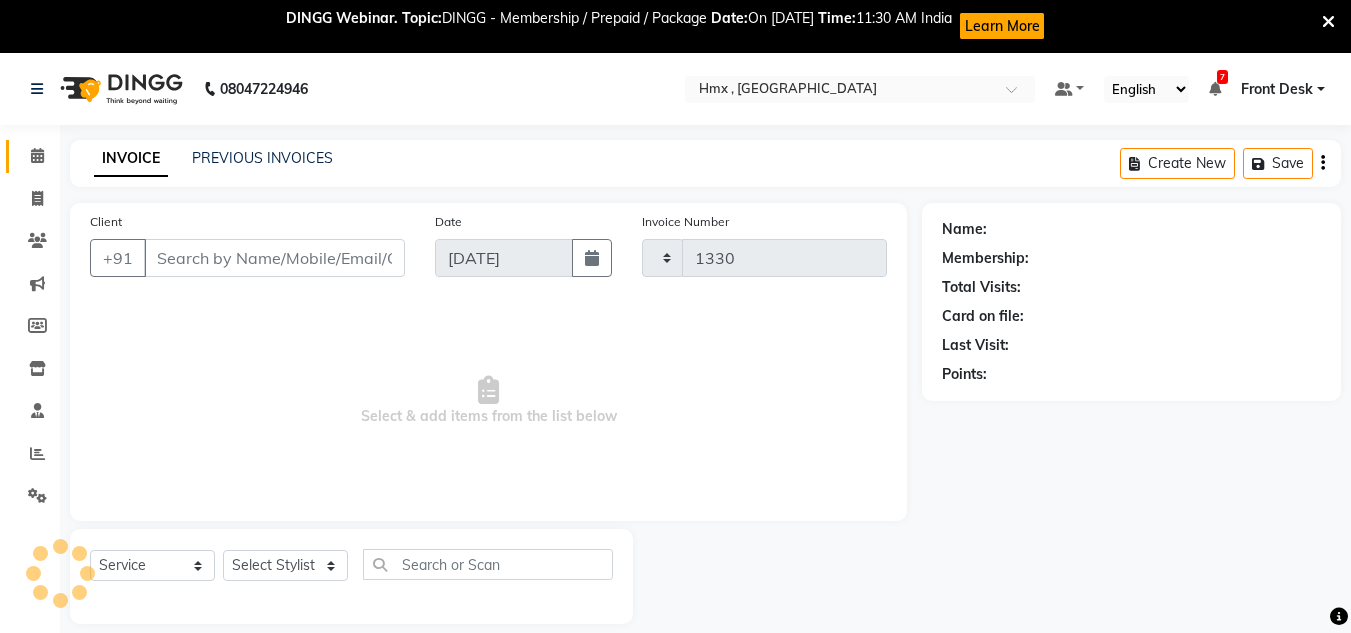 select on "5711" 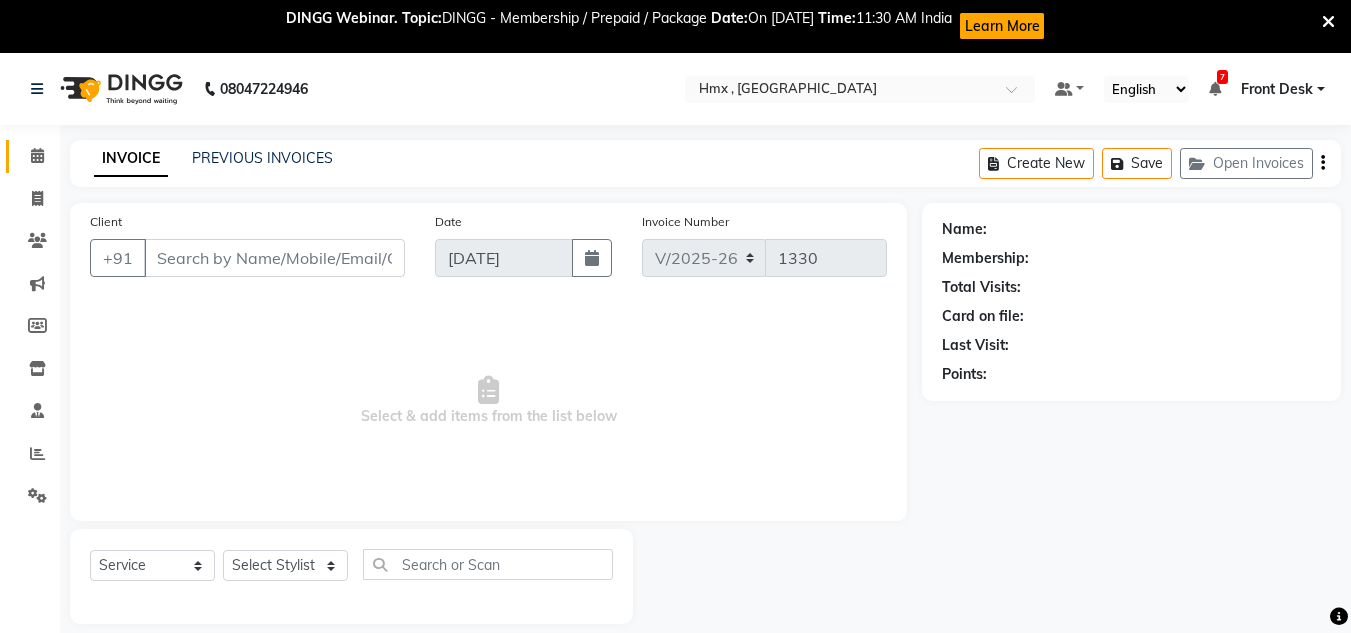 type on "7230033642" 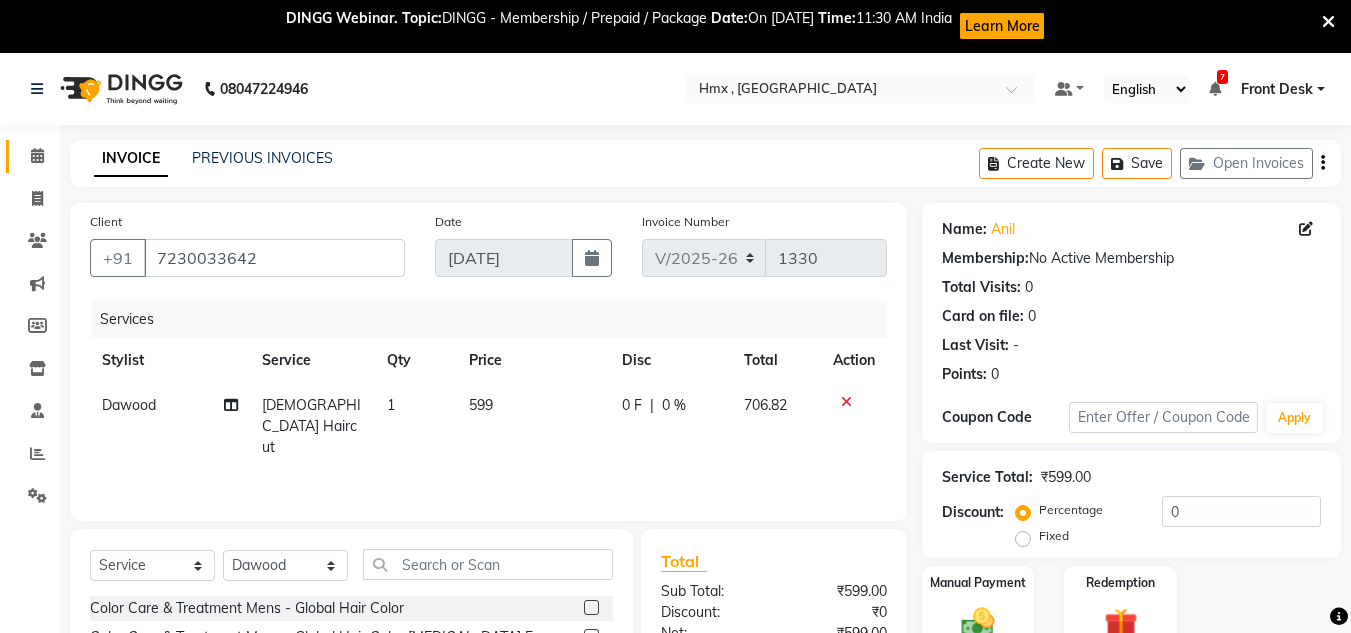 scroll, scrollTop: 200, scrollLeft: 0, axis: vertical 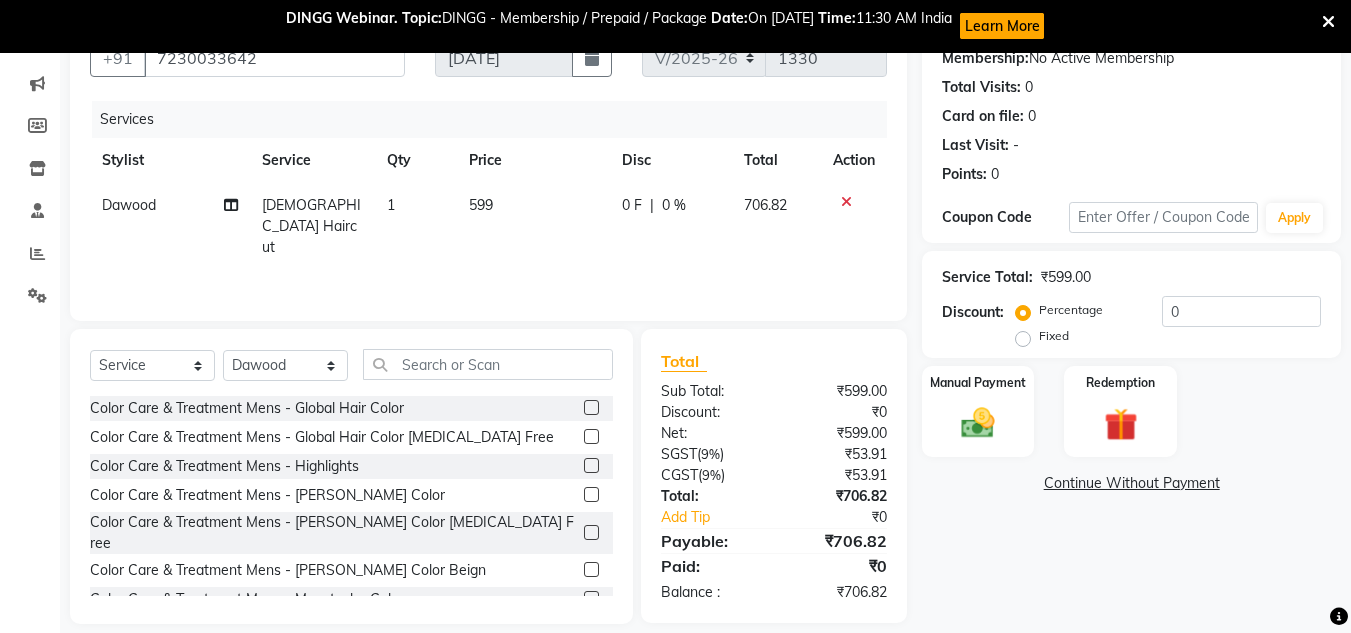 click on "599" 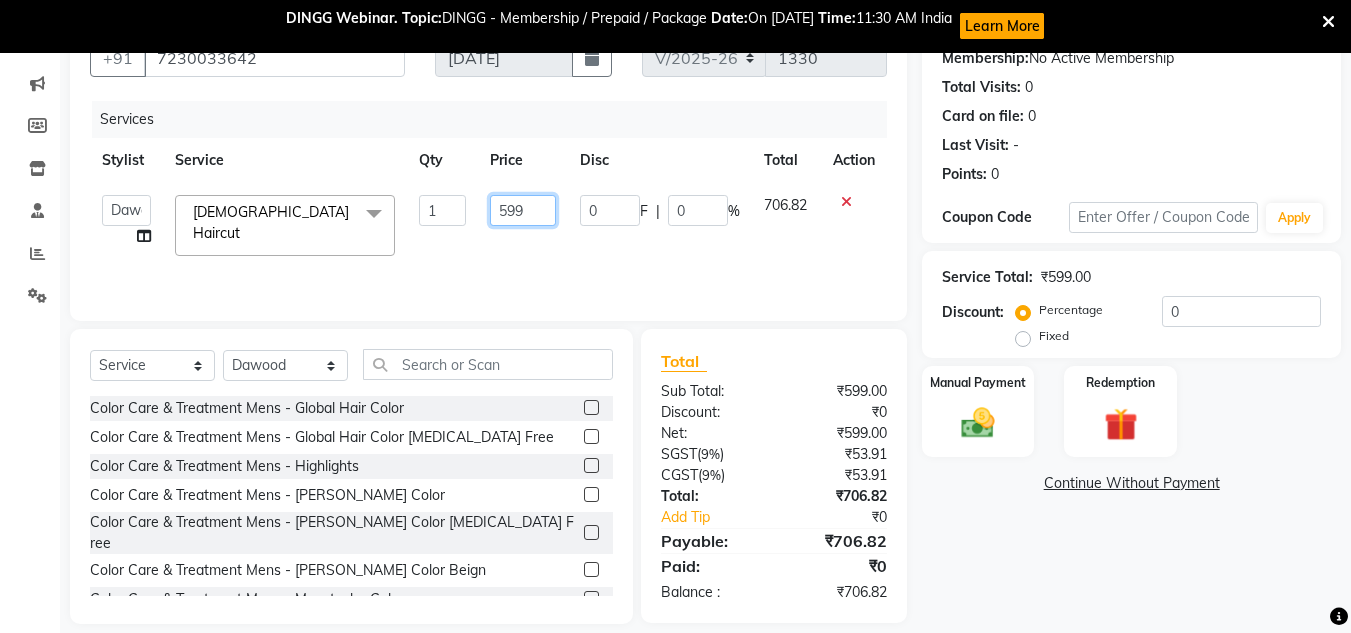 click on "599" 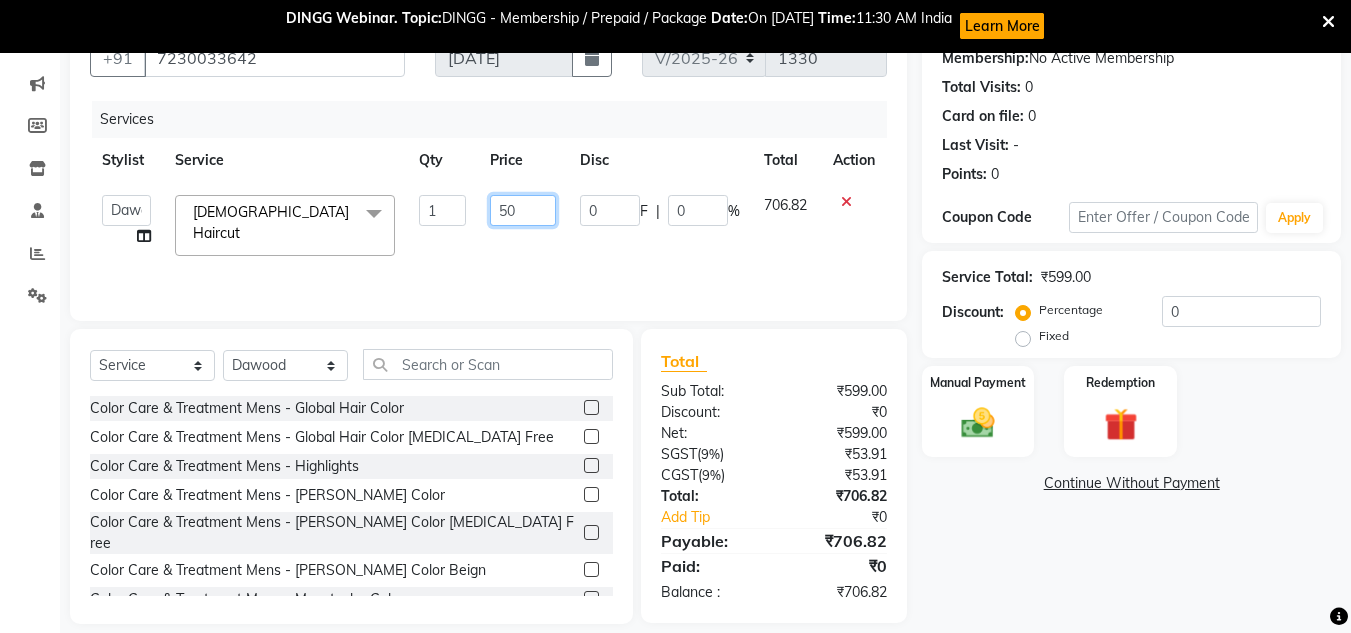 type on "500" 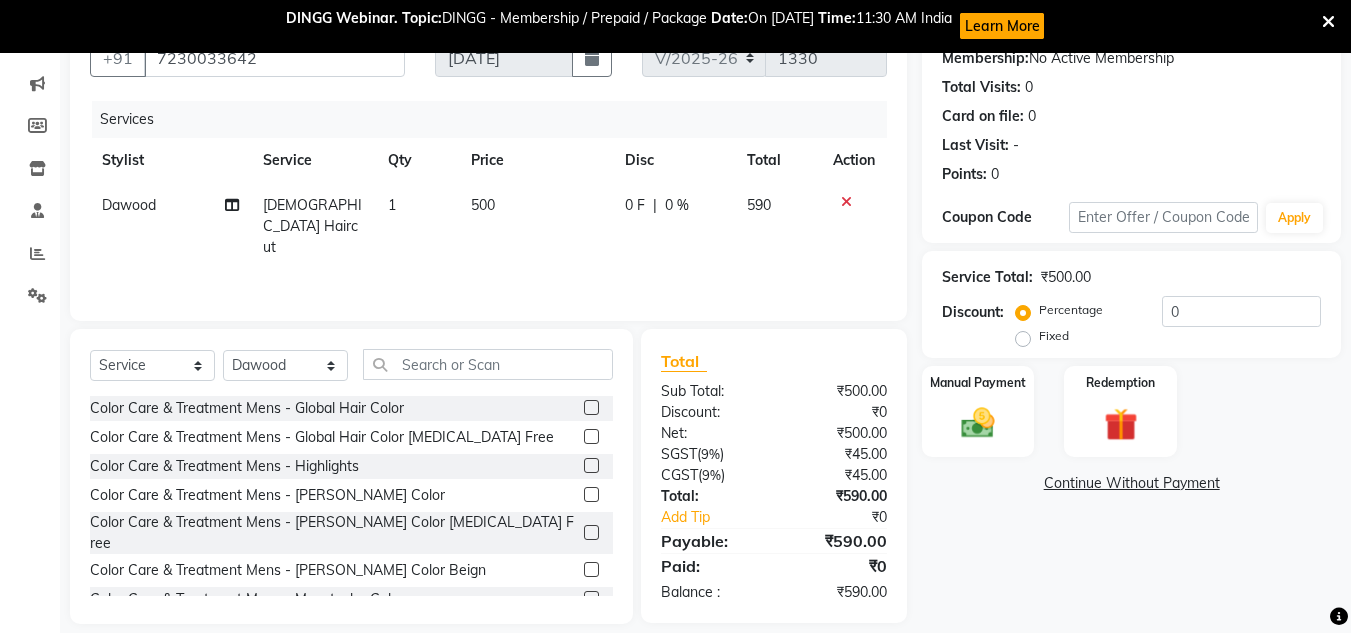 drag, startPoint x: 537, startPoint y: 271, endPoint x: 581, endPoint y: 279, distance: 44.72136 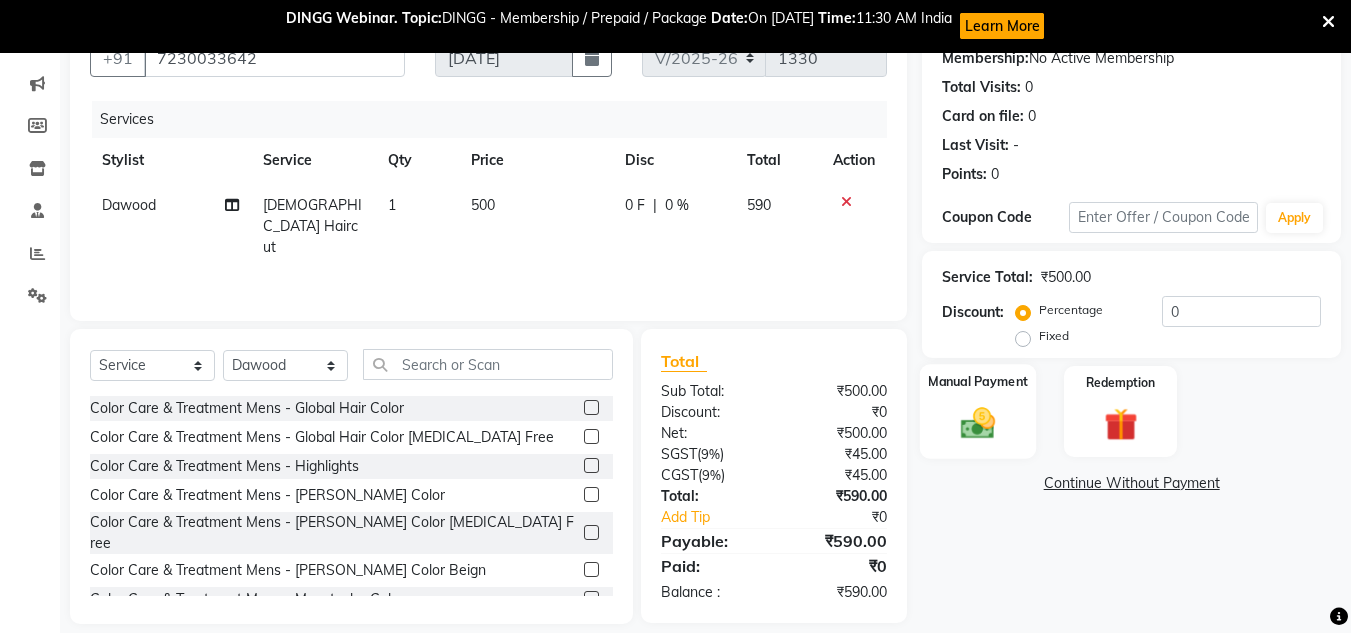 click 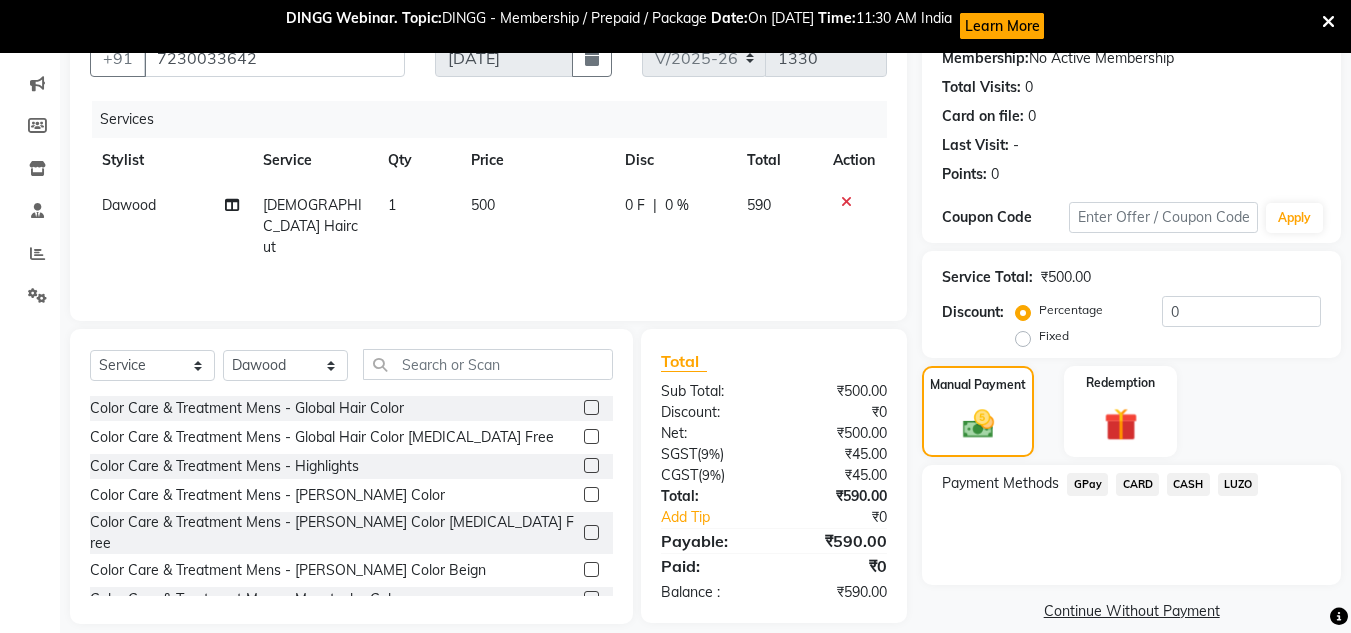 click on "GPay" 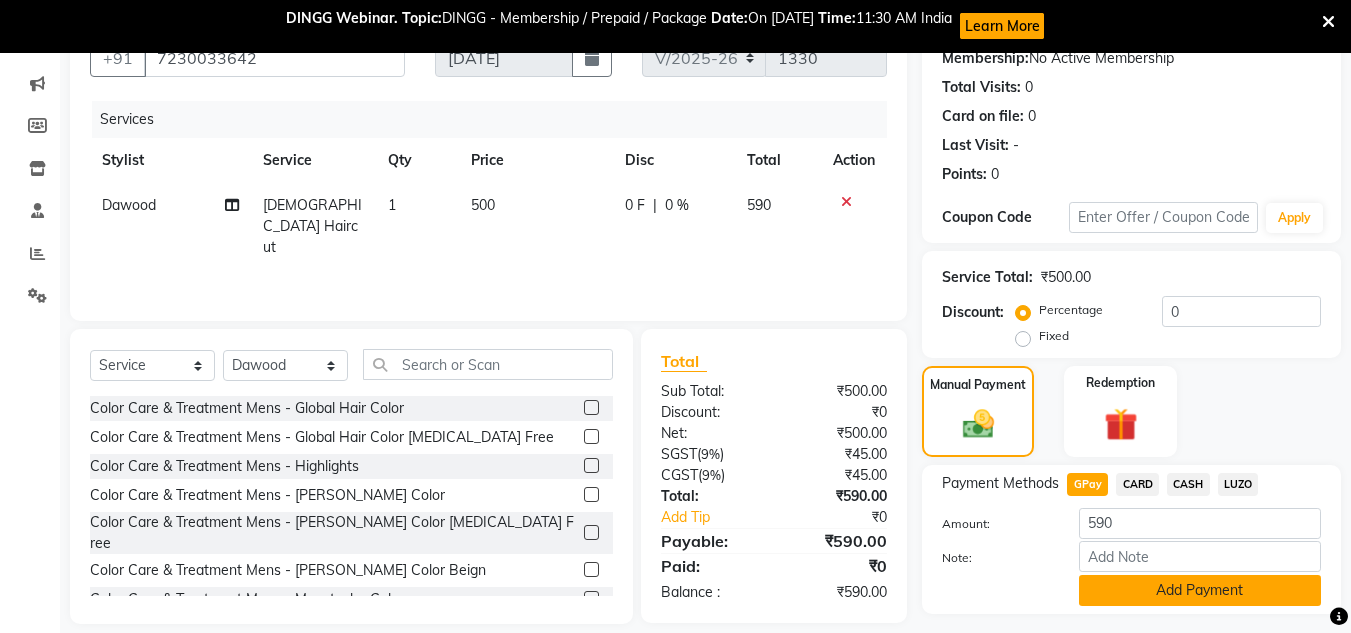 click on "Add Payment" 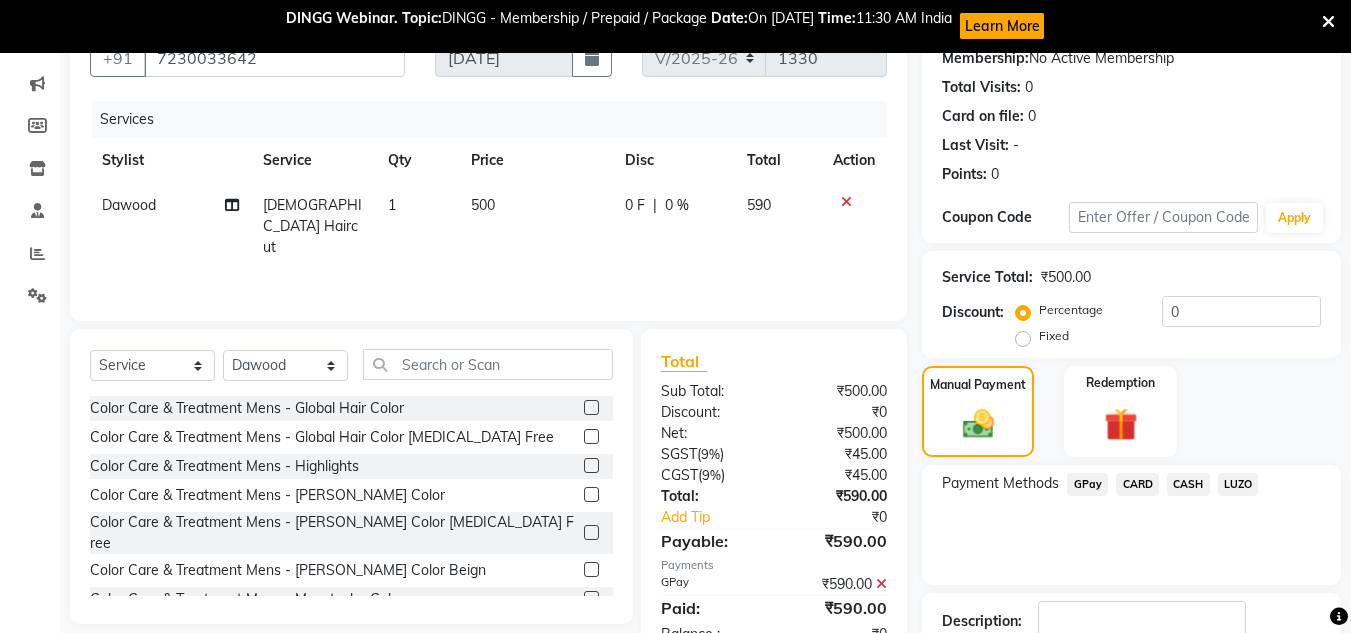 scroll, scrollTop: 336, scrollLeft: 0, axis: vertical 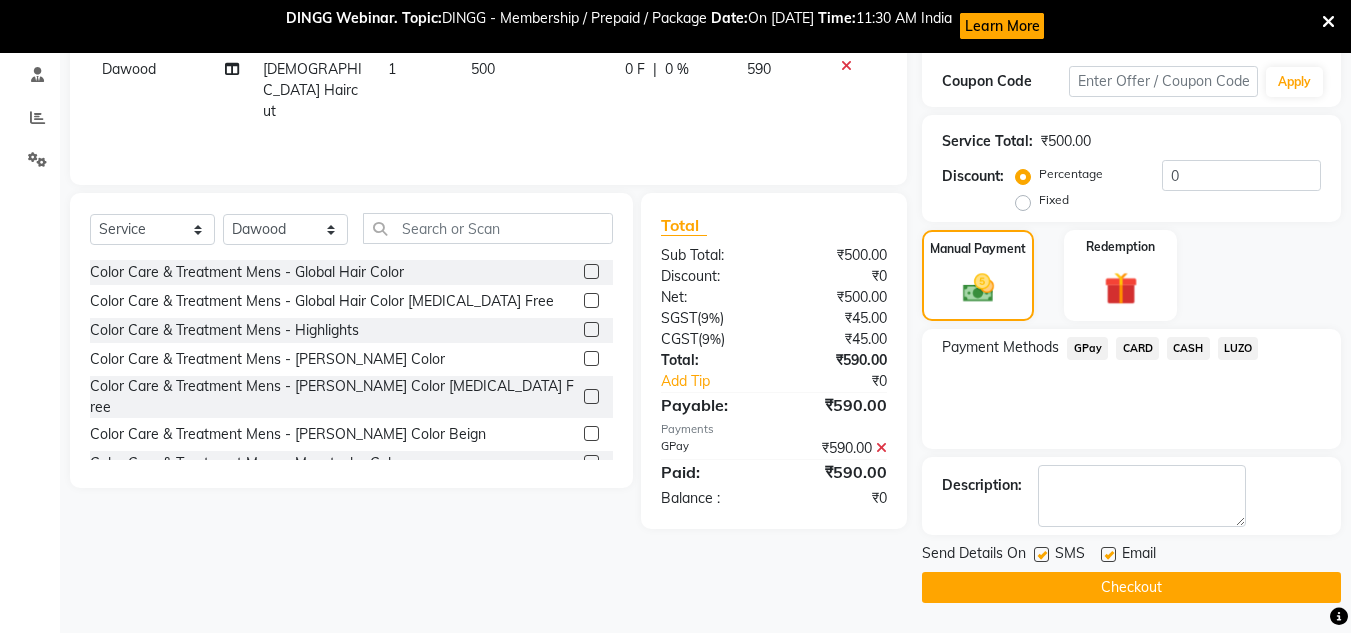 click 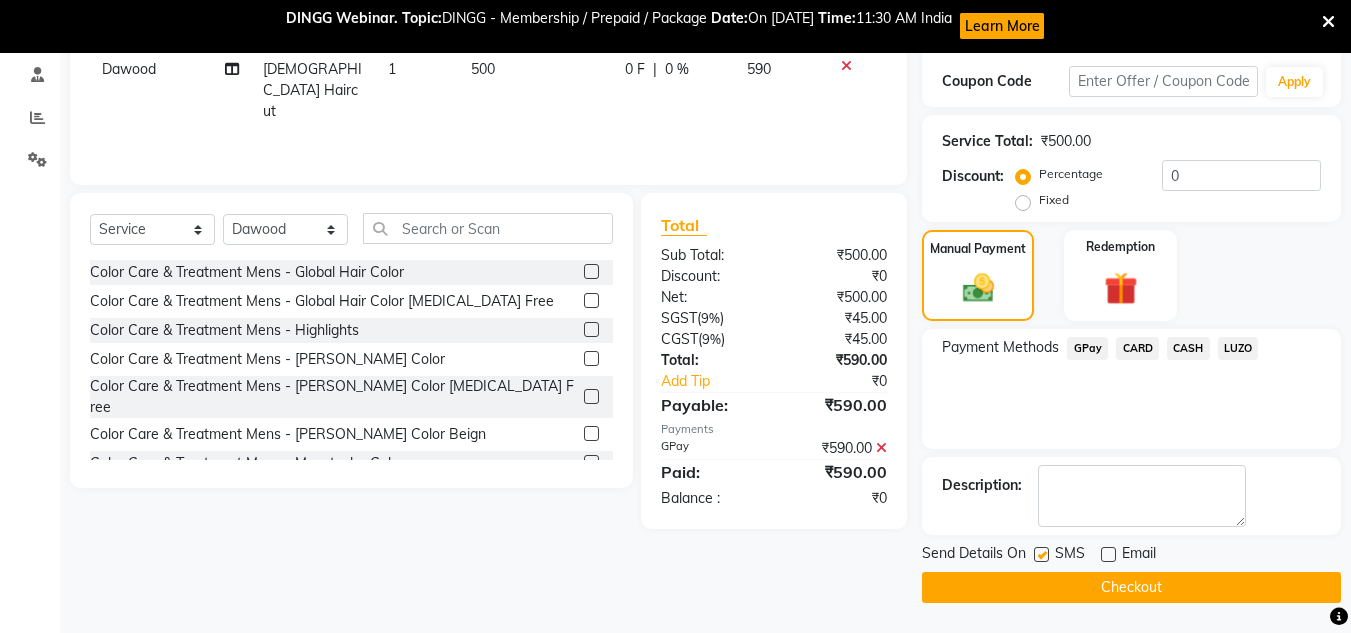 click 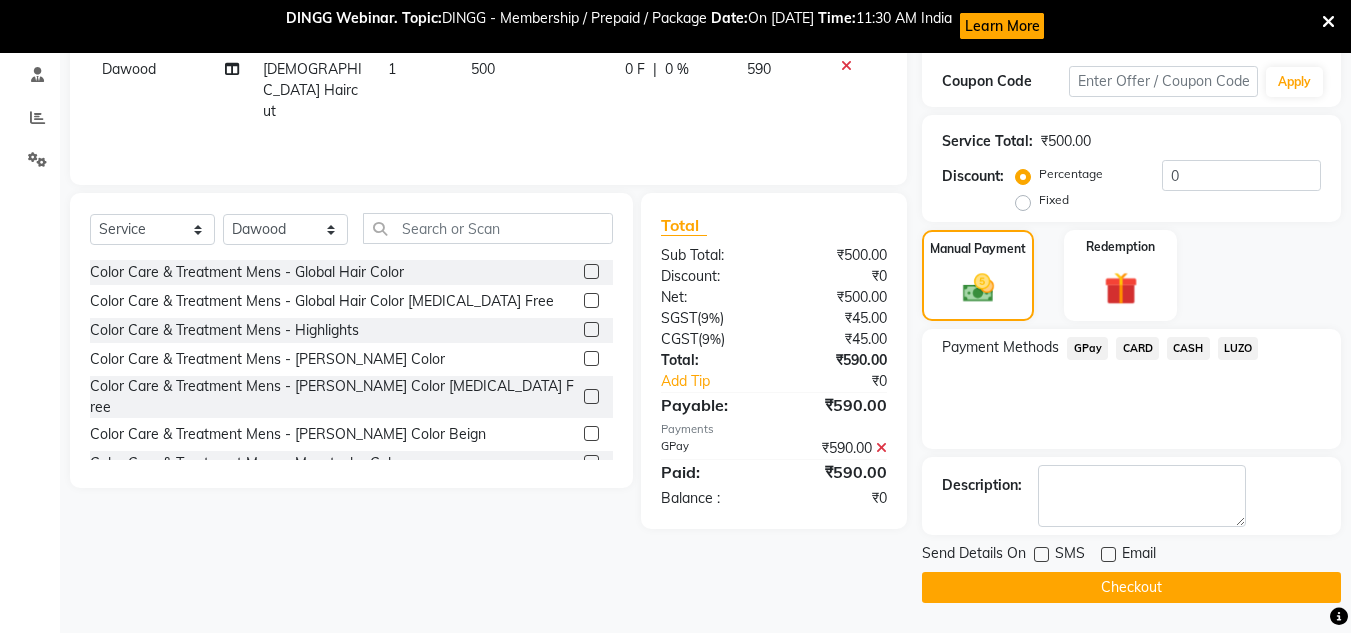 click on "Checkout" 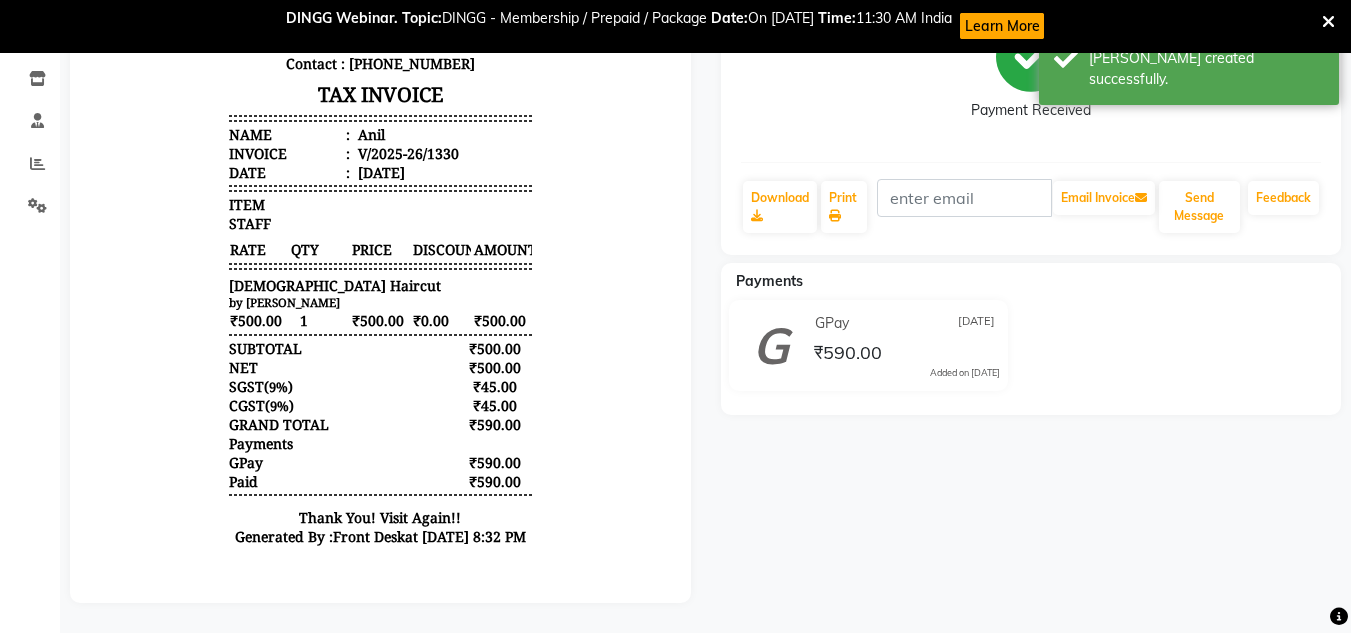 scroll, scrollTop: 0, scrollLeft: 0, axis: both 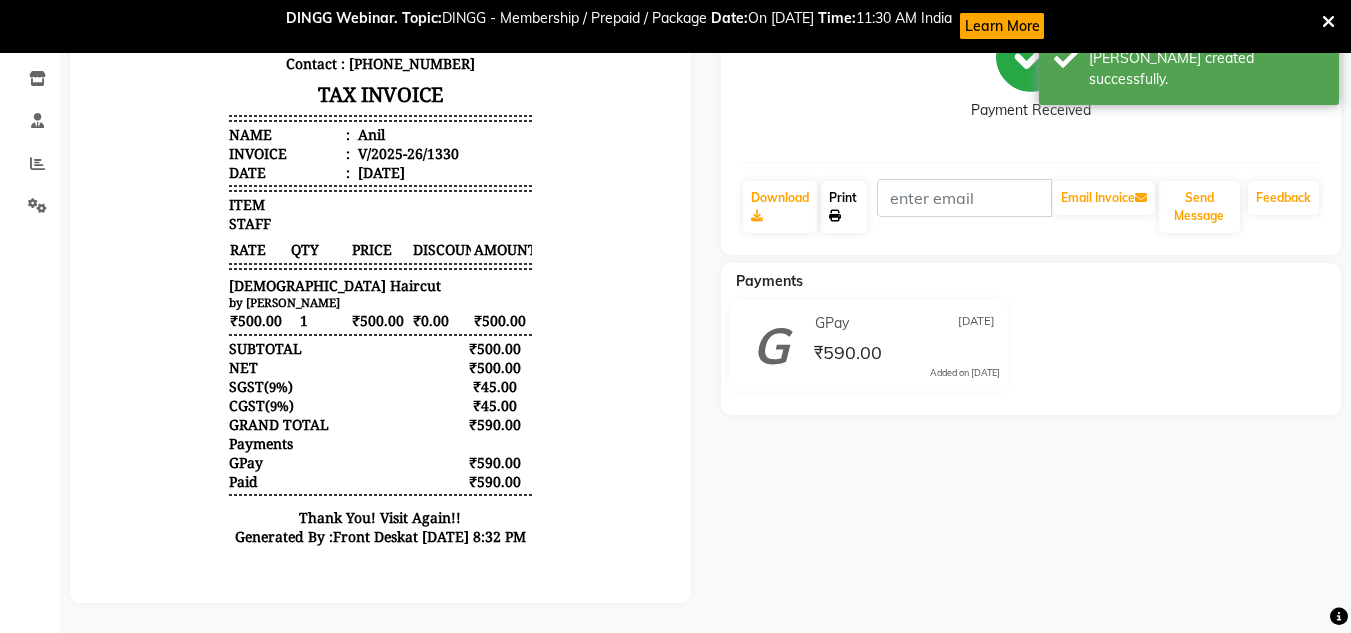 click on "Print" 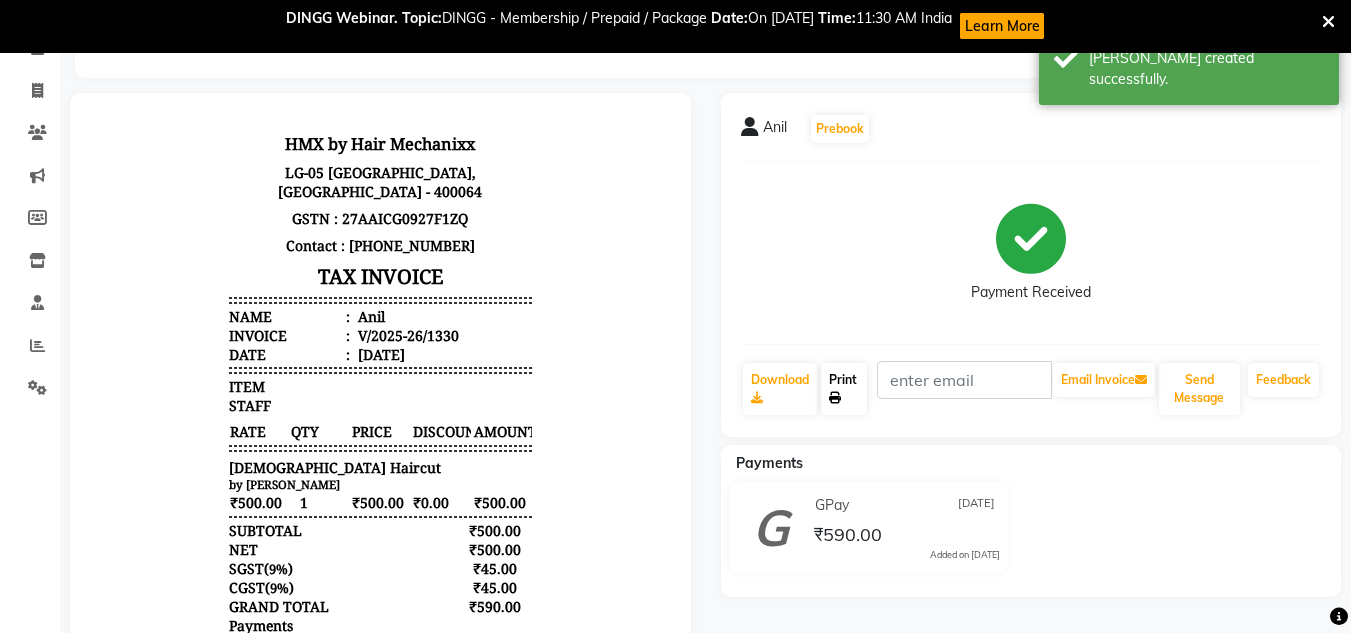 scroll, scrollTop: 0, scrollLeft: 0, axis: both 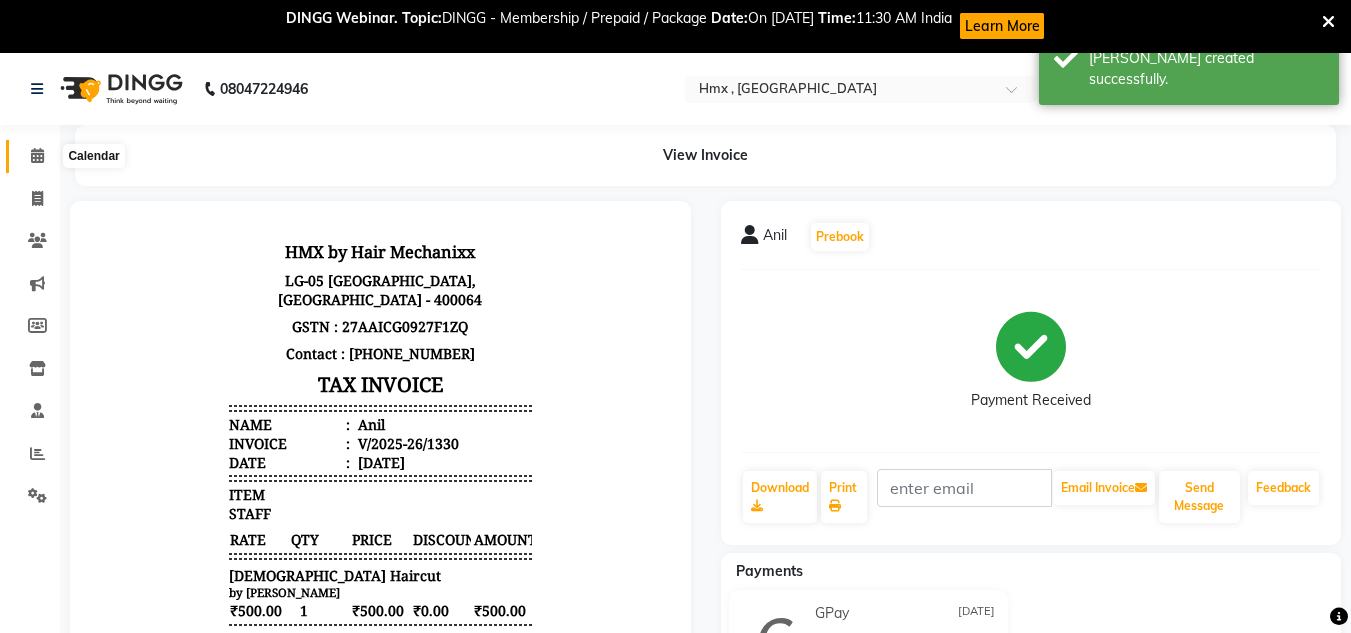 click 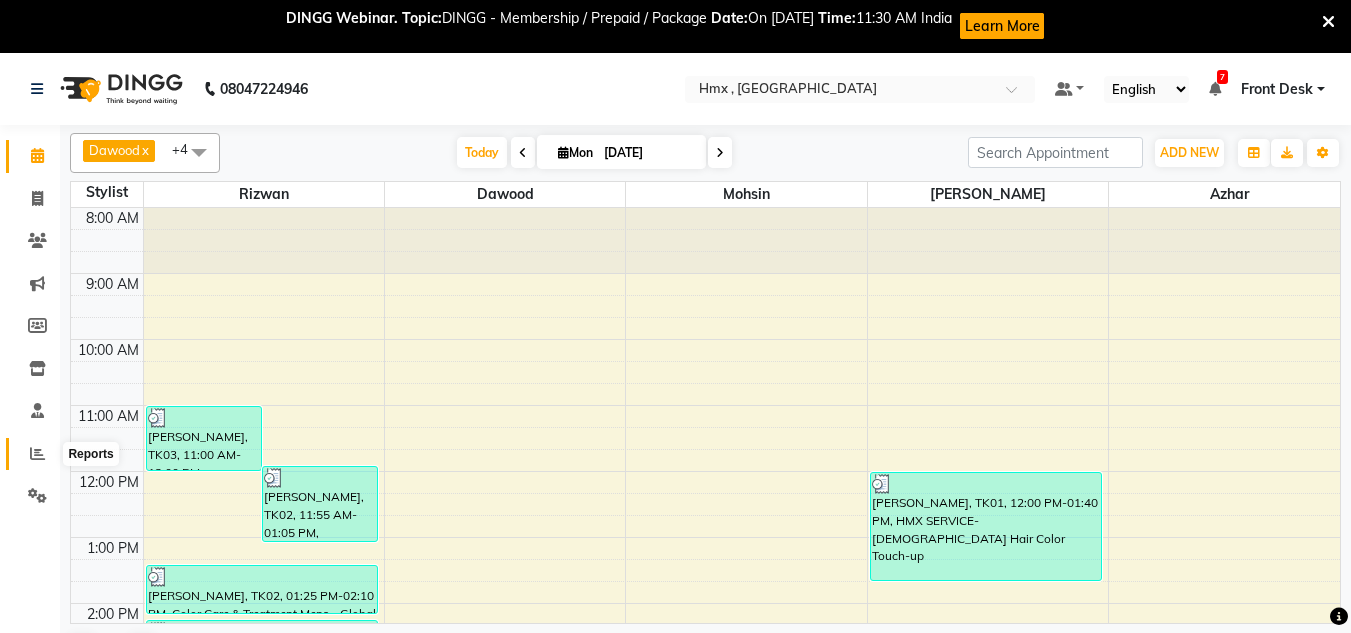 click 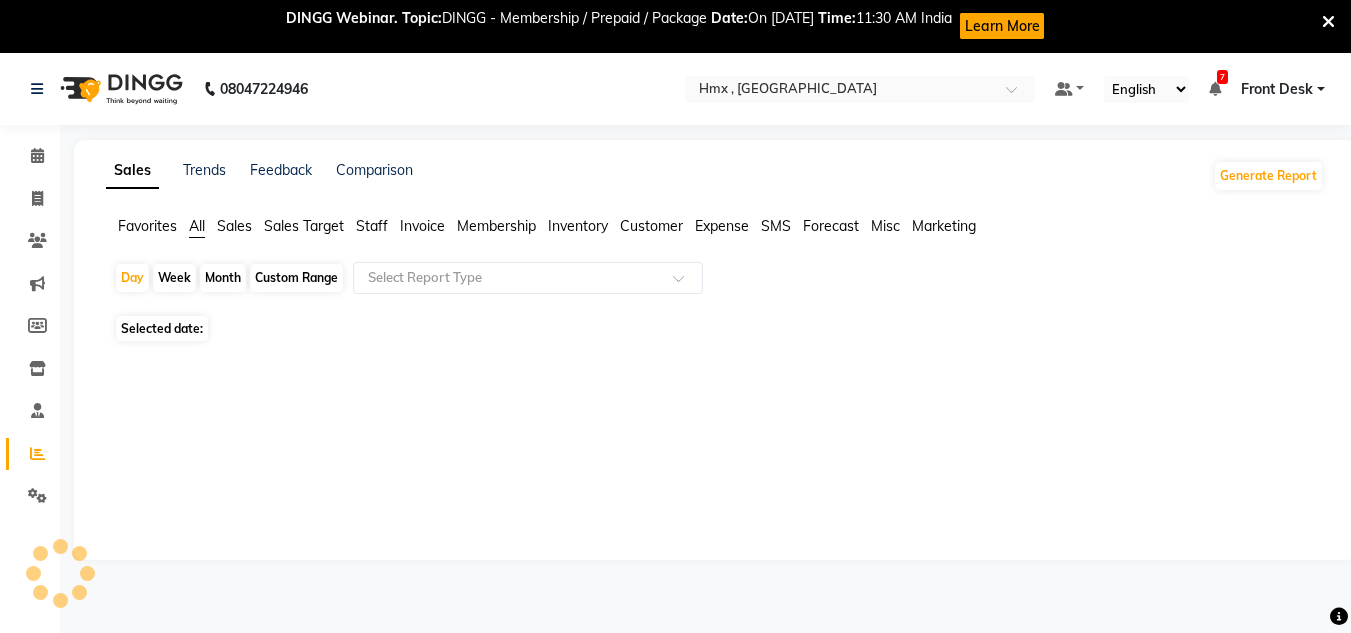 drag, startPoint x: 369, startPoint y: 226, endPoint x: 573, endPoint y: 434, distance: 291.34174 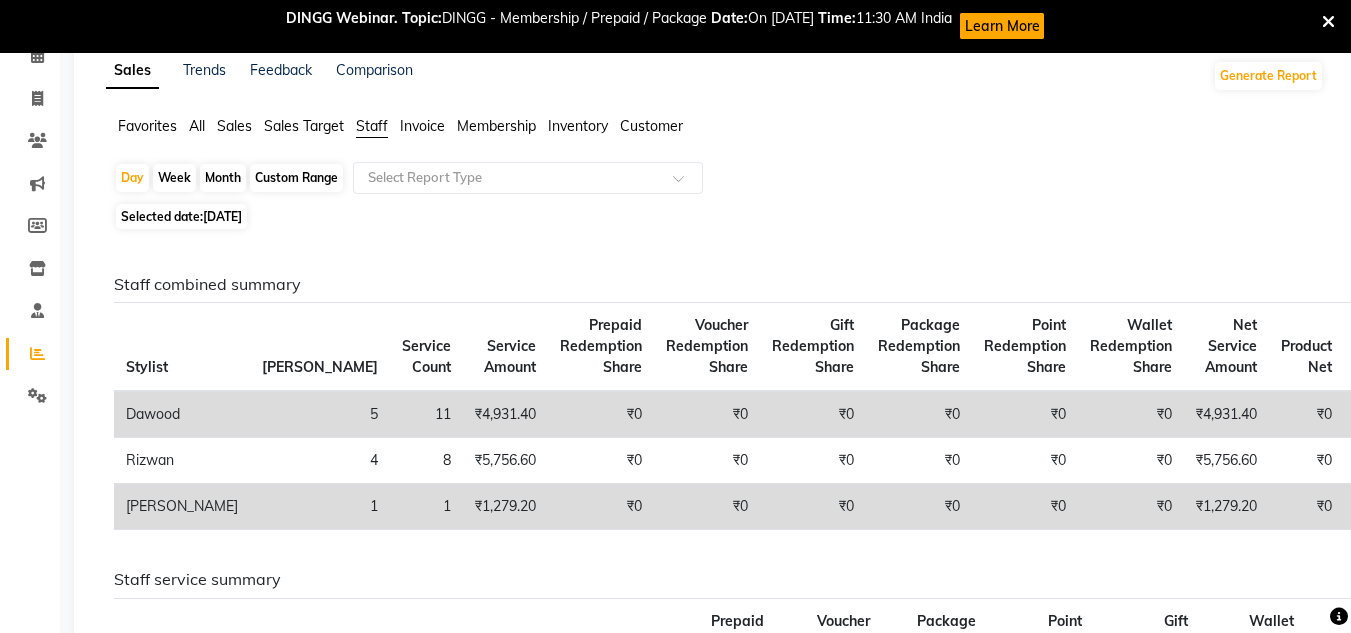 scroll, scrollTop: 0, scrollLeft: 0, axis: both 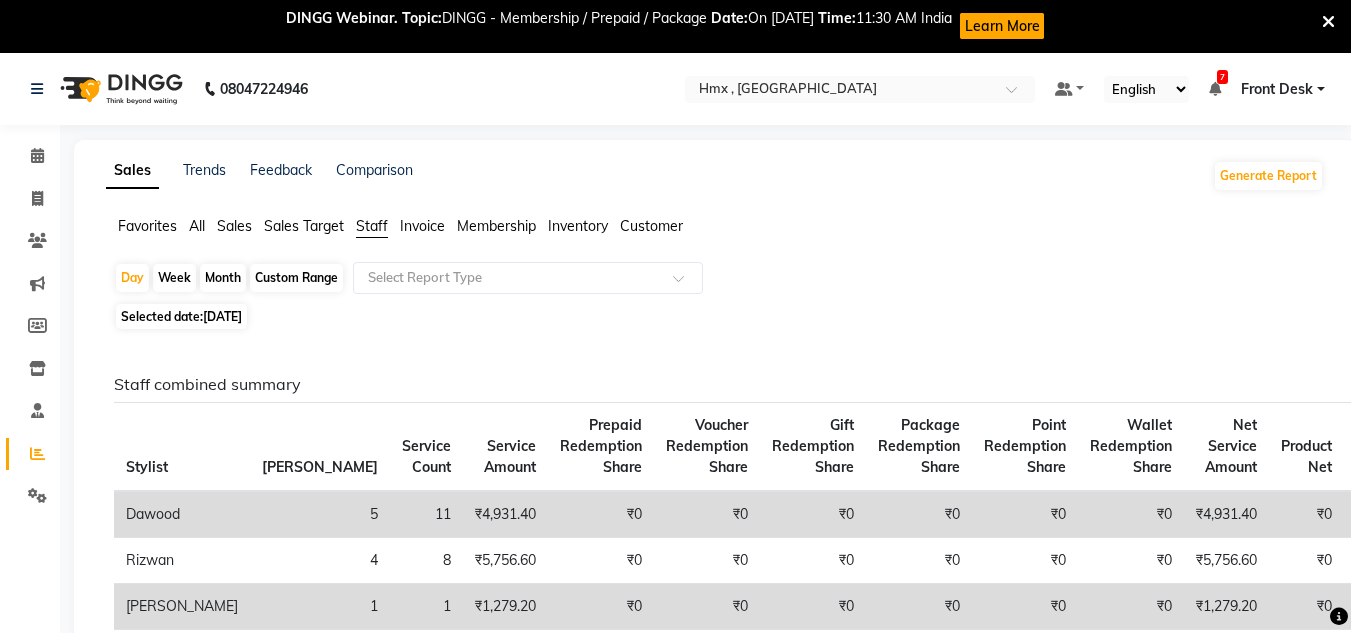 click on "Sales" 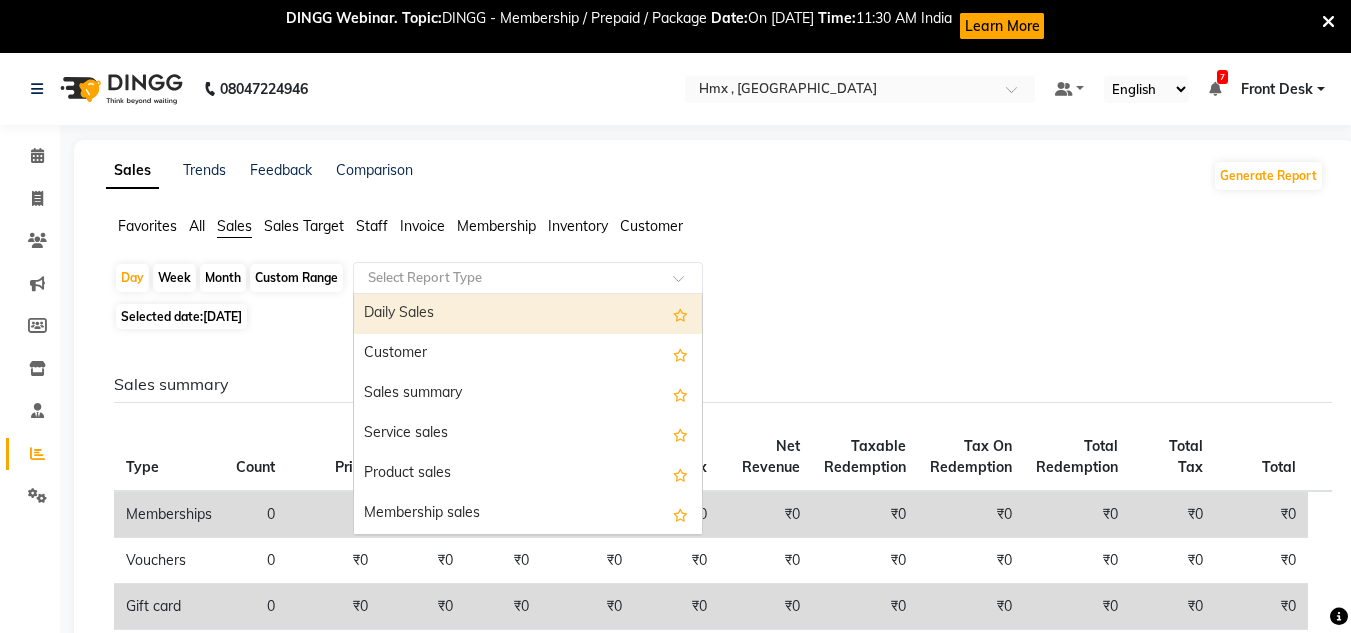 click 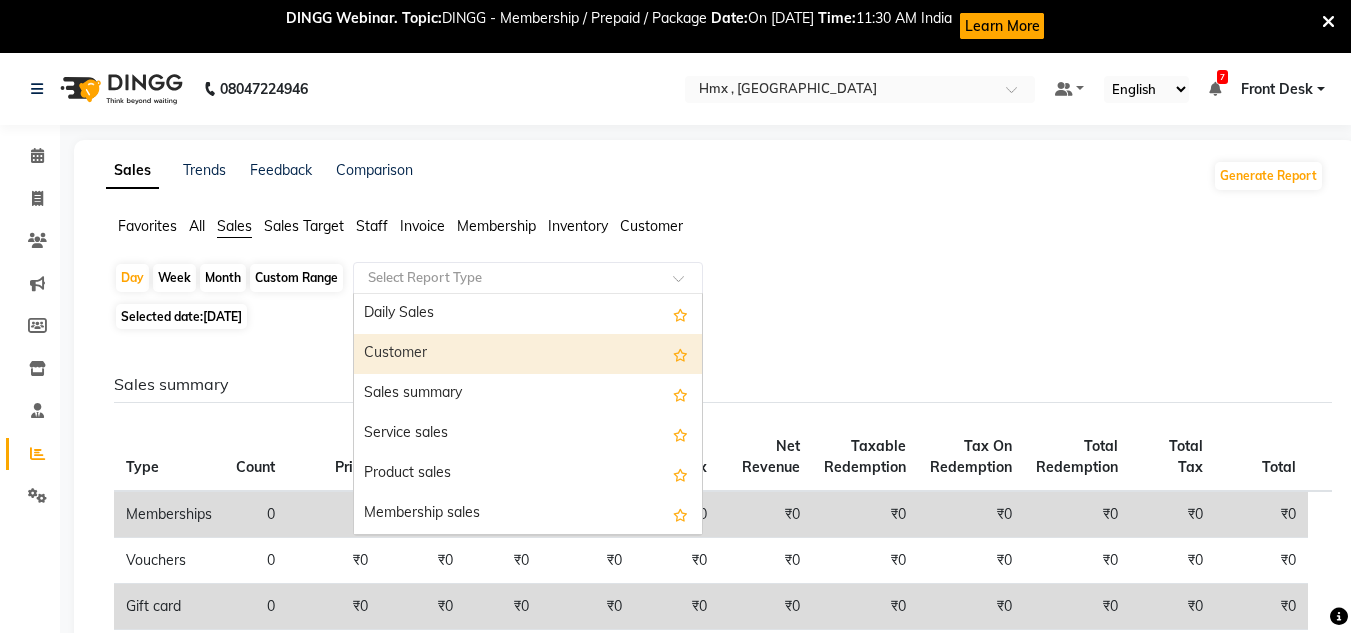 drag, startPoint x: 428, startPoint y: 347, endPoint x: 590, endPoint y: 485, distance: 212.80977 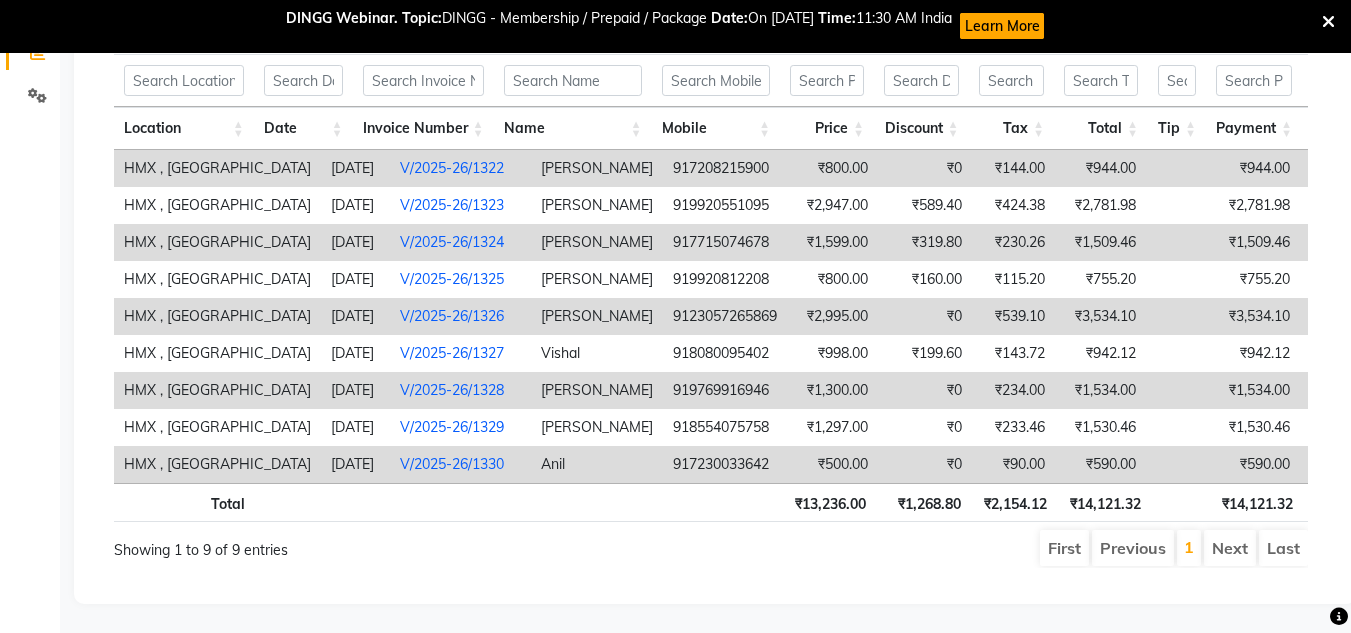 scroll, scrollTop: 431, scrollLeft: 0, axis: vertical 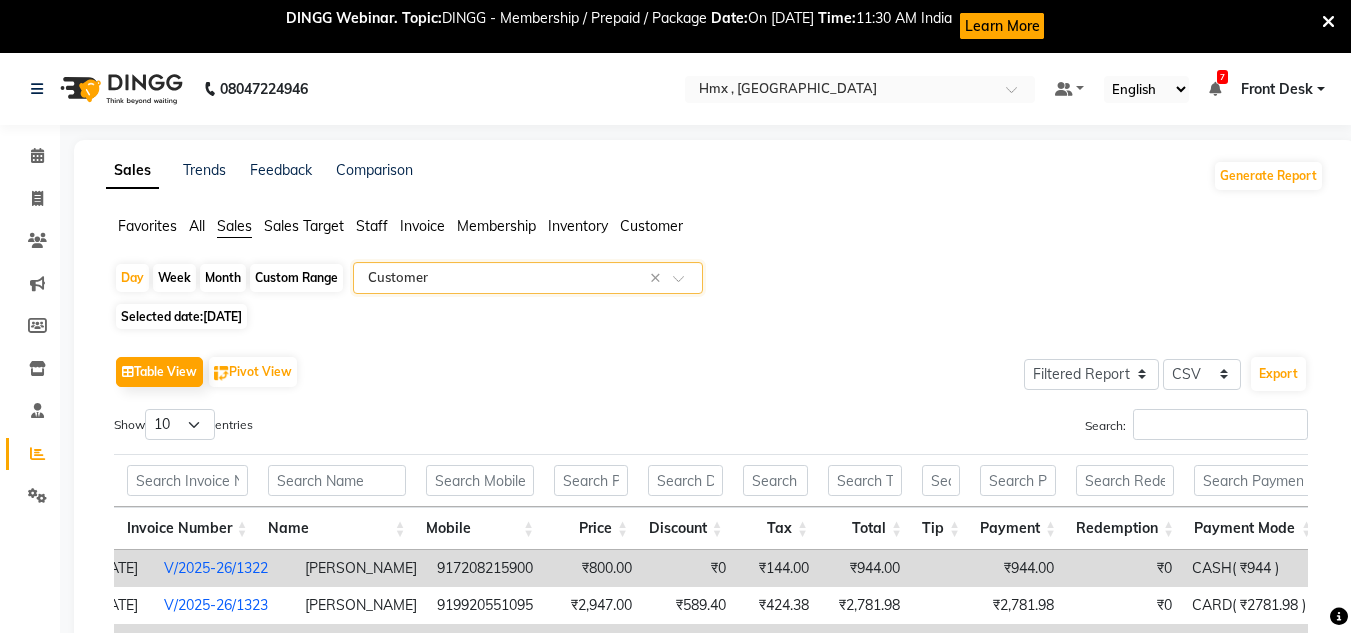click on "Staff" 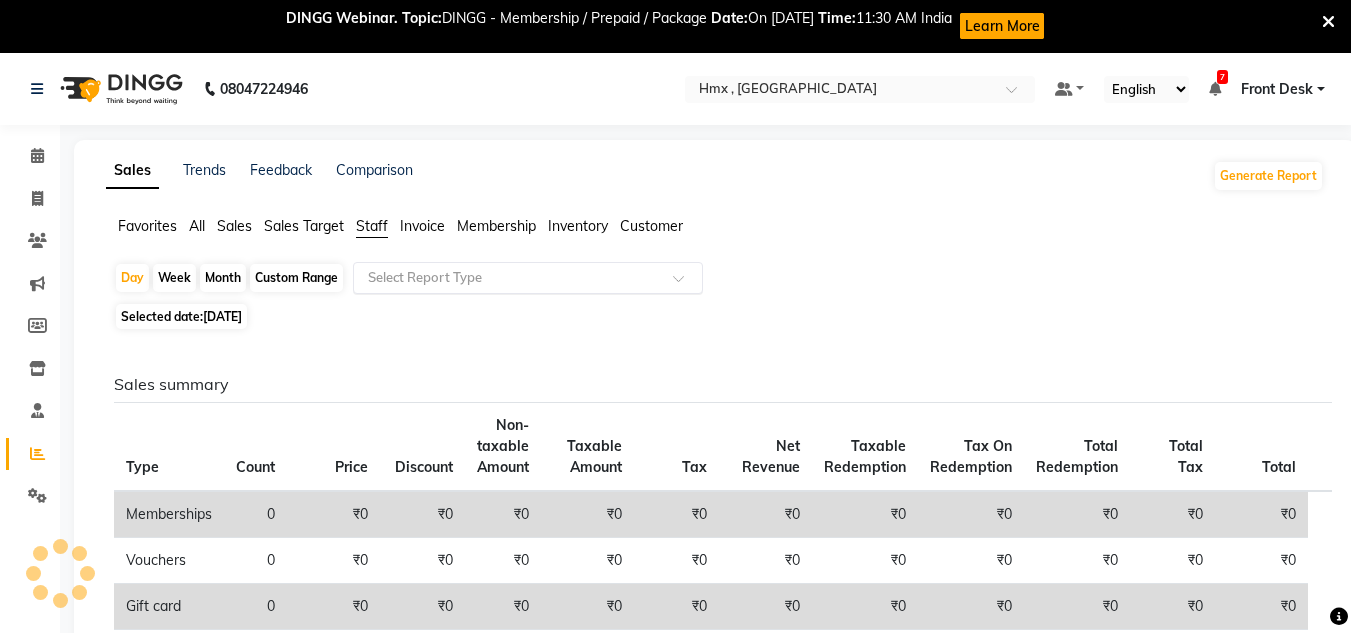 drag, startPoint x: 400, startPoint y: 281, endPoint x: 410, endPoint y: 292, distance: 14.866069 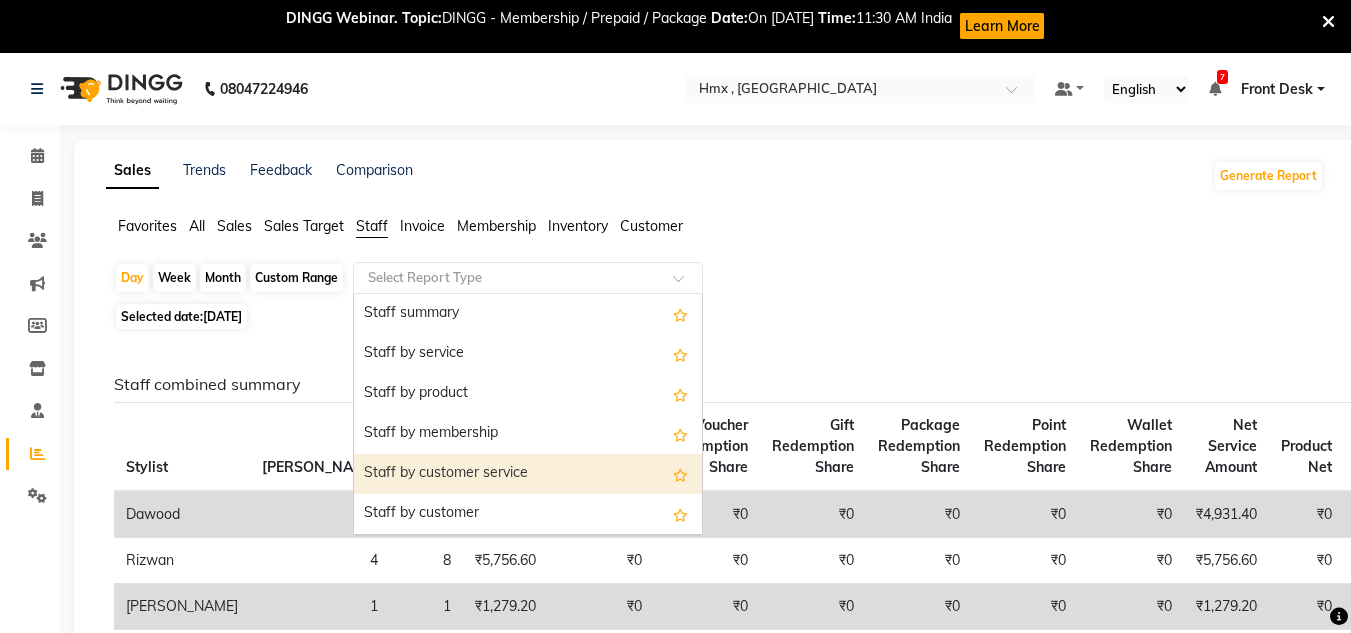 click on "Staff by customer service" at bounding box center (528, 474) 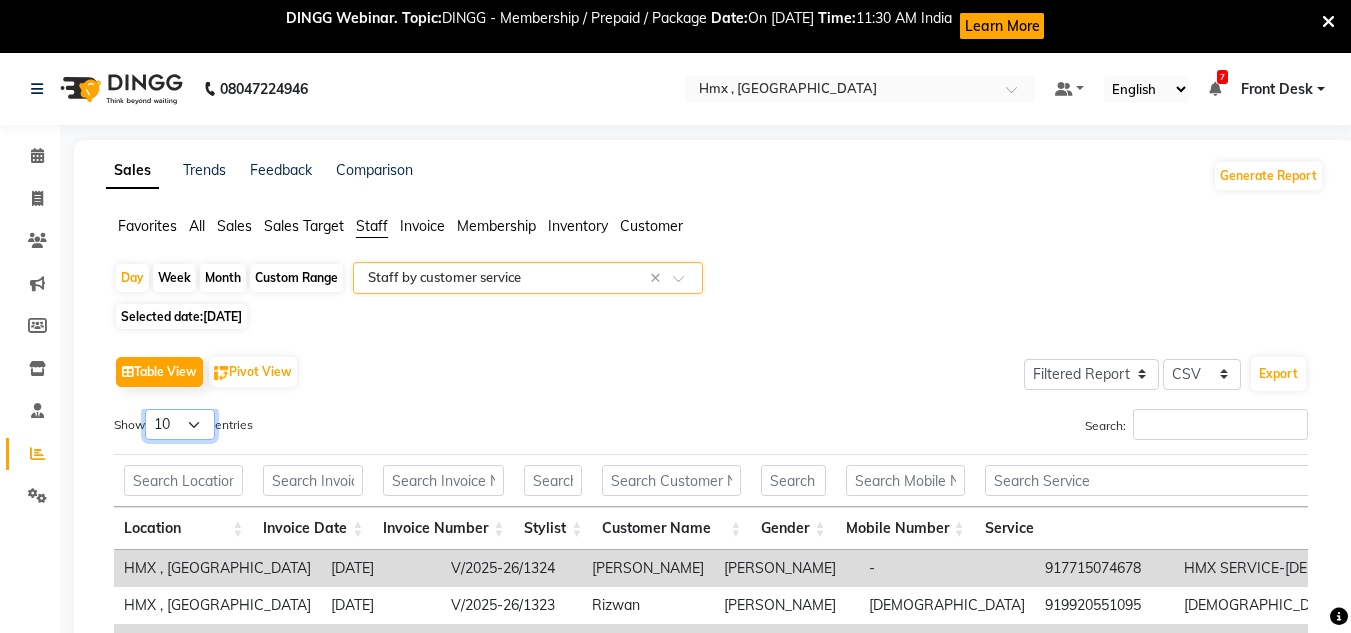 click on "10 25 50 100" at bounding box center (180, 424) 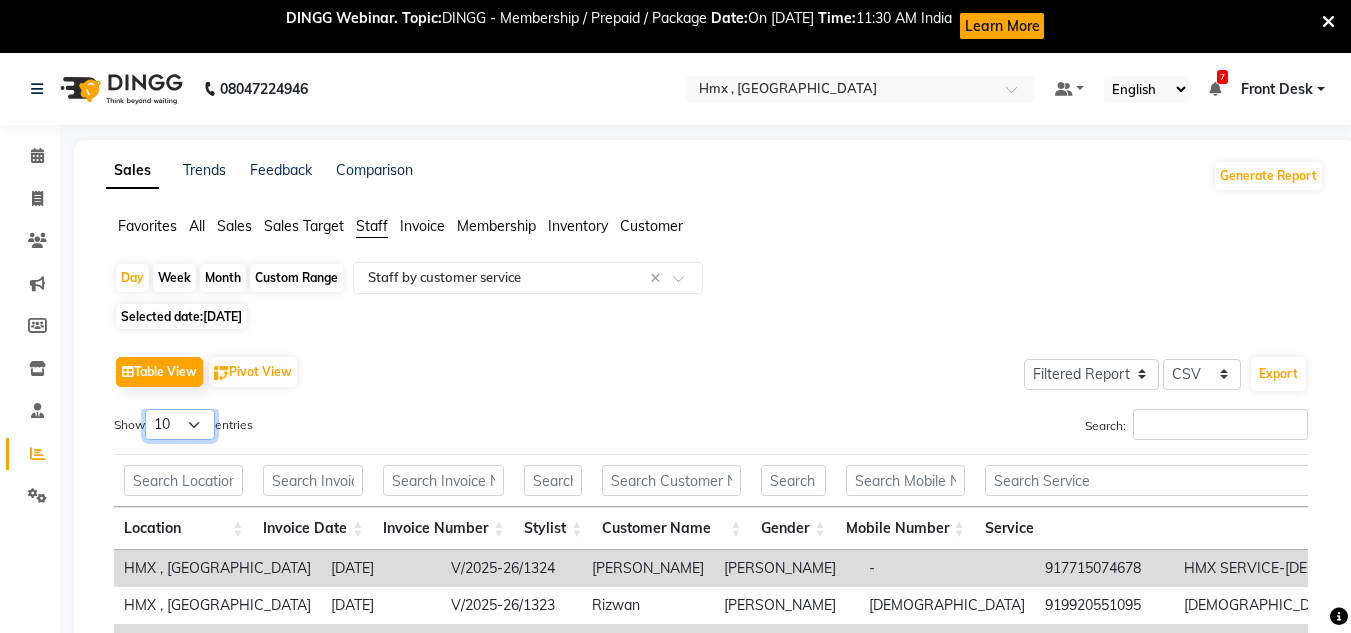 select on "100" 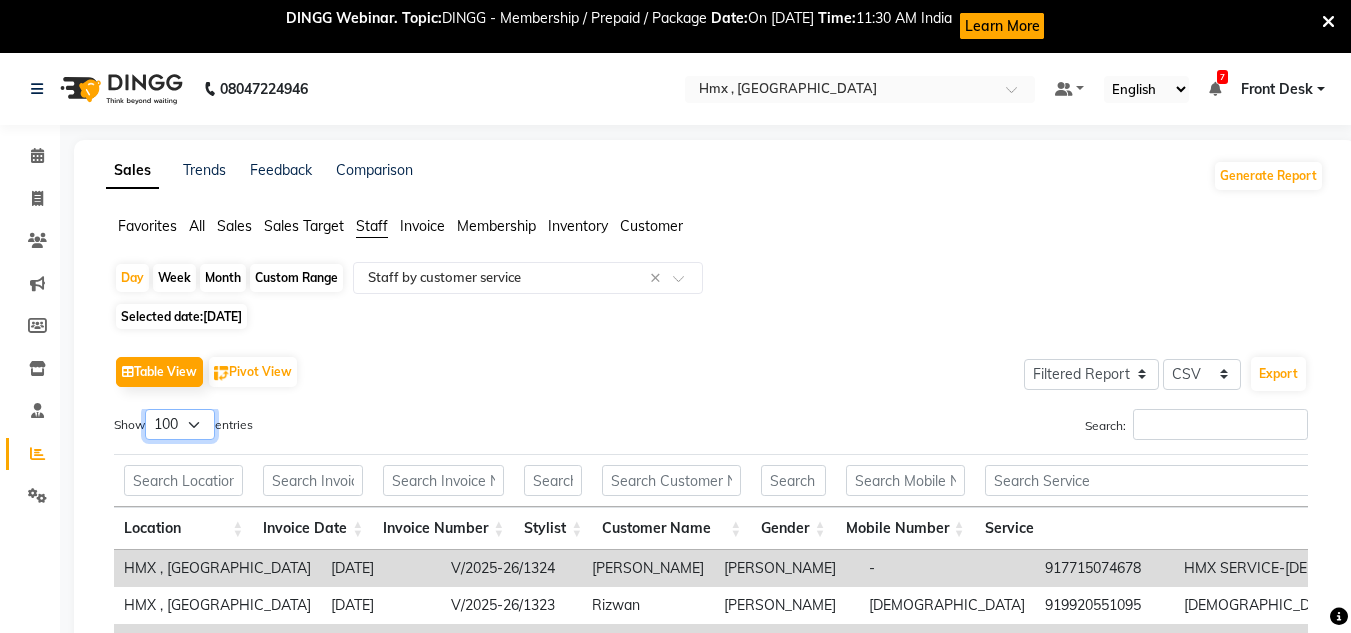 click on "10 25 50 100" at bounding box center (180, 424) 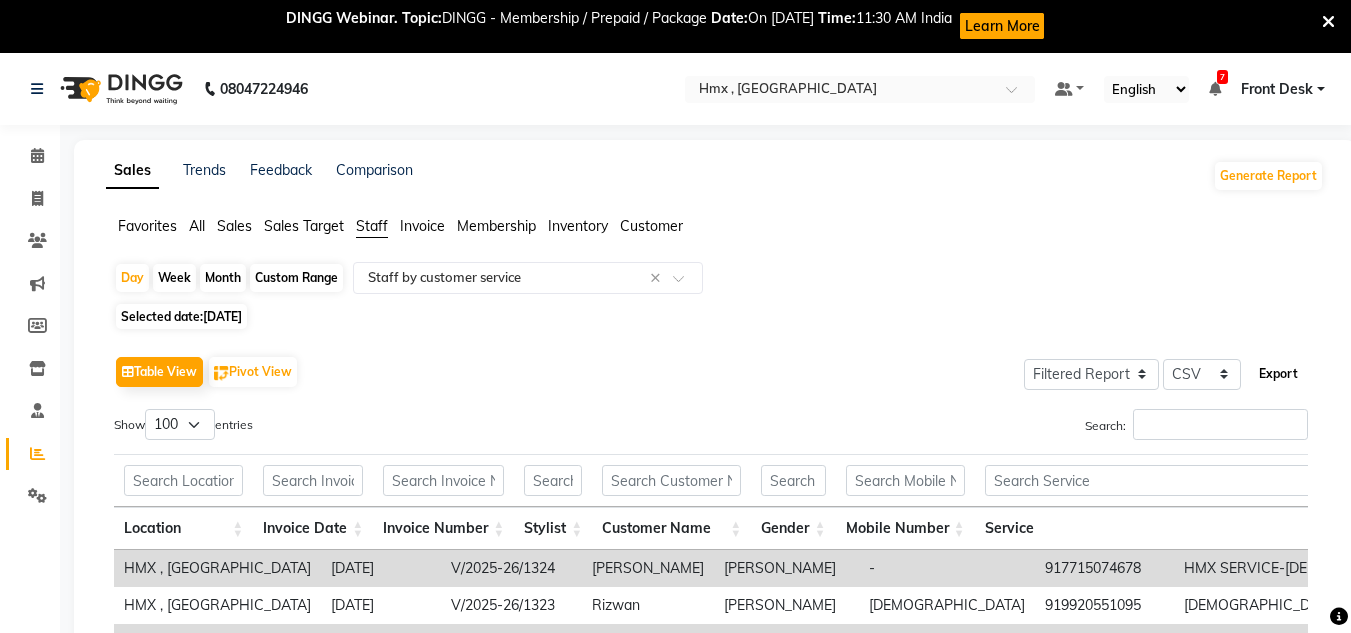 click on "Export" 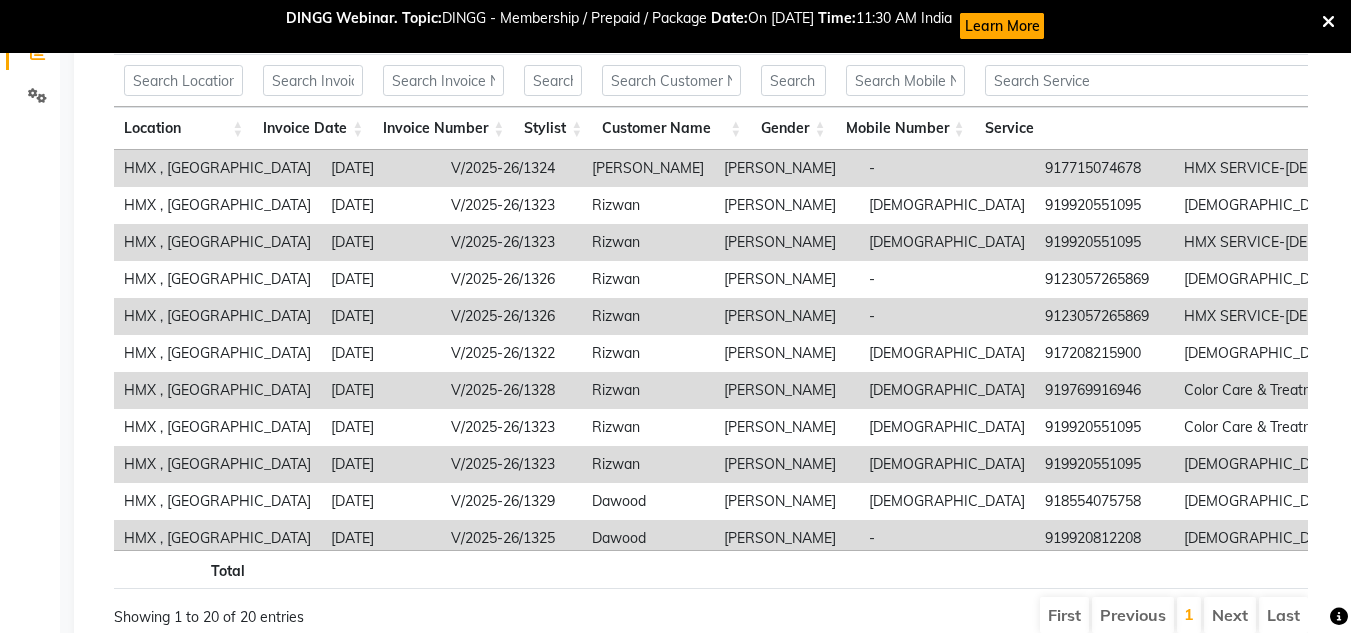 scroll, scrollTop: 0, scrollLeft: 0, axis: both 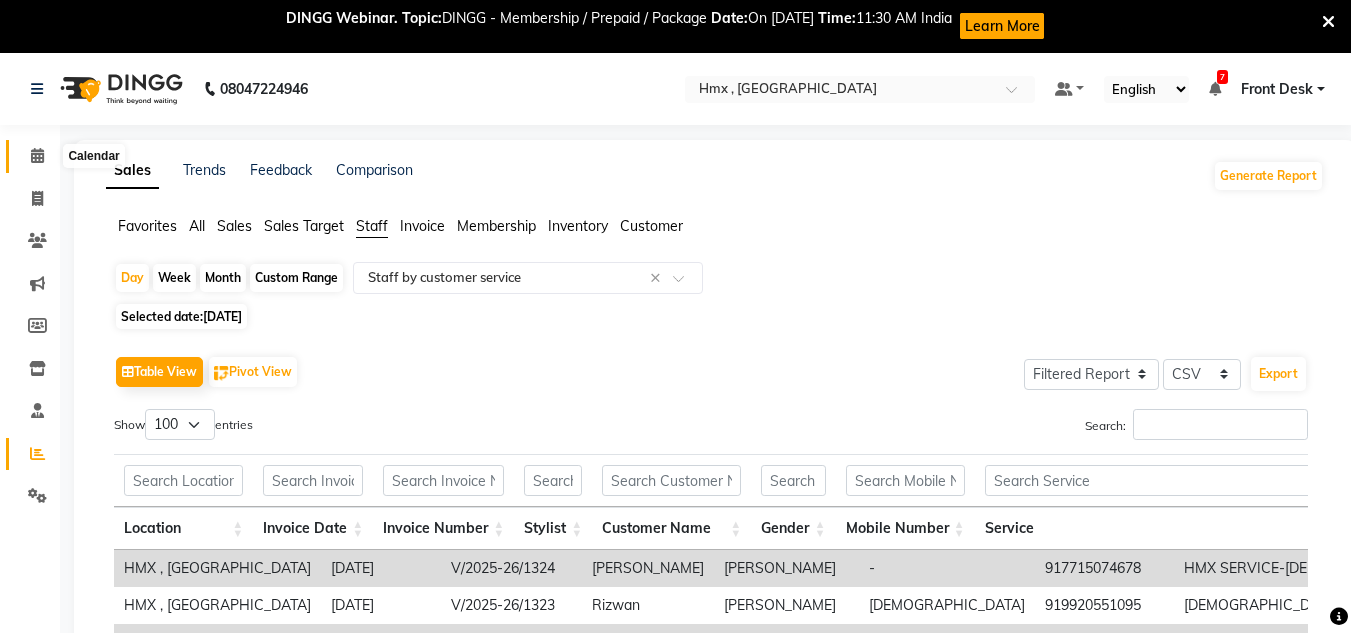 click 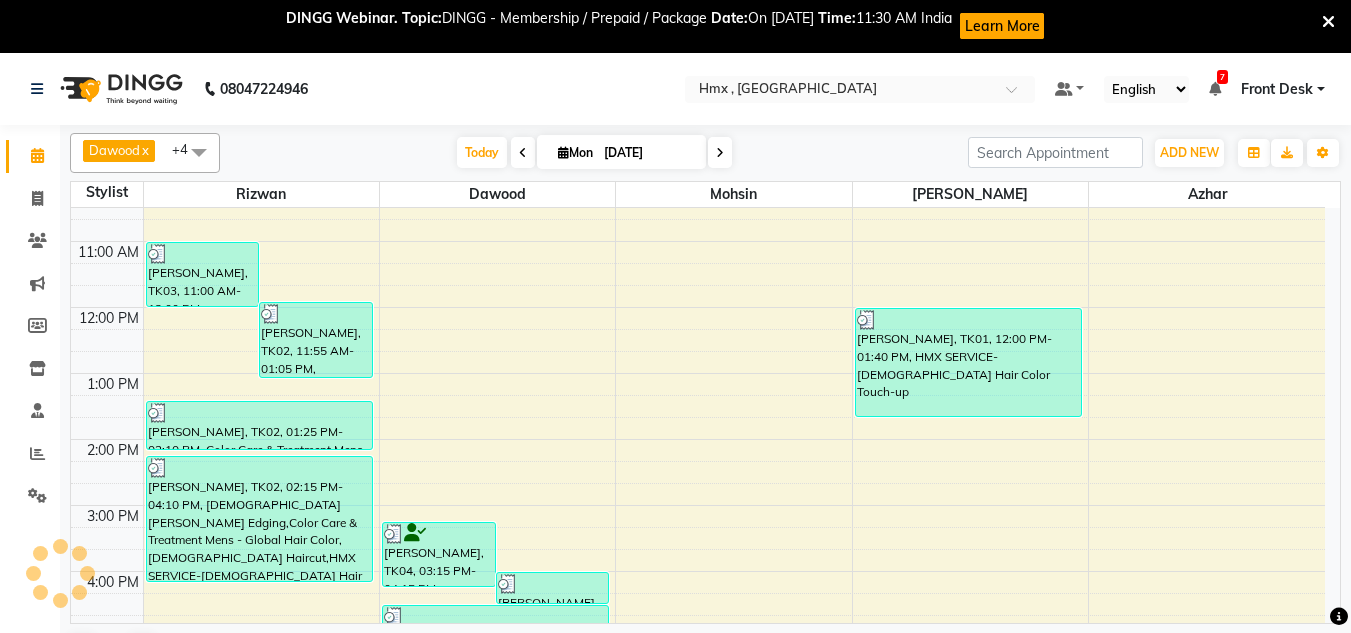 scroll, scrollTop: 0, scrollLeft: 0, axis: both 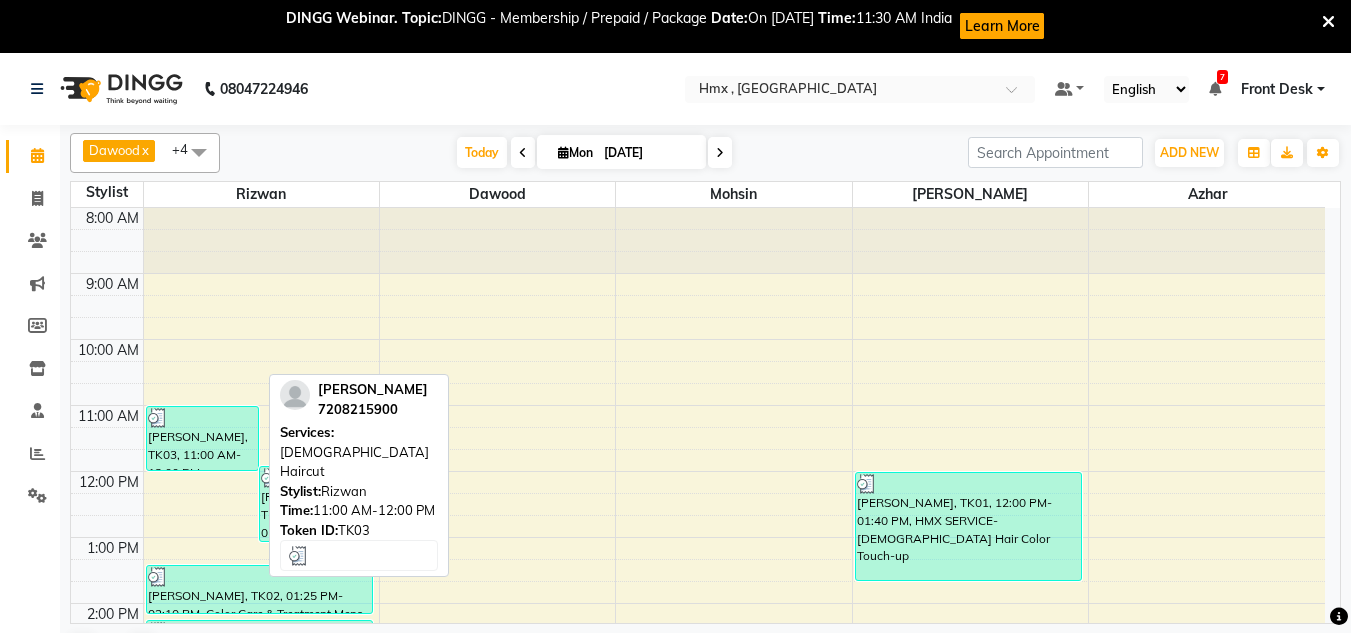 click on "[PERSON_NAME], TK03, 11:00 AM-12:00 PM, [DEMOGRAPHIC_DATA] Haircut" at bounding box center (203, 438) 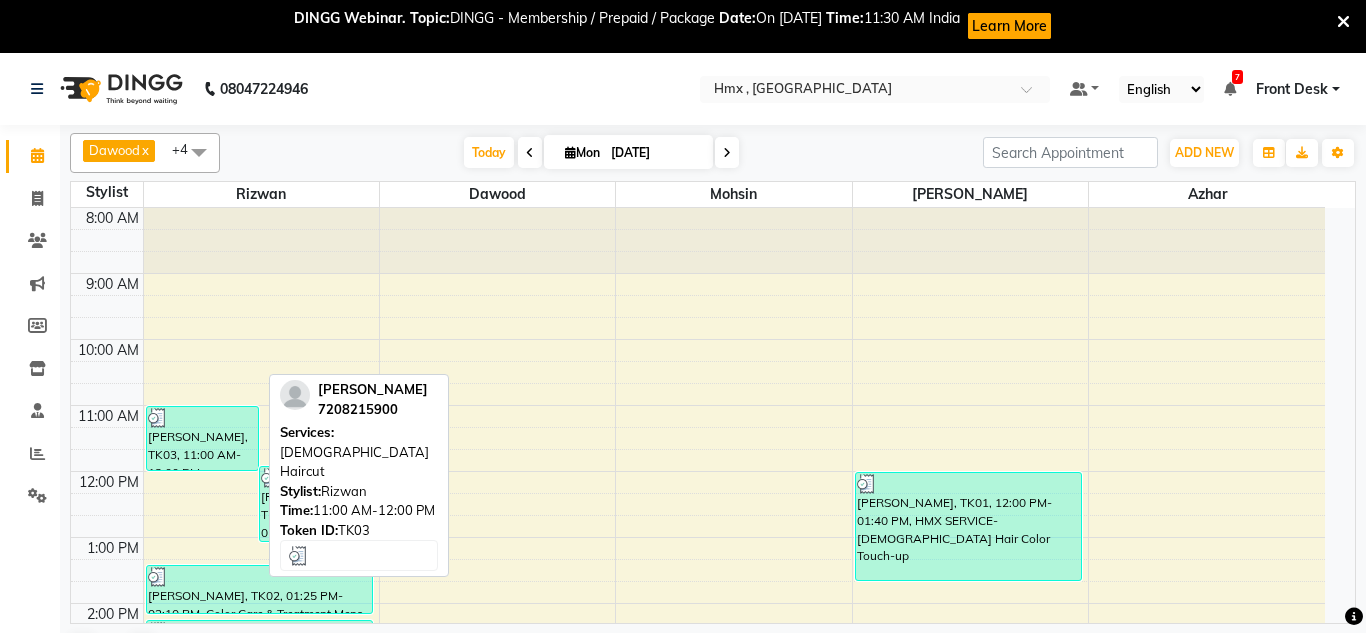 select on "3" 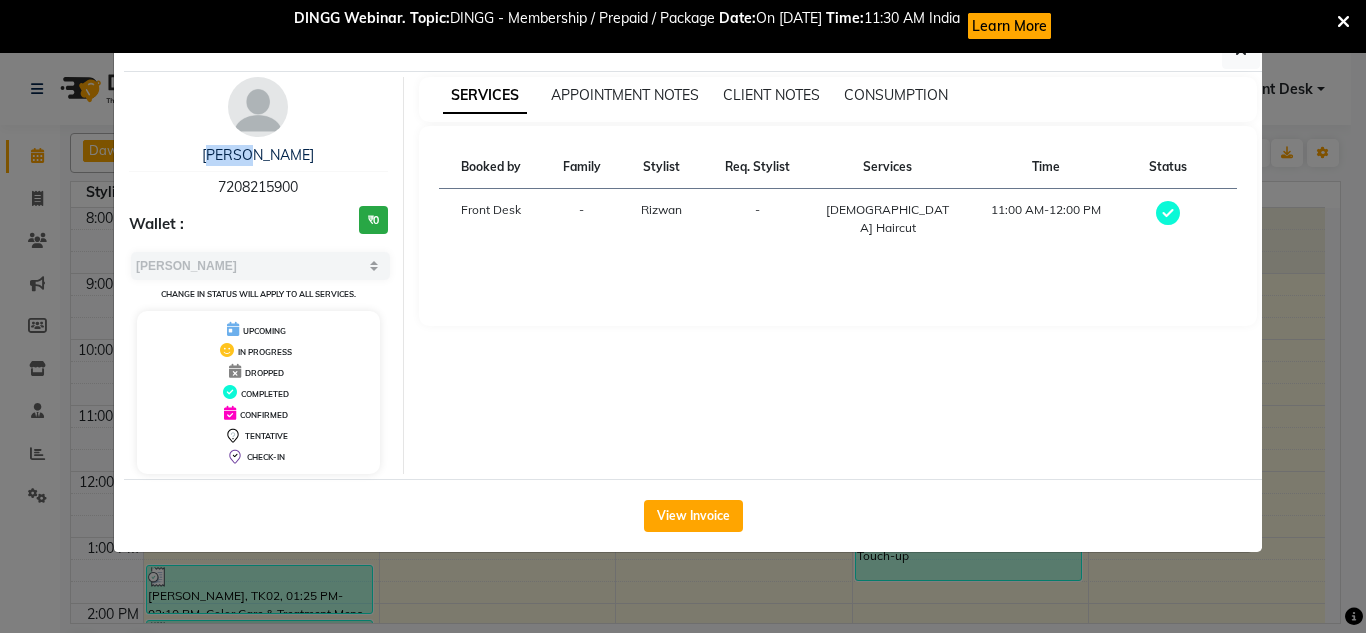 drag, startPoint x: 233, startPoint y: 155, endPoint x: 299, endPoint y: 154, distance: 66.007576 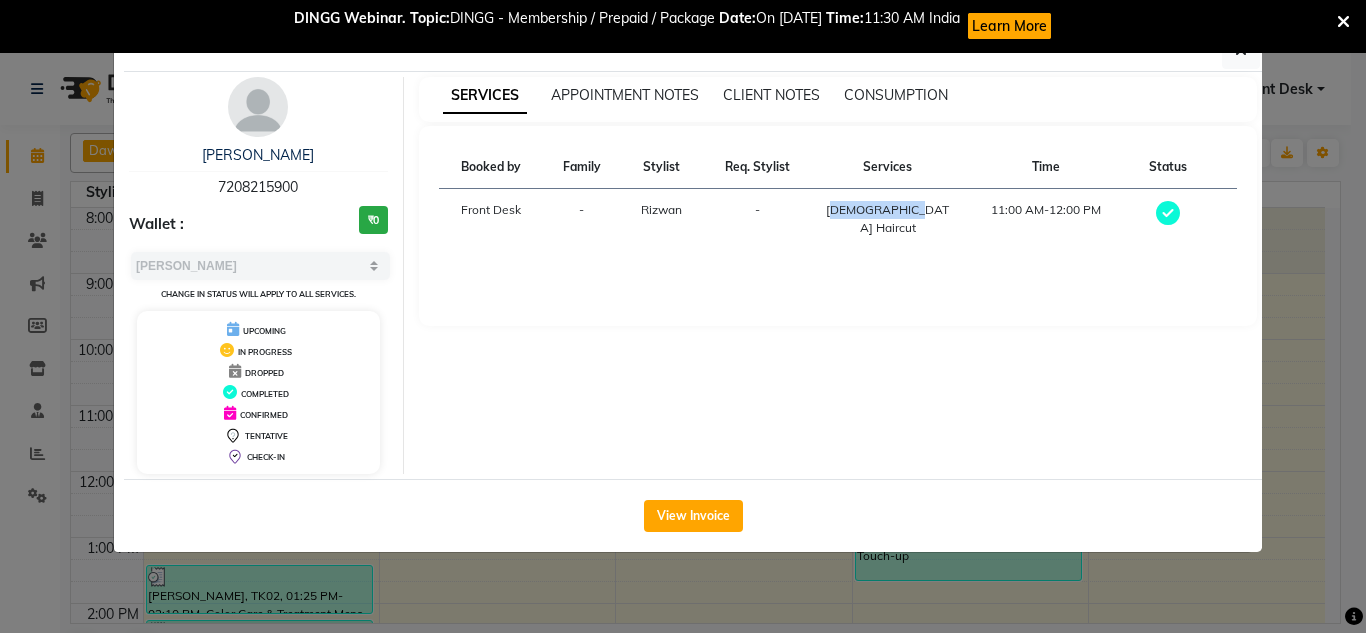 drag, startPoint x: 848, startPoint y: 208, endPoint x: 939, endPoint y: 215, distance: 91.26884 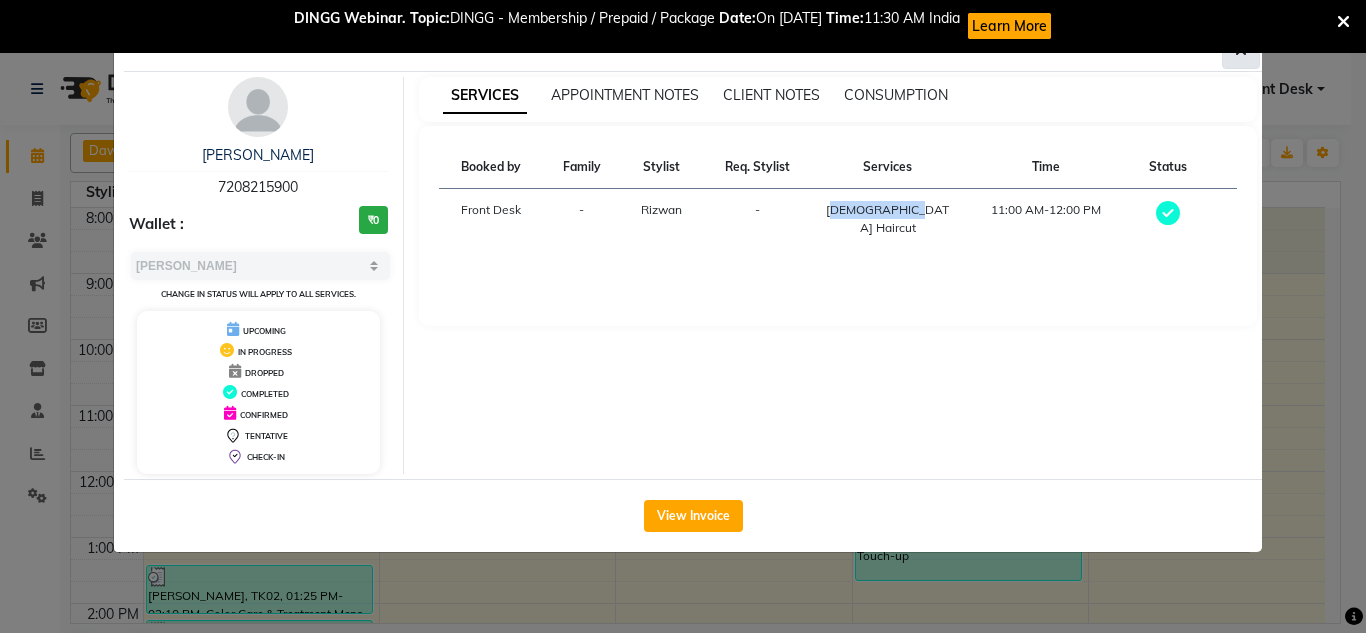 click 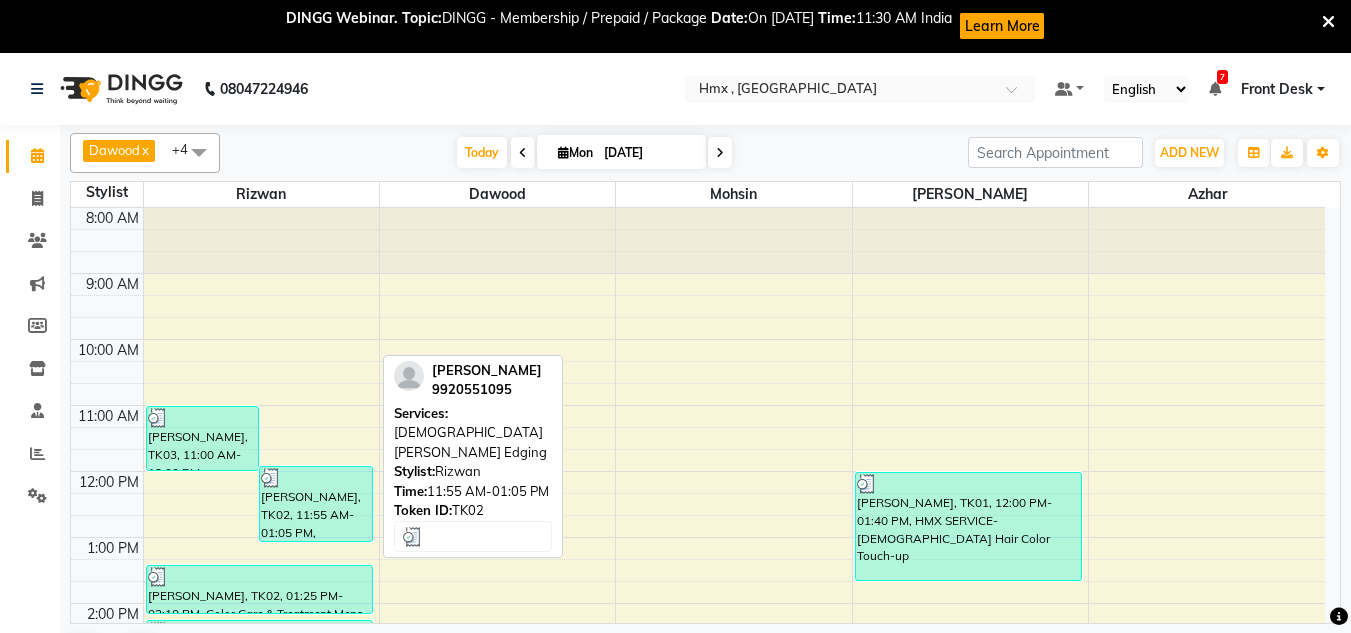 click on "[PERSON_NAME], TK02, 11:55 AM-01:05 PM, [DEMOGRAPHIC_DATA] [PERSON_NAME] Edging" at bounding box center [316, 504] 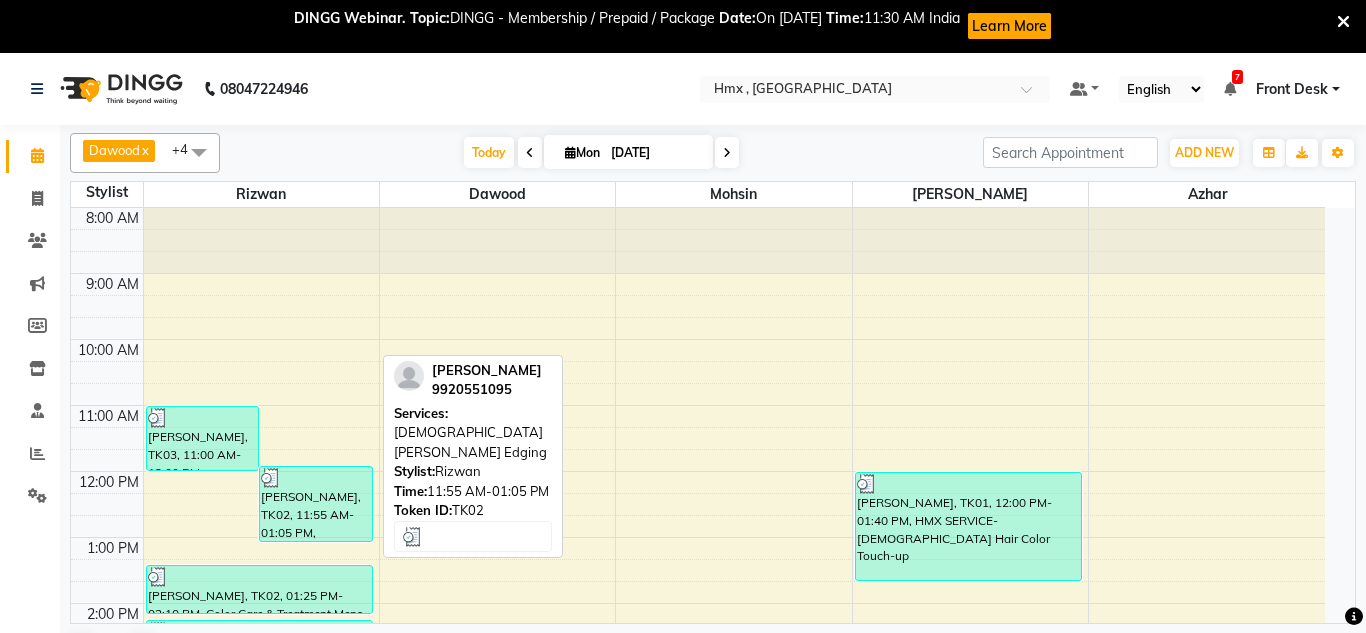 select on "3" 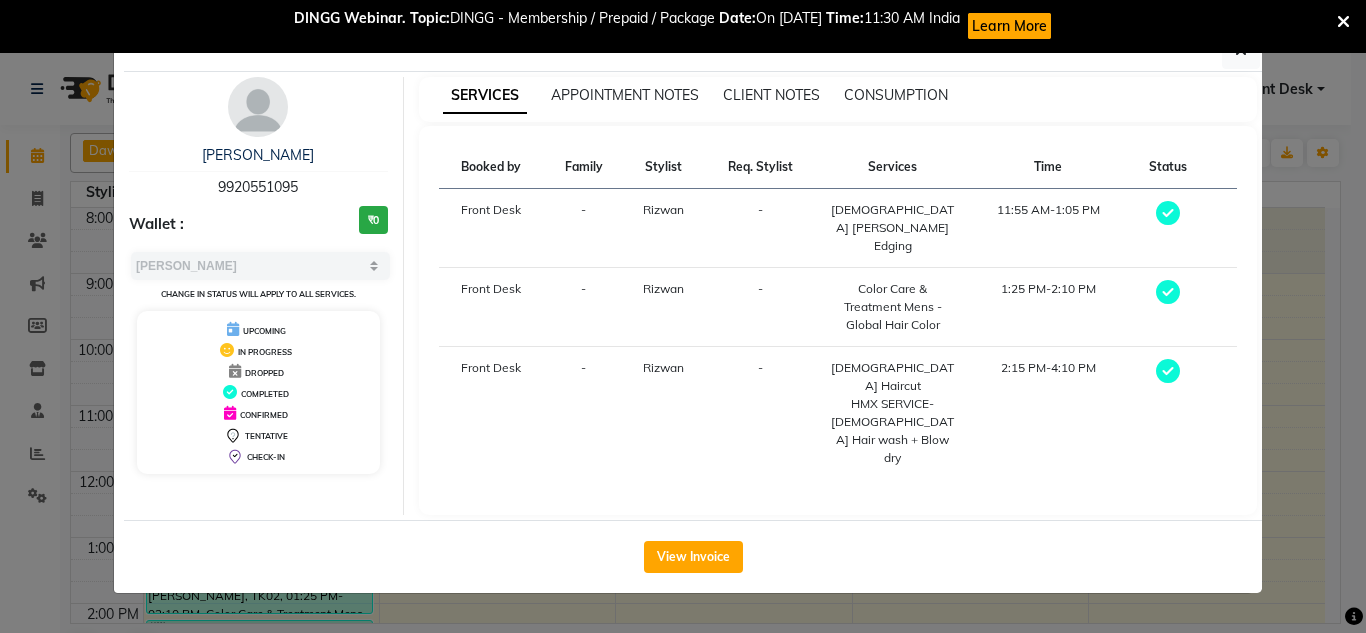 drag, startPoint x: 194, startPoint y: 151, endPoint x: 362, endPoint y: 138, distance: 168.50223 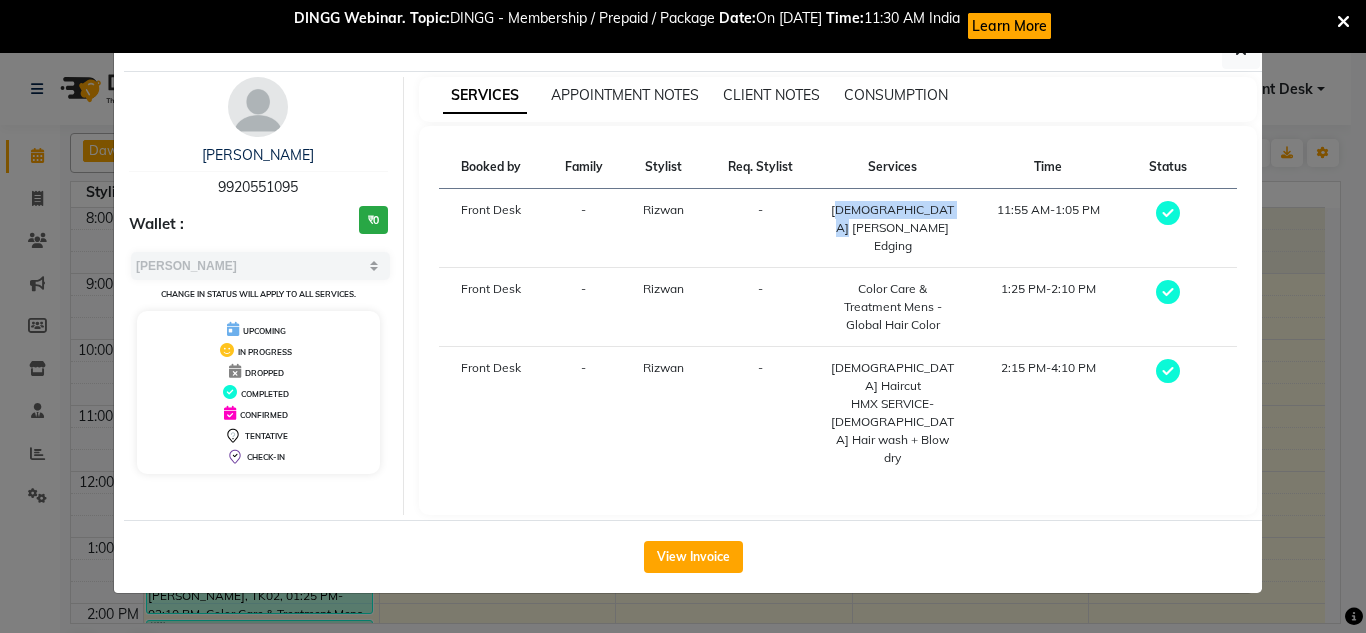 drag, startPoint x: 835, startPoint y: 210, endPoint x: 942, endPoint y: 223, distance: 107.78683 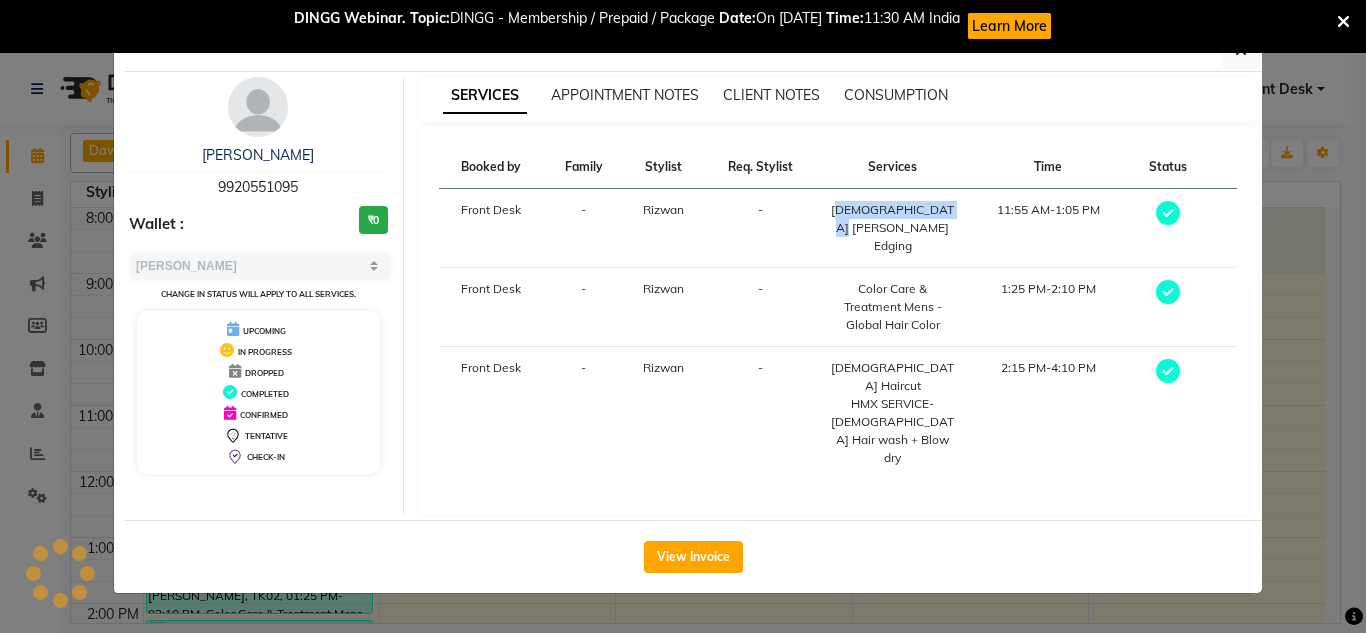 copy on "[DEMOGRAPHIC_DATA] [PERSON_NAME] Edging" 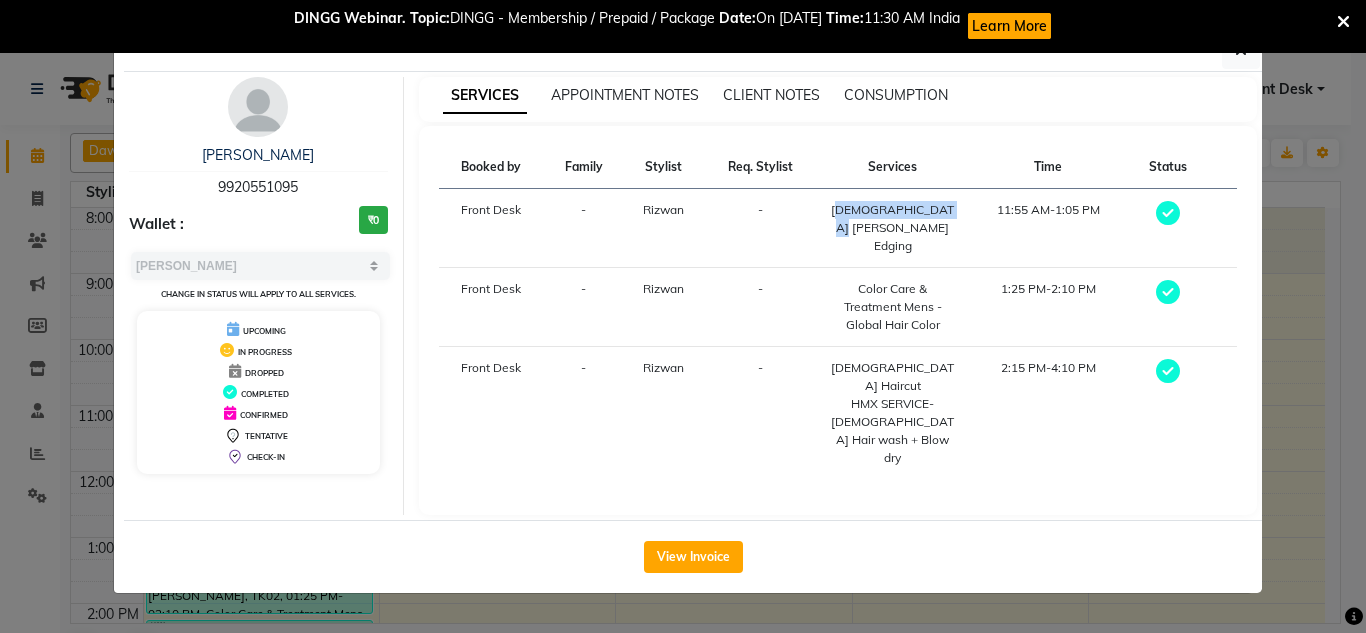 drag, startPoint x: 817, startPoint y: 260, endPoint x: 944, endPoint y: 307, distance: 135.41788 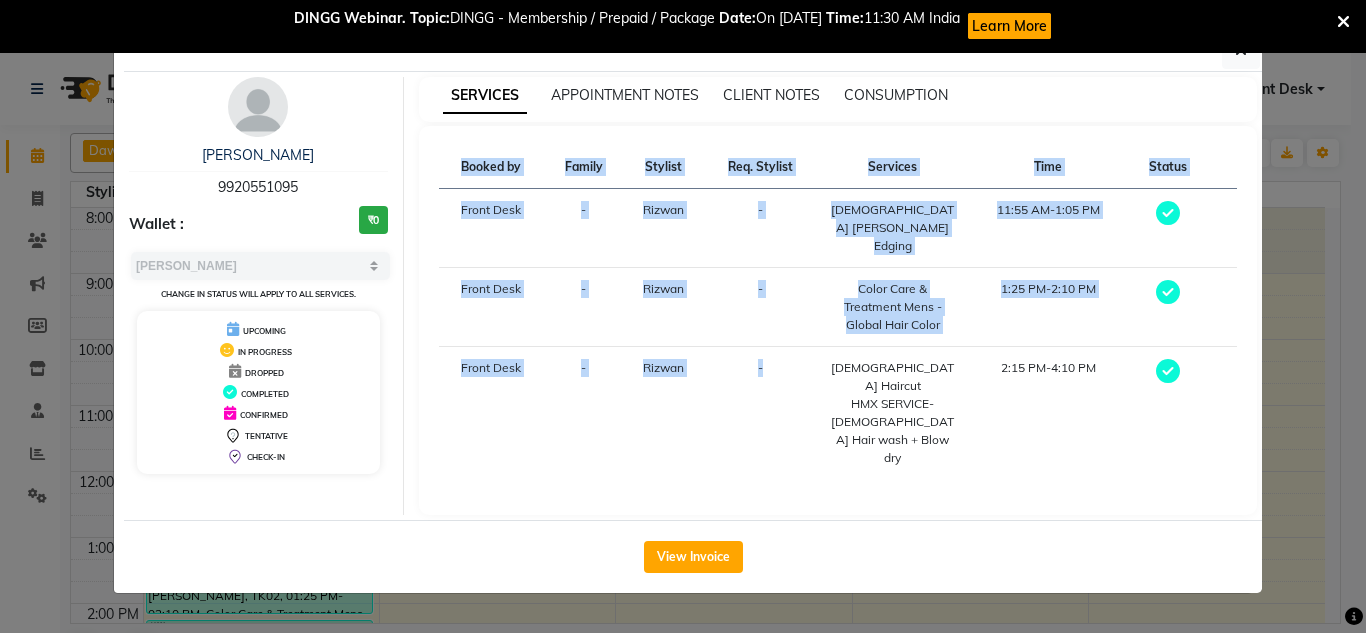 drag, startPoint x: 808, startPoint y: 350, endPoint x: 986, endPoint y: 401, distance: 185.1621 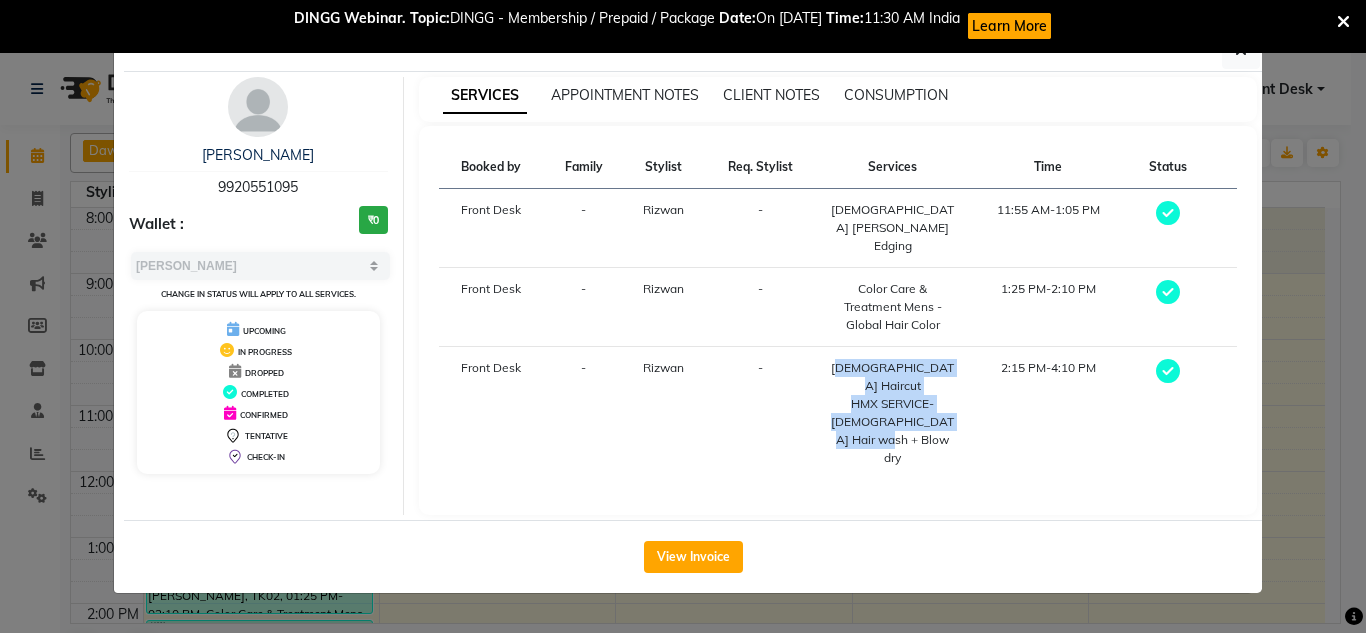 drag, startPoint x: 849, startPoint y: 333, endPoint x: 941, endPoint y: 389, distance: 107.70329 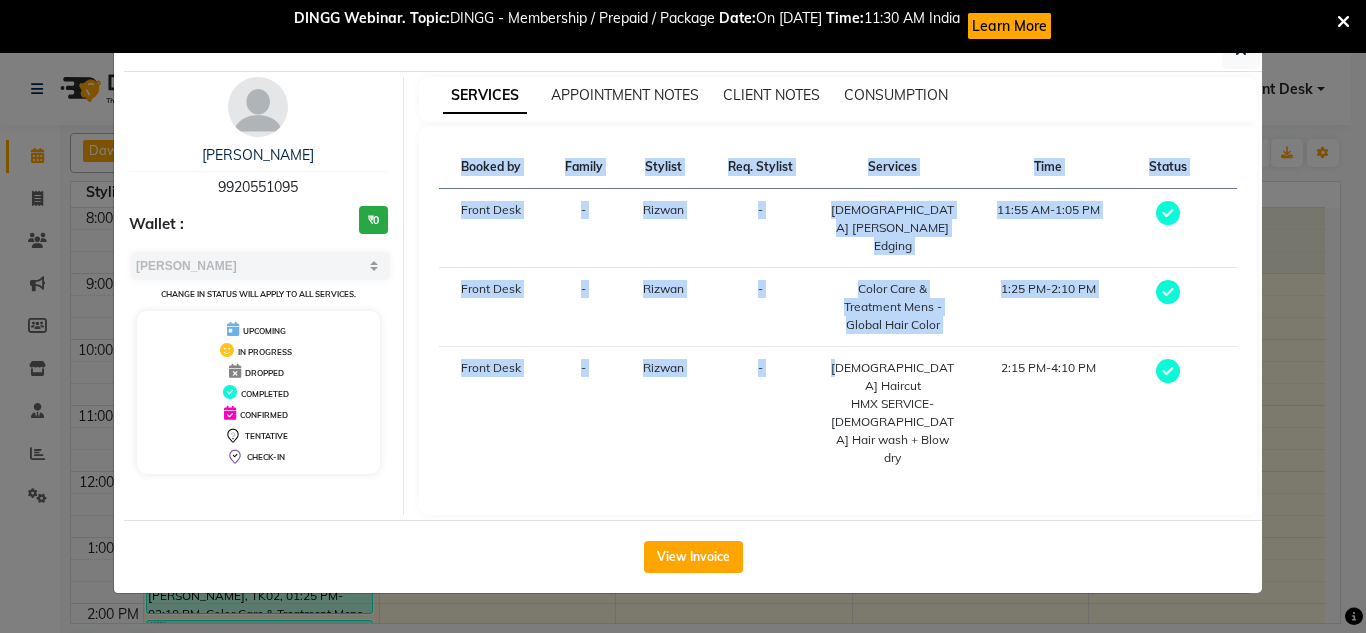 drag, startPoint x: 840, startPoint y: 340, endPoint x: 963, endPoint y: 407, distance: 140.06427 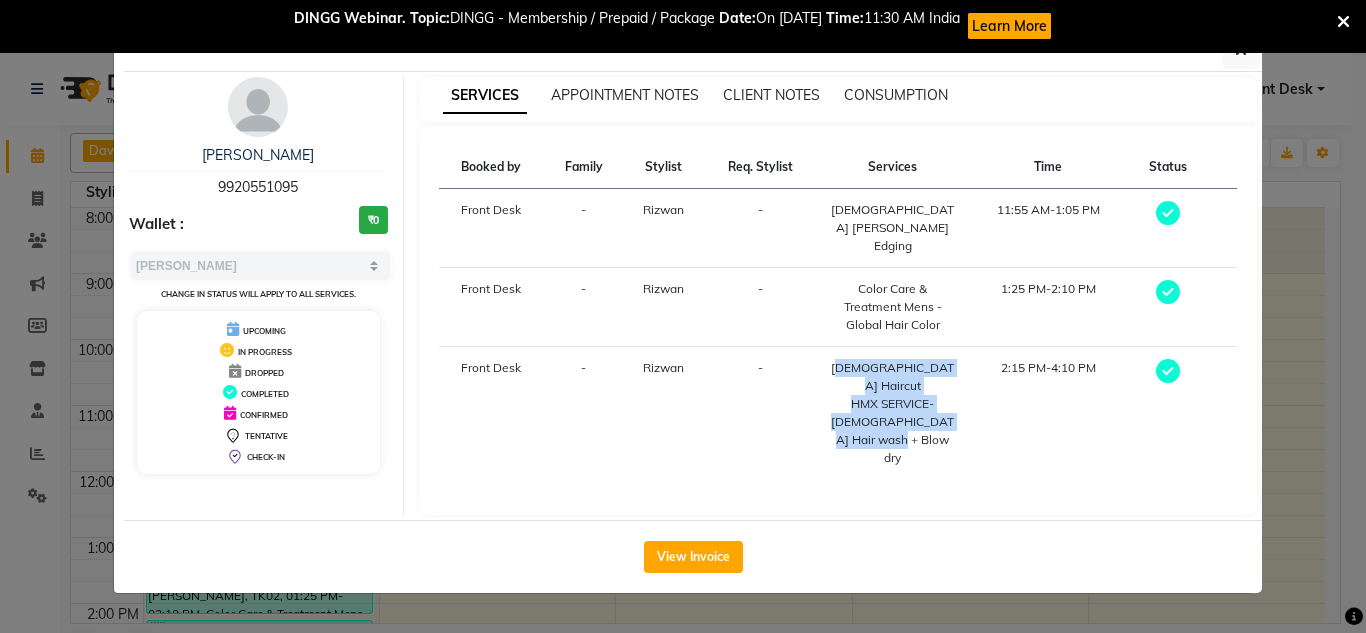 drag, startPoint x: 858, startPoint y: 337, endPoint x: 961, endPoint y: 388, distance: 114.93476 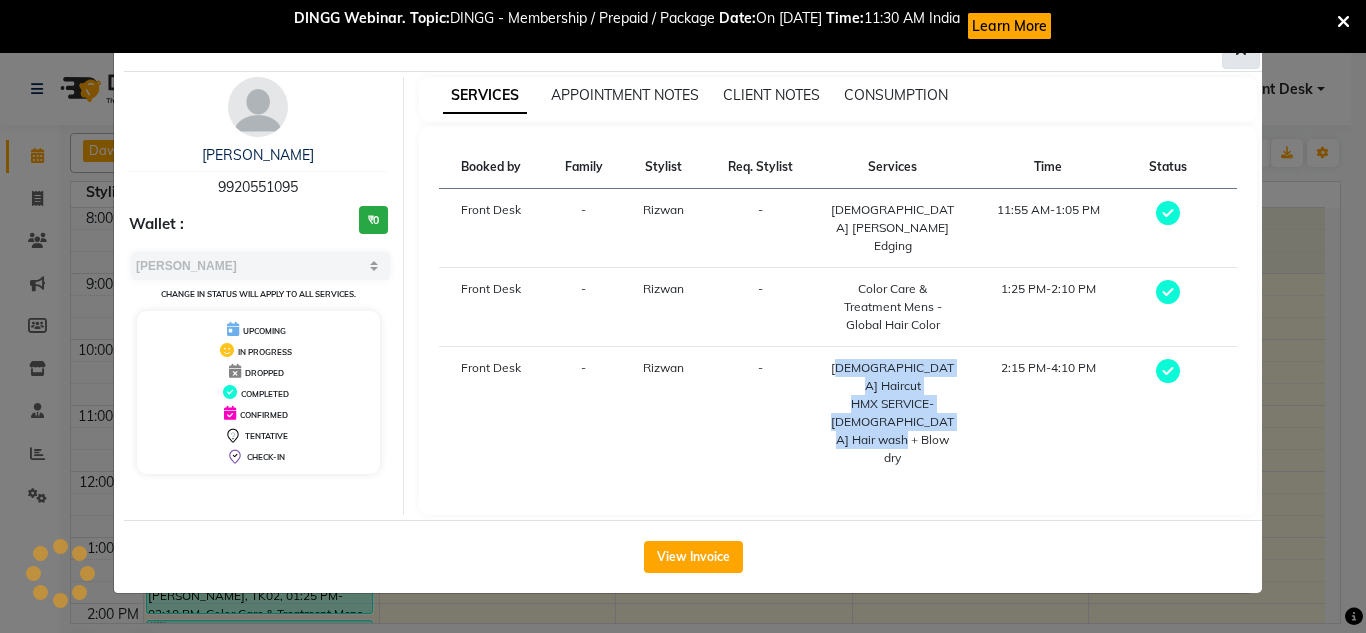 click 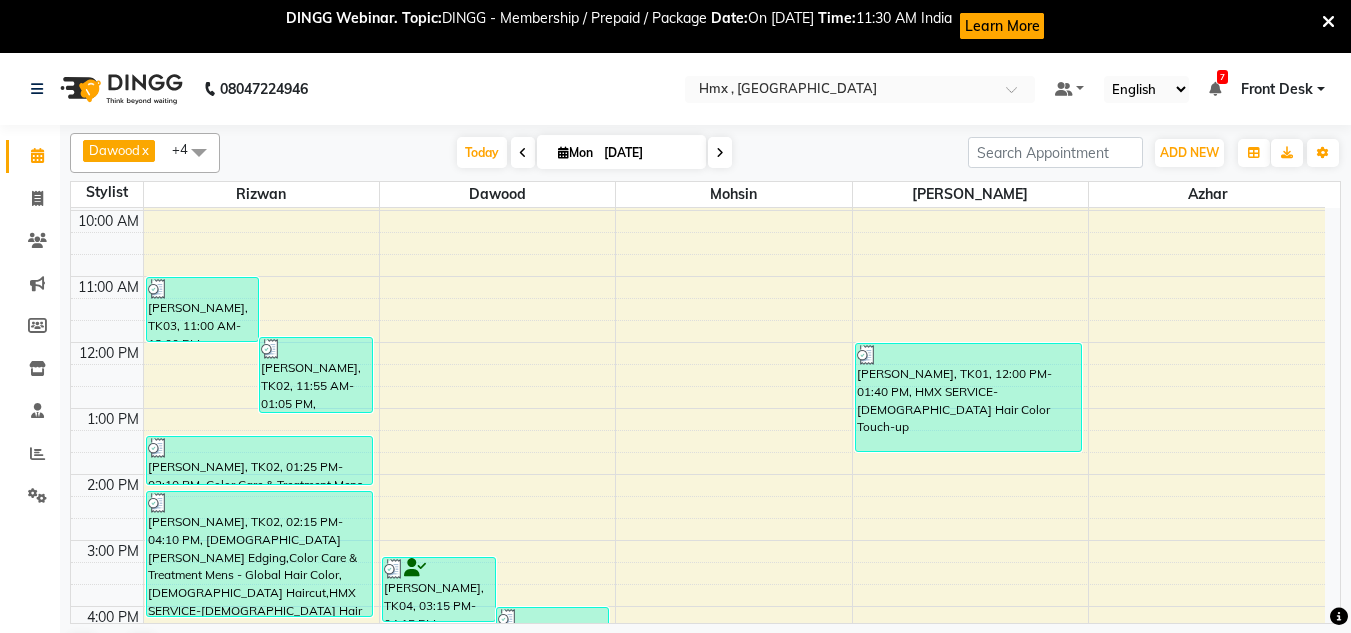 scroll, scrollTop: 300, scrollLeft: 0, axis: vertical 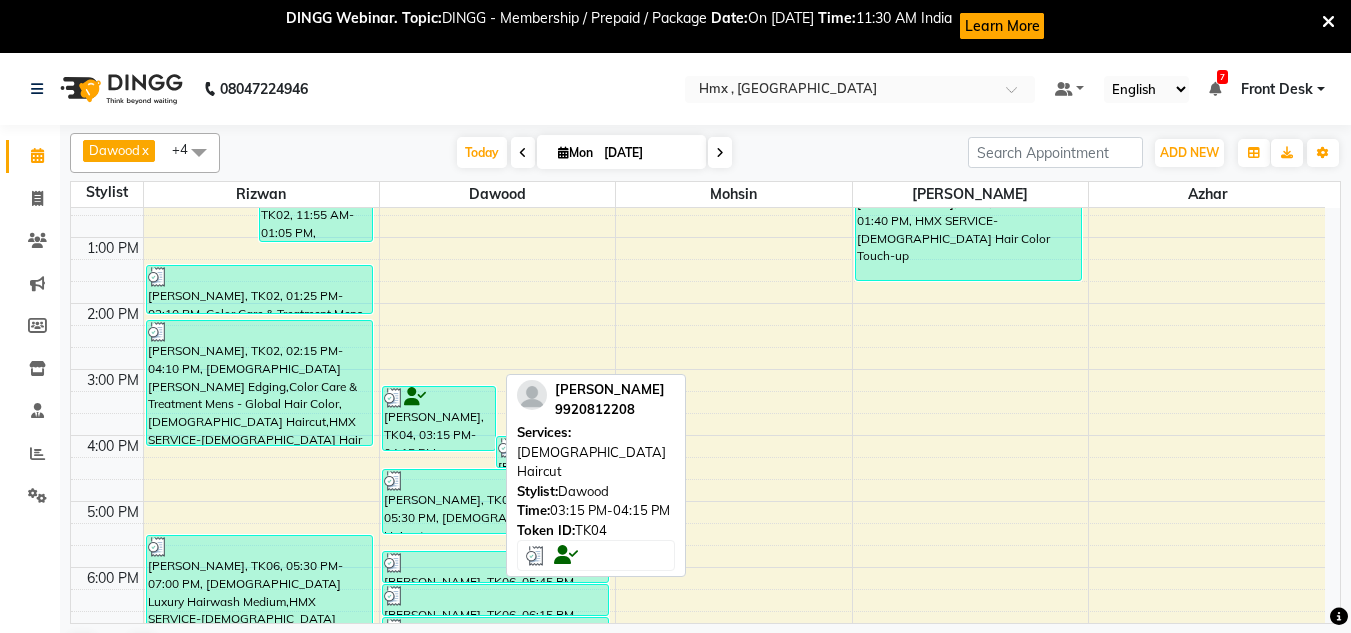 click on "[PERSON_NAME], TK04, 03:15 PM-04:15 PM, [DEMOGRAPHIC_DATA] Haircut" at bounding box center (439, 418) 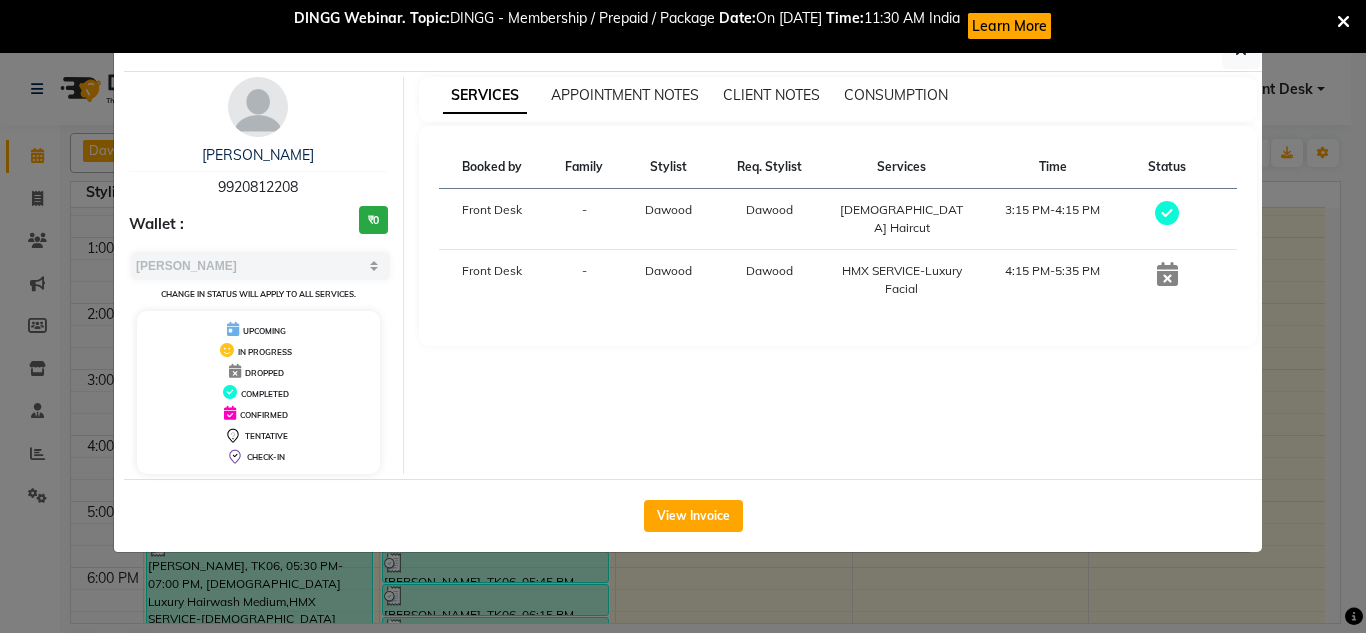 drag, startPoint x: 201, startPoint y: 159, endPoint x: 309, endPoint y: 144, distance: 109.03669 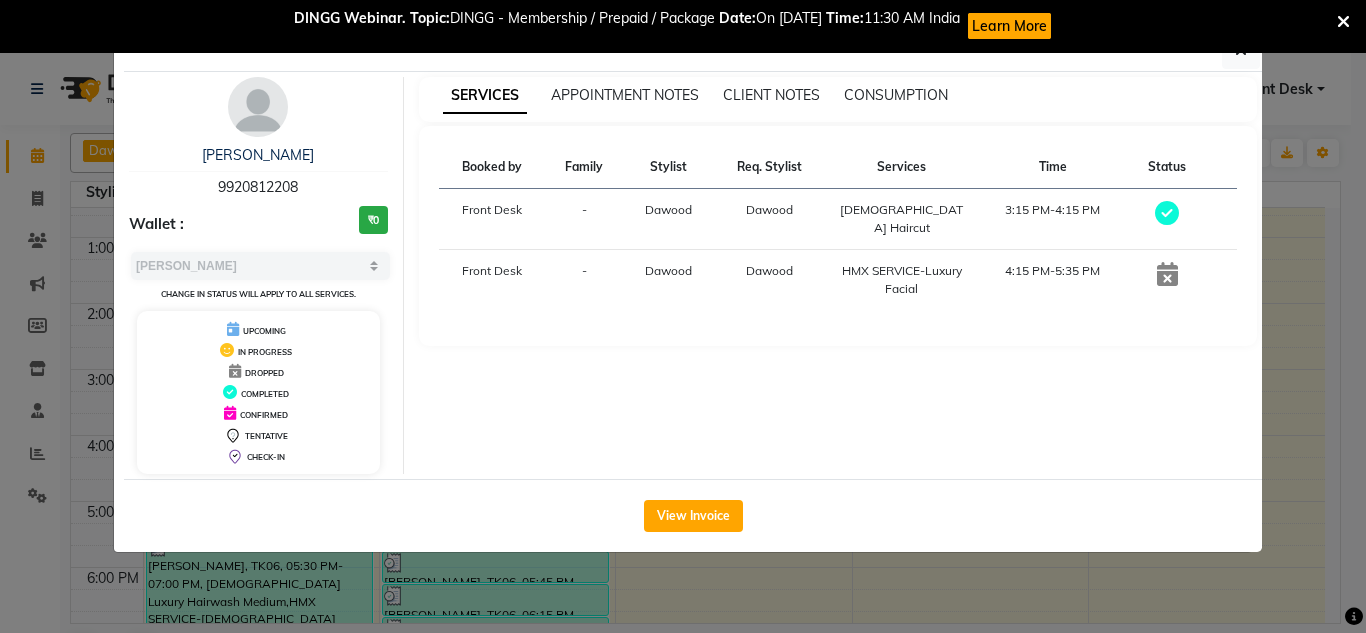 copy on "[PERSON_NAME]" 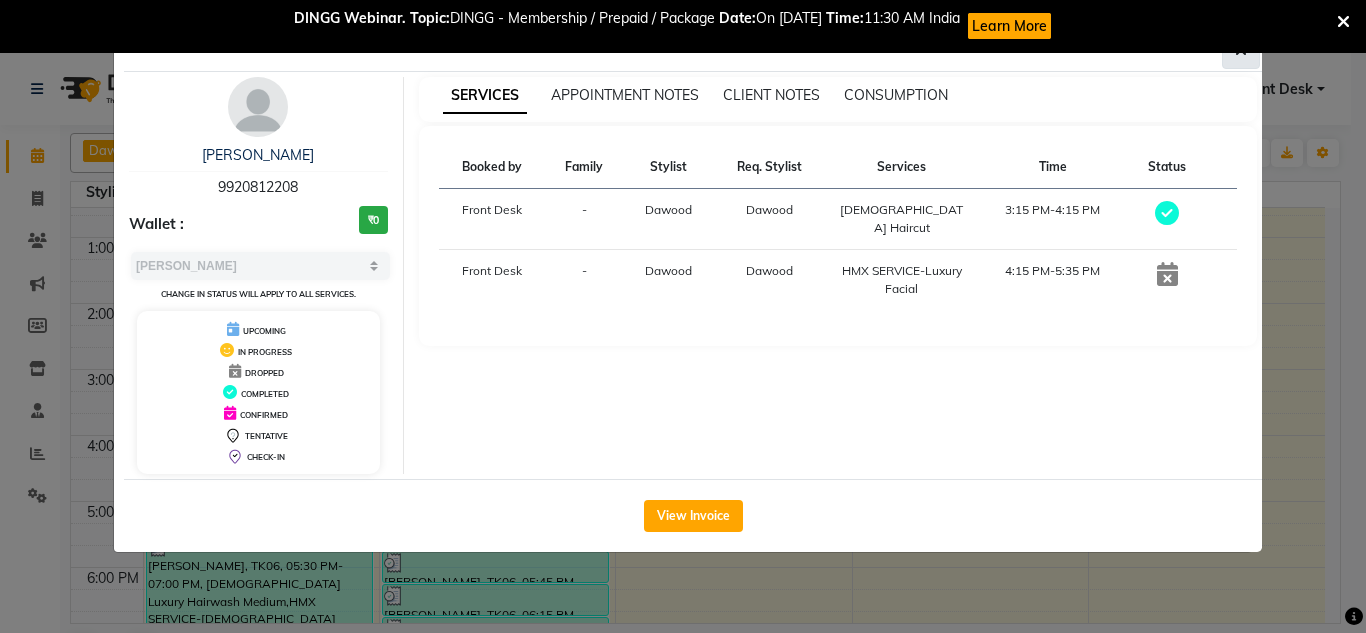 click 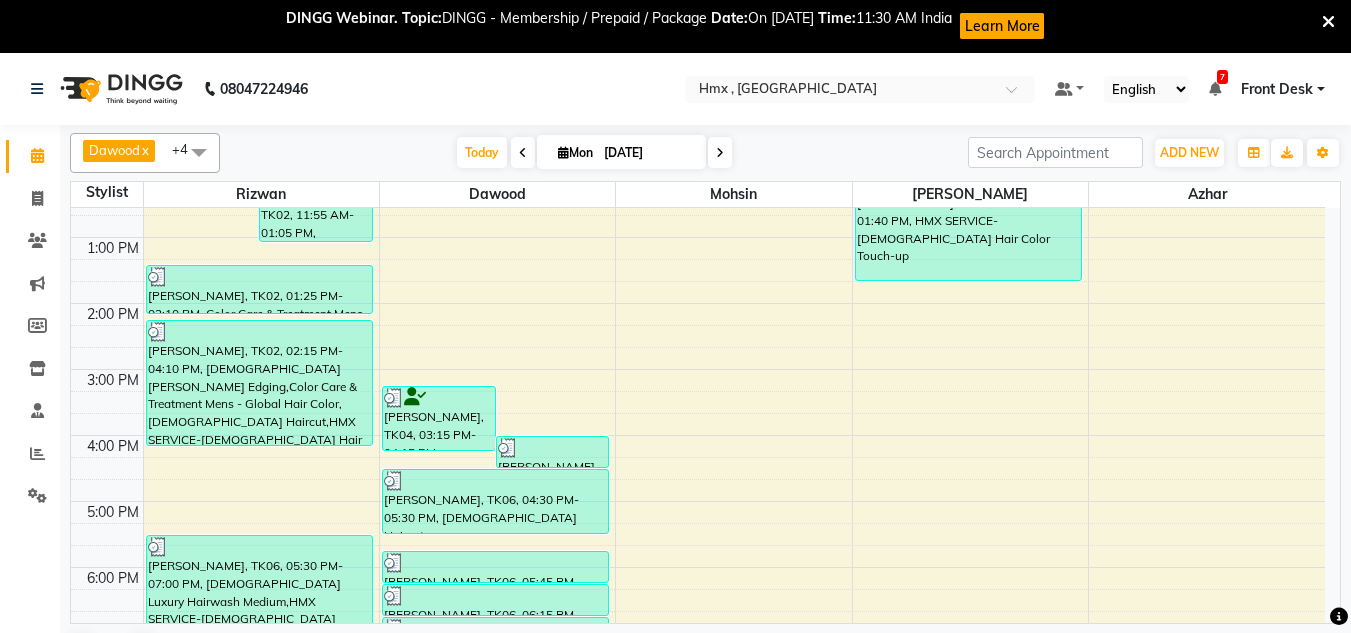 scroll, scrollTop: 400, scrollLeft: 0, axis: vertical 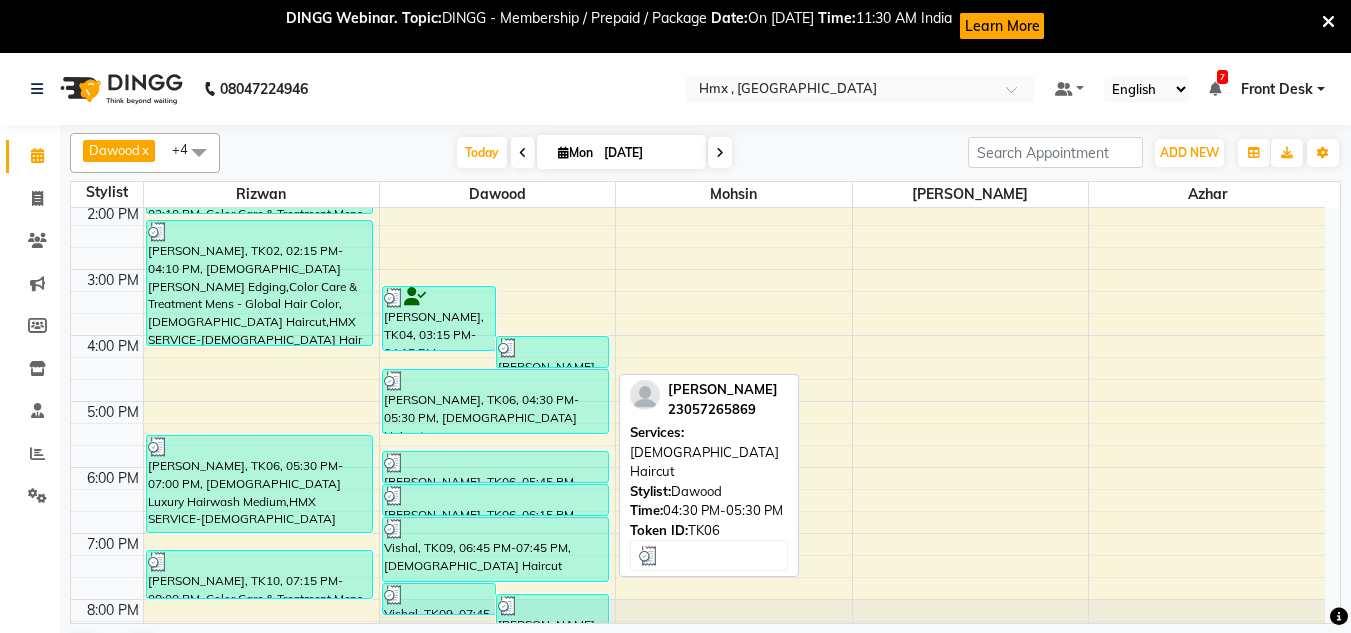 click on "[PERSON_NAME], TK06, 04:30 PM-05:30 PM, [DEMOGRAPHIC_DATA] Haircut" at bounding box center [496, 401] 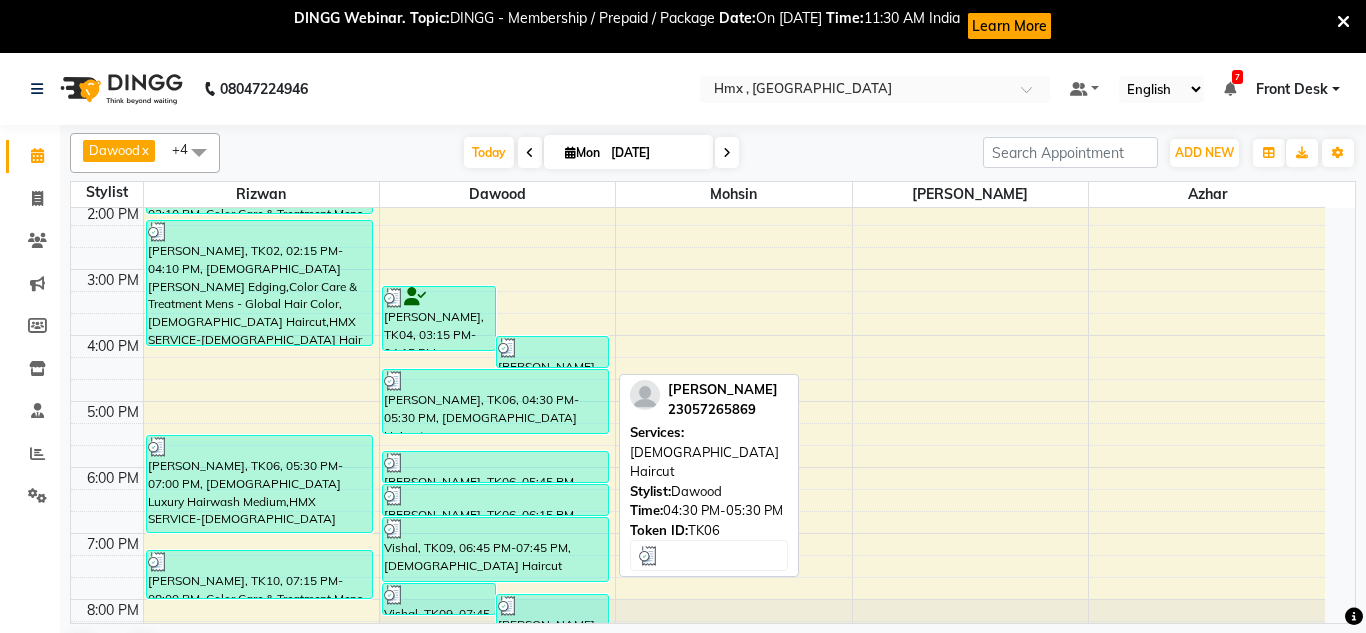 select on "3" 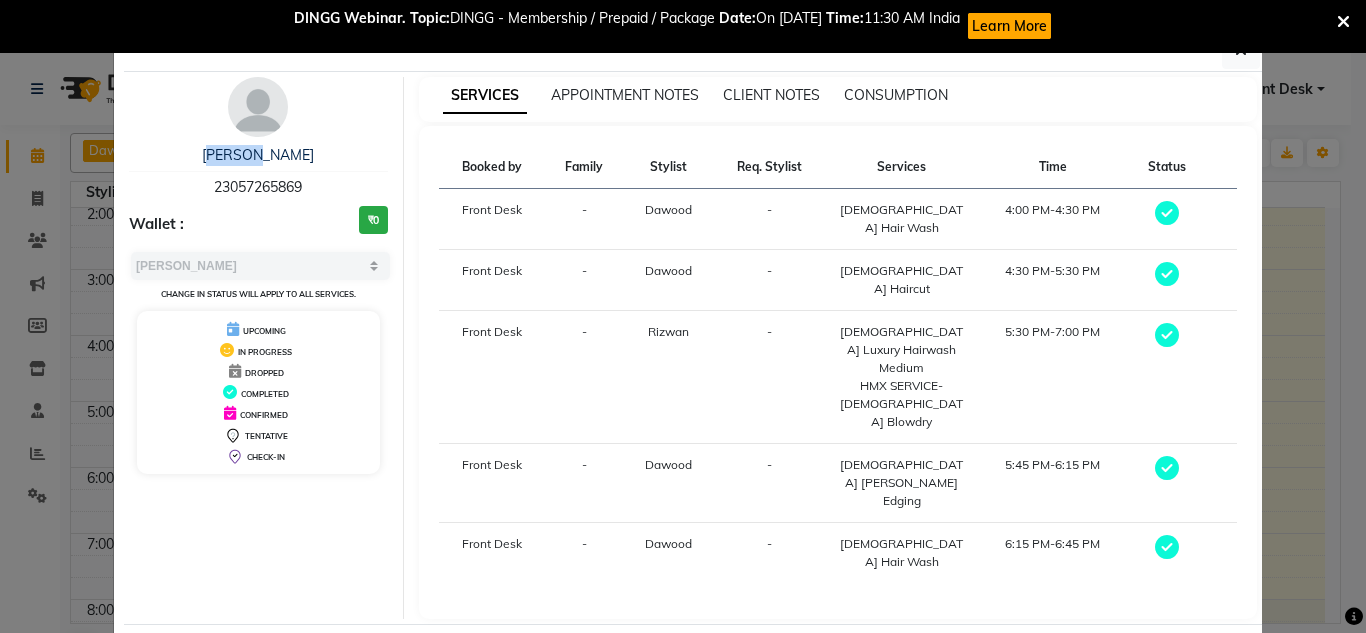 drag, startPoint x: 228, startPoint y: 159, endPoint x: 331, endPoint y: 174, distance: 104.0865 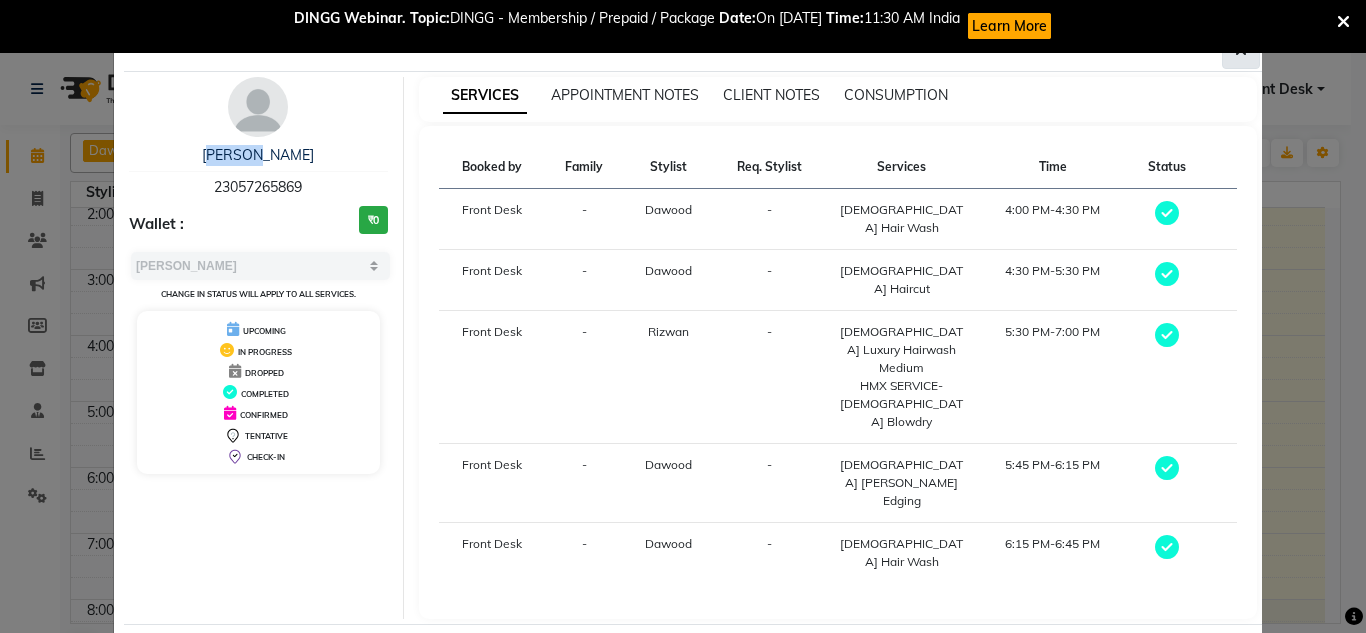 click 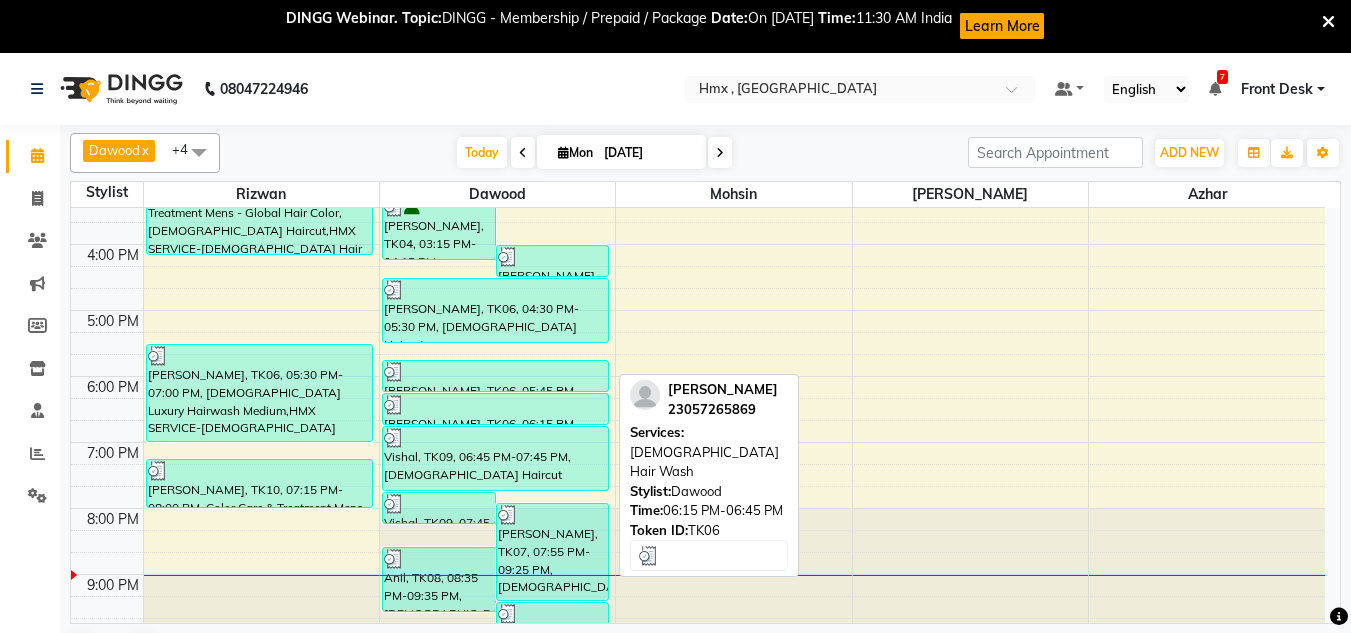 scroll, scrollTop: 508, scrollLeft: 0, axis: vertical 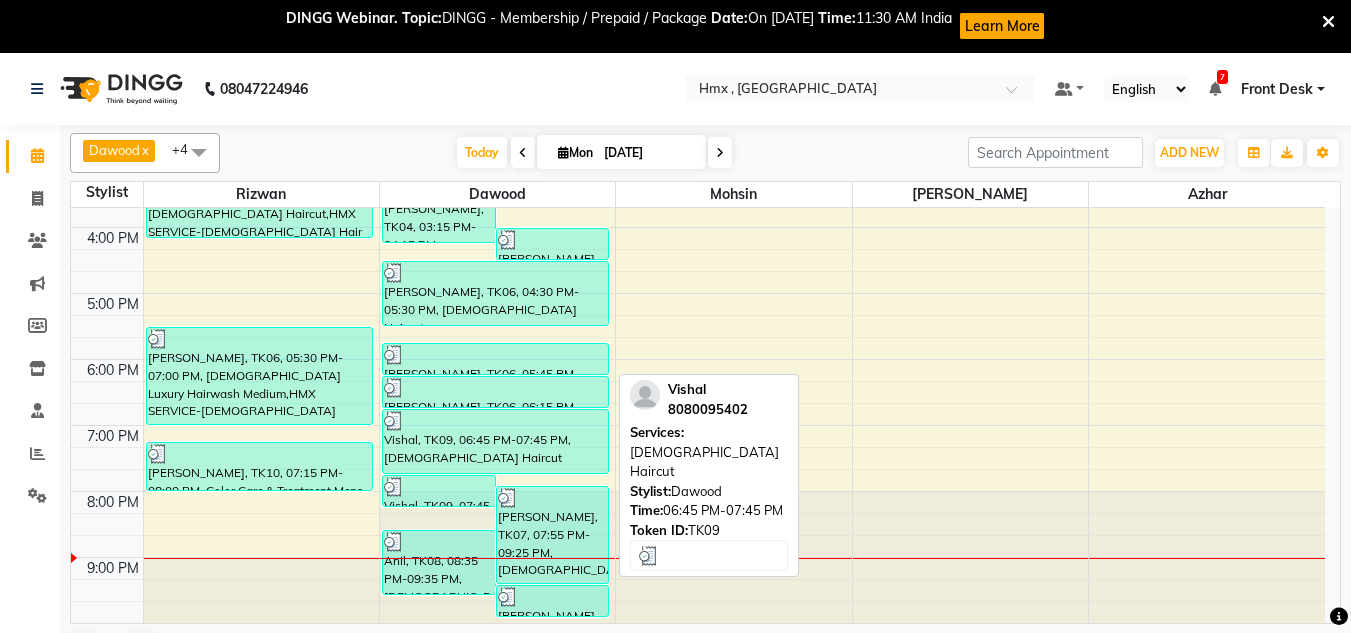 click on "Vishal, TK09, 06:45 PM-07:45 PM, [DEMOGRAPHIC_DATA] Haircut" at bounding box center (496, 441) 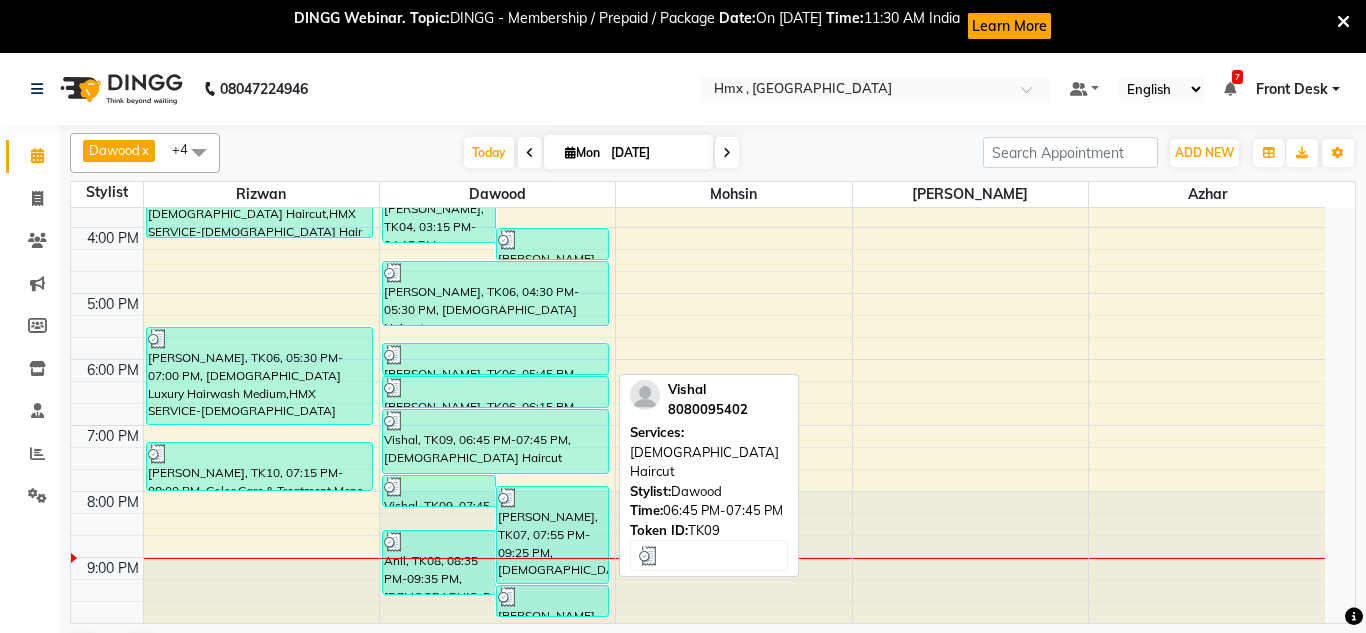 select on "3" 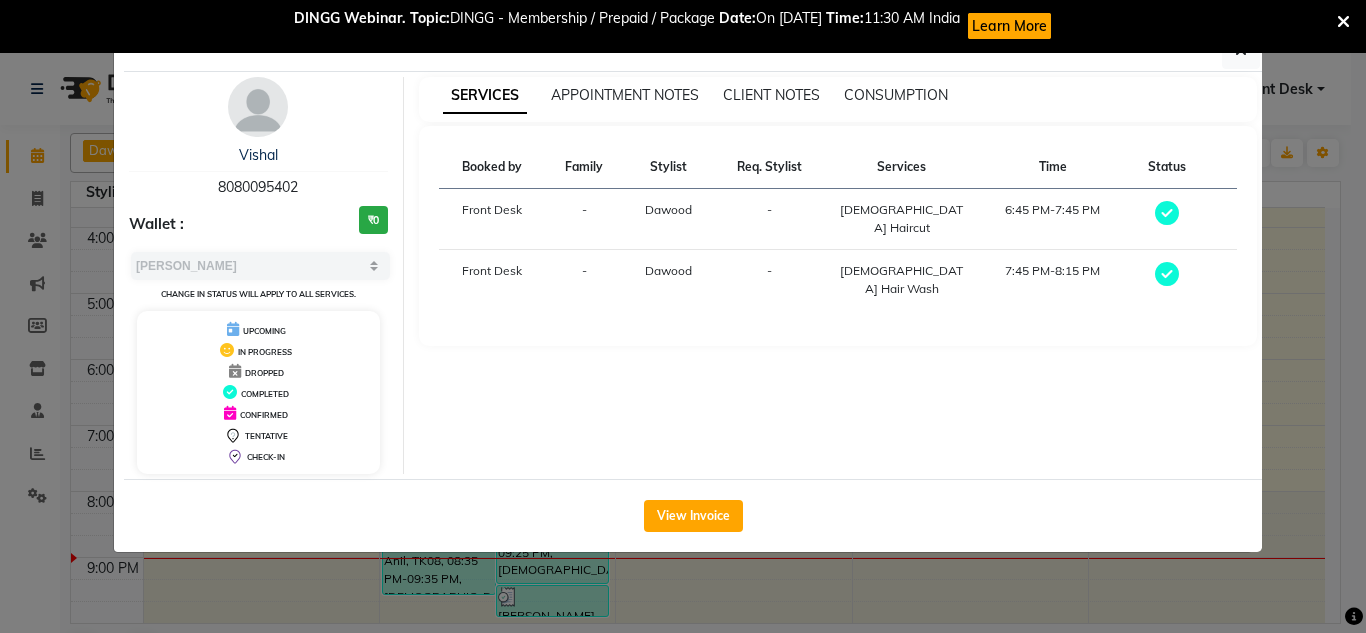 drag, startPoint x: 225, startPoint y: 158, endPoint x: 290, endPoint y: 155, distance: 65.06919 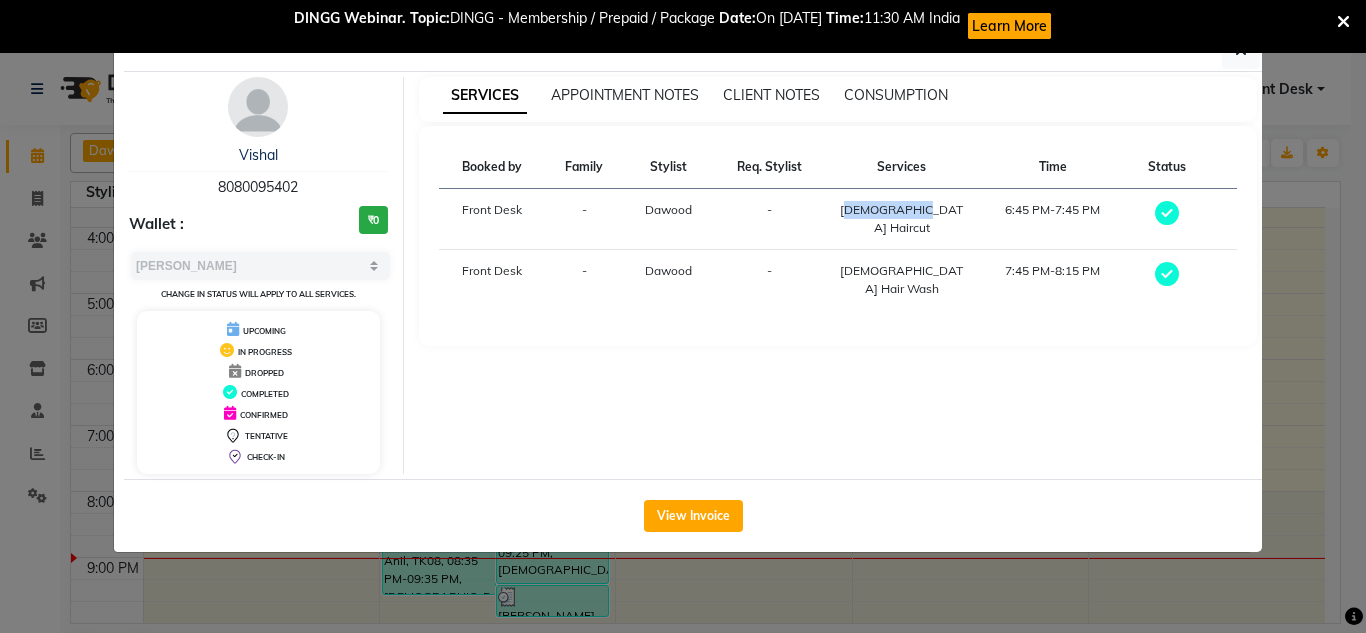 drag, startPoint x: 852, startPoint y: 209, endPoint x: 933, endPoint y: 225, distance: 82.565125 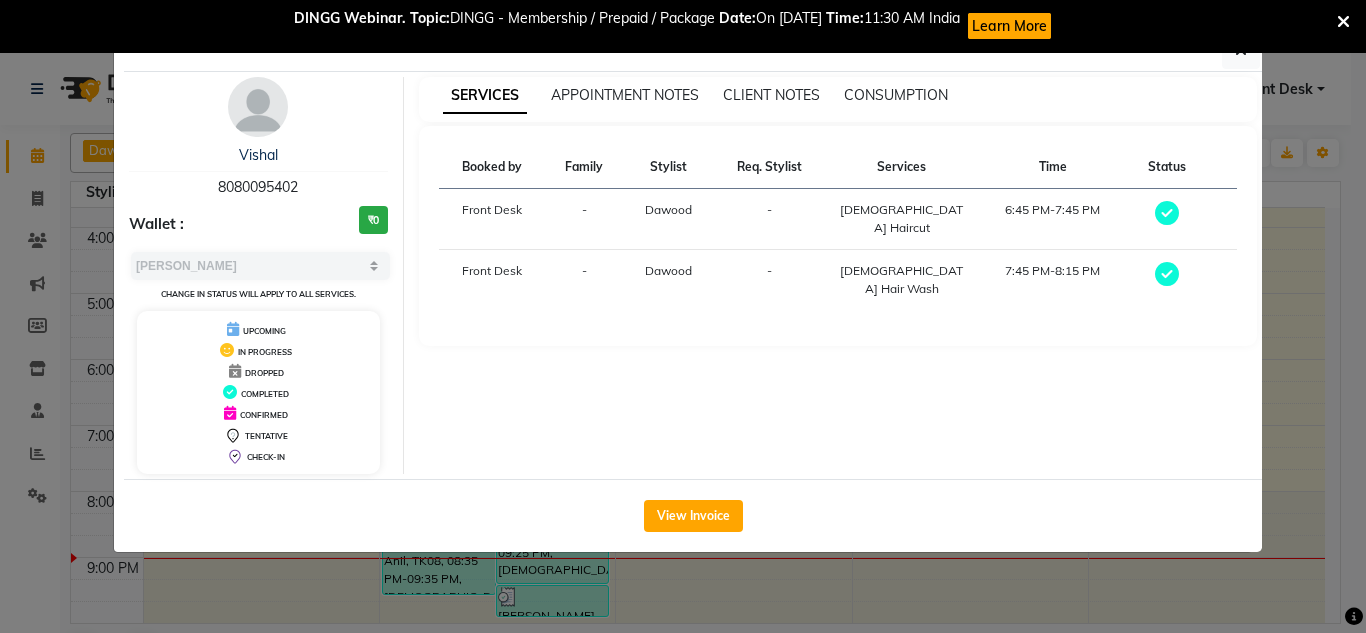 click on "[DEMOGRAPHIC_DATA] Haircut" at bounding box center (902, 219) 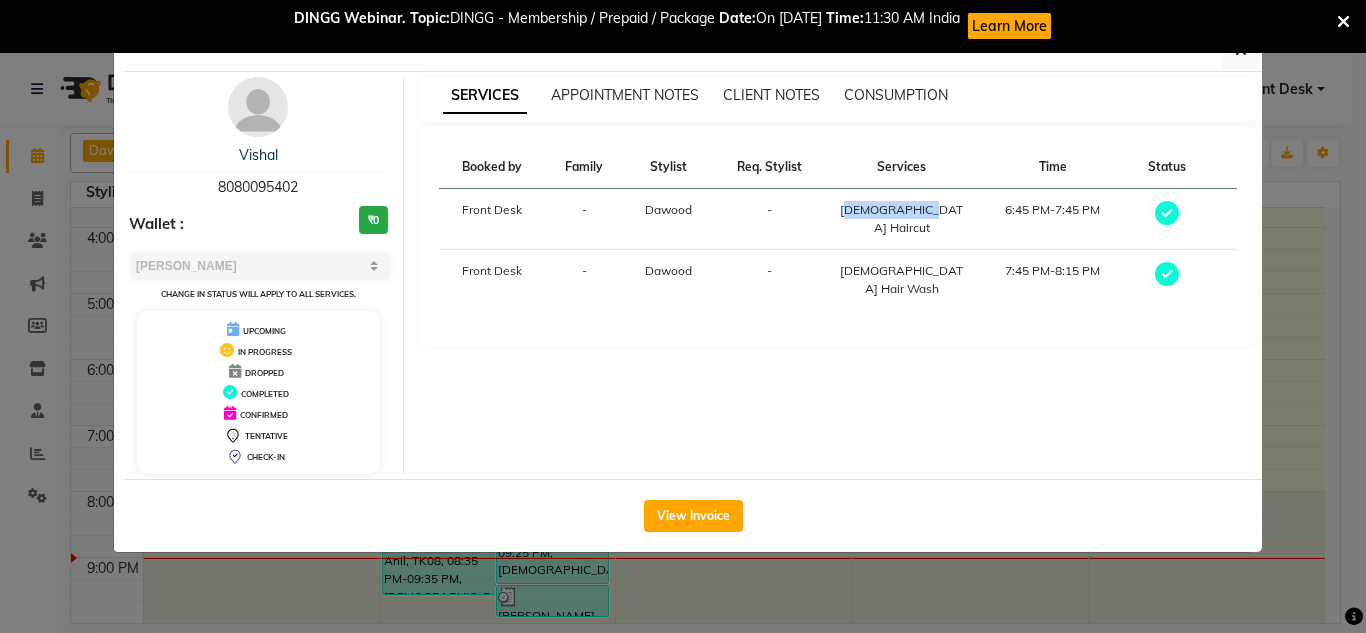 drag, startPoint x: 862, startPoint y: 208, endPoint x: 956, endPoint y: 210, distance: 94.02127 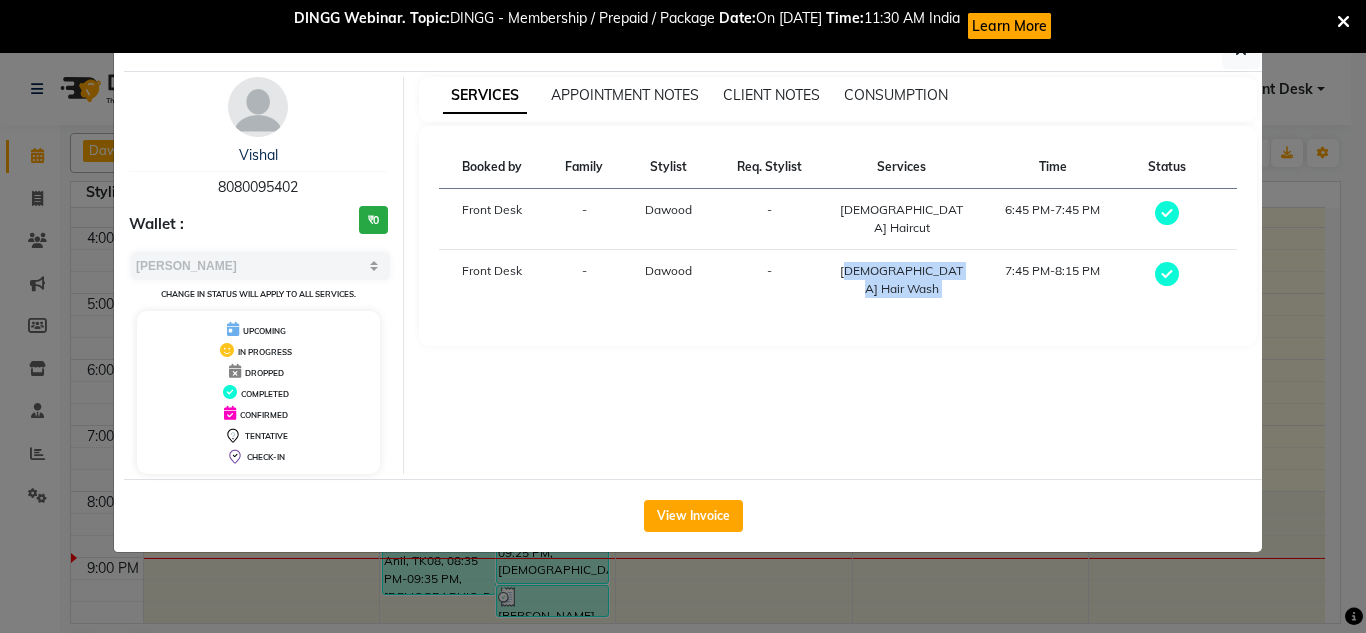 drag, startPoint x: 862, startPoint y: 257, endPoint x: 993, endPoint y: 262, distance: 131.09538 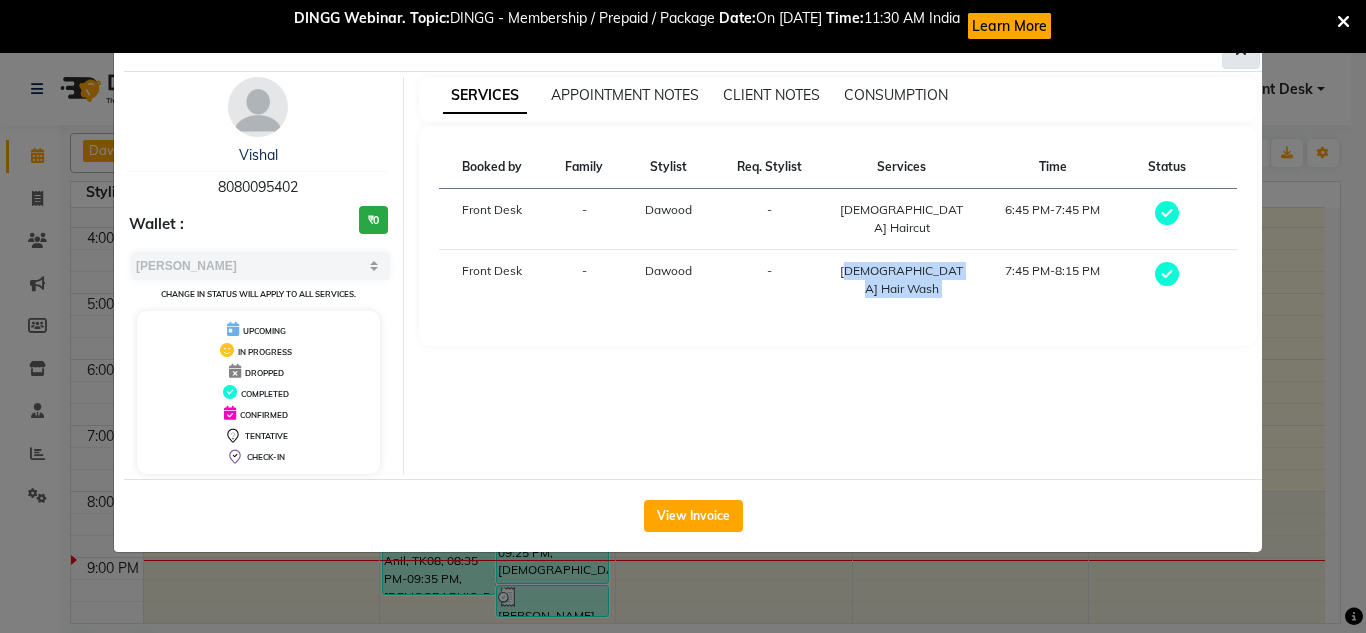 click 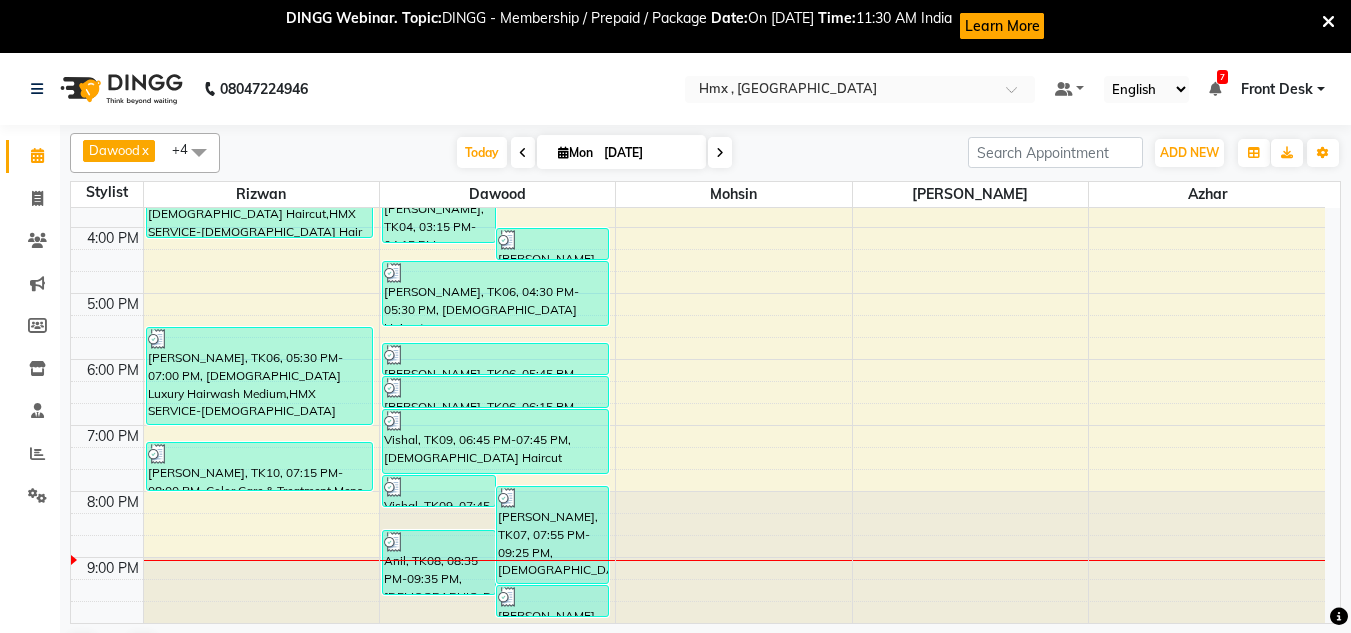 scroll, scrollTop: 53, scrollLeft: 0, axis: vertical 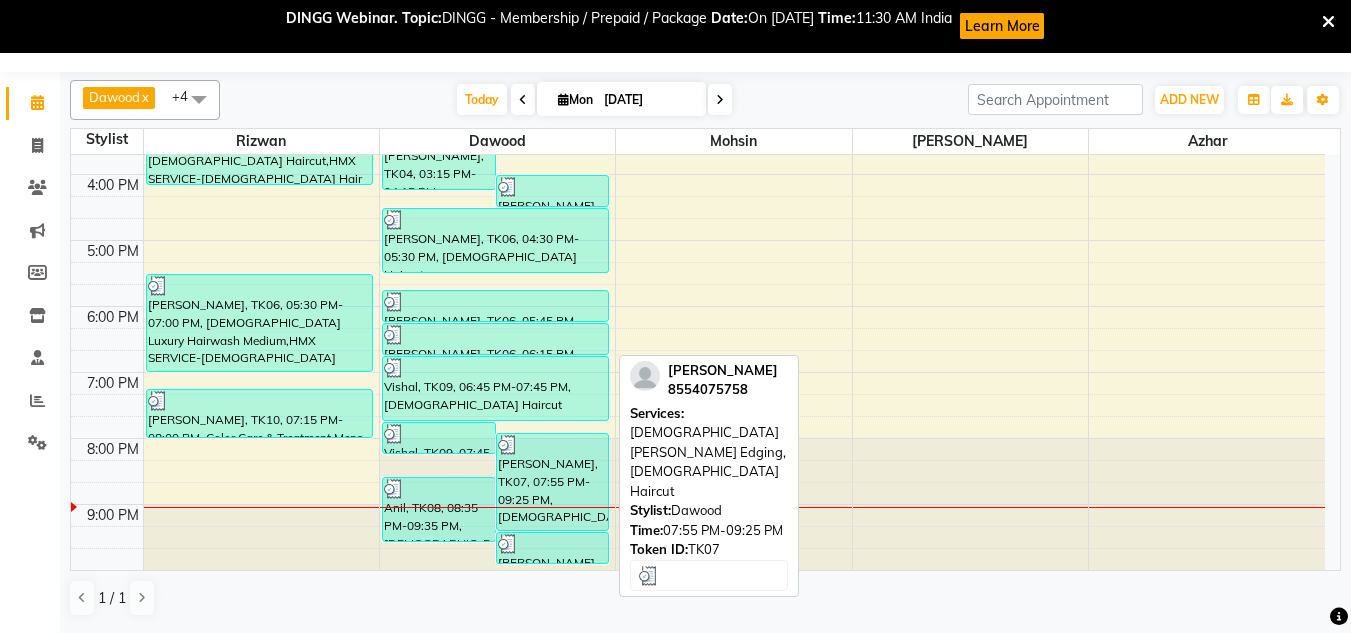 click on "[PERSON_NAME], TK07, 07:55 PM-09:25 PM, [DEMOGRAPHIC_DATA] [PERSON_NAME] Edging,[DEMOGRAPHIC_DATA] Haircut" at bounding box center [553, 482] 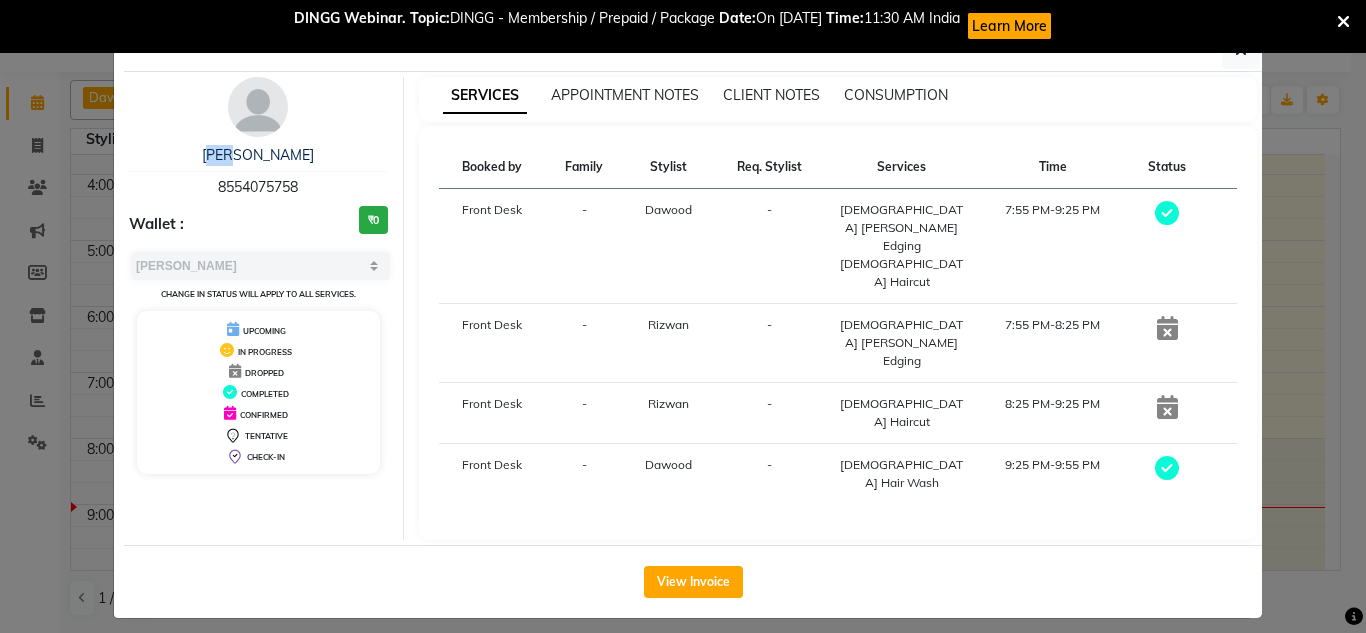 drag, startPoint x: 228, startPoint y: 159, endPoint x: 336, endPoint y: 182, distance: 110.42192 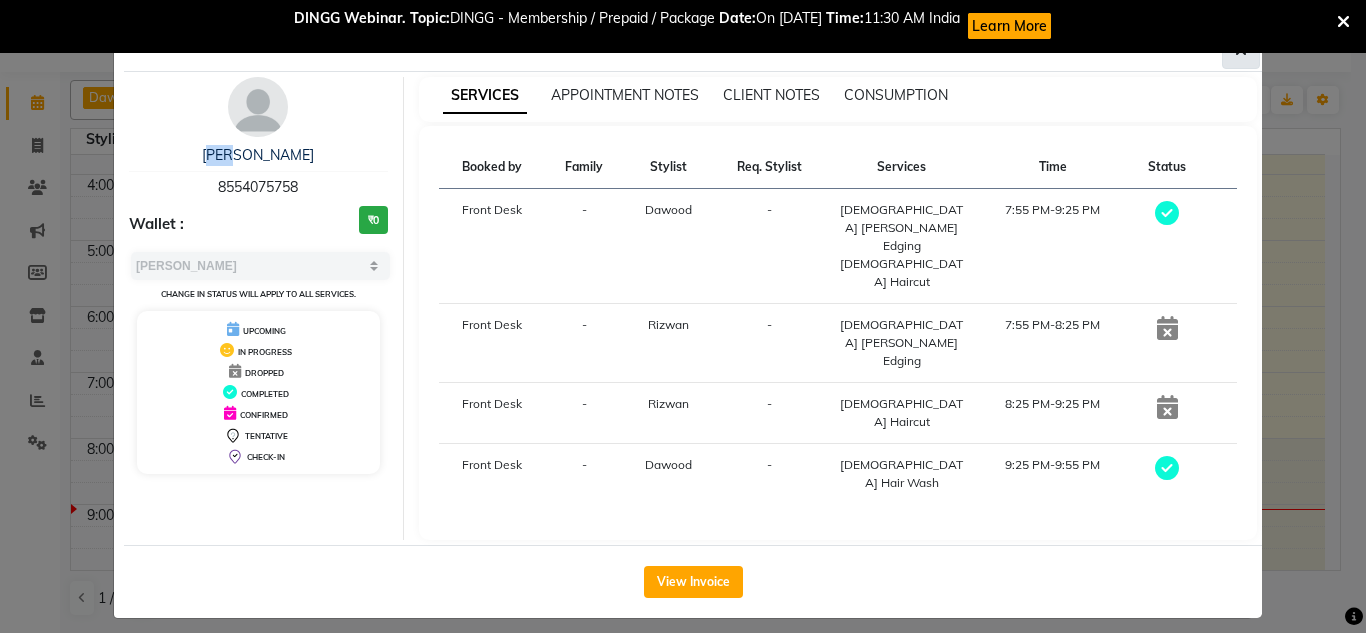 click 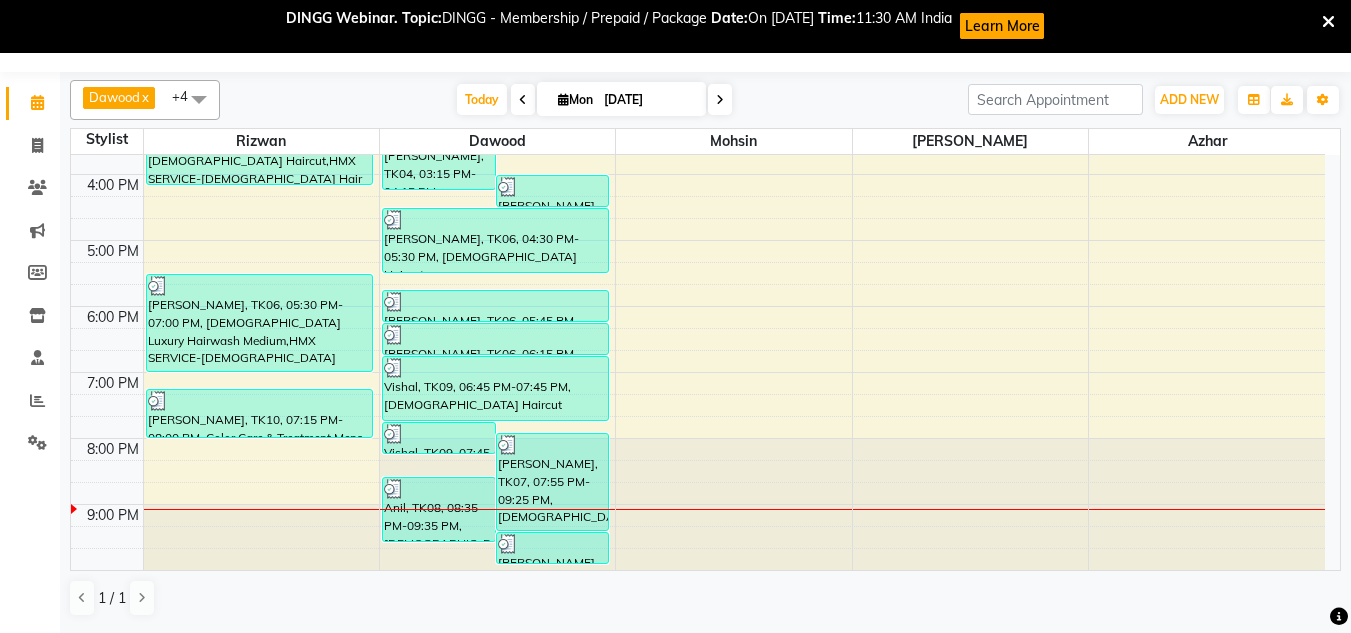 click at bounding box center (720, 99) 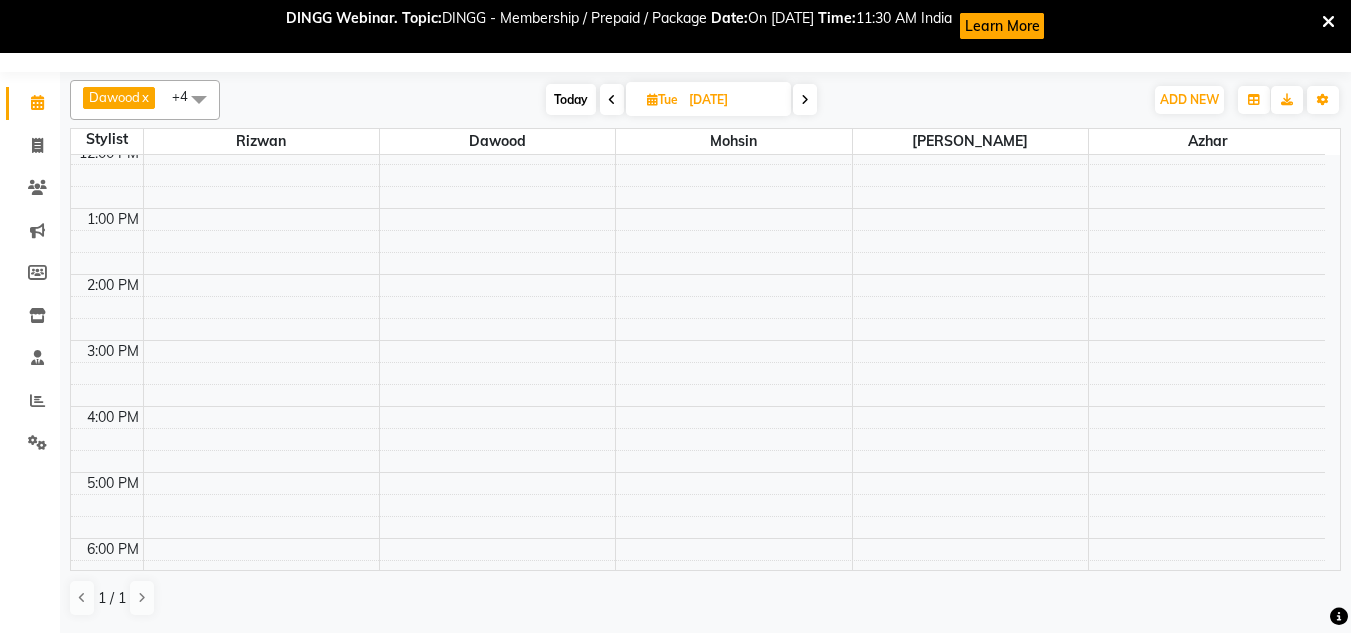 scroll, scrollTop: 408, scrollLeft: 0, axis: vertical 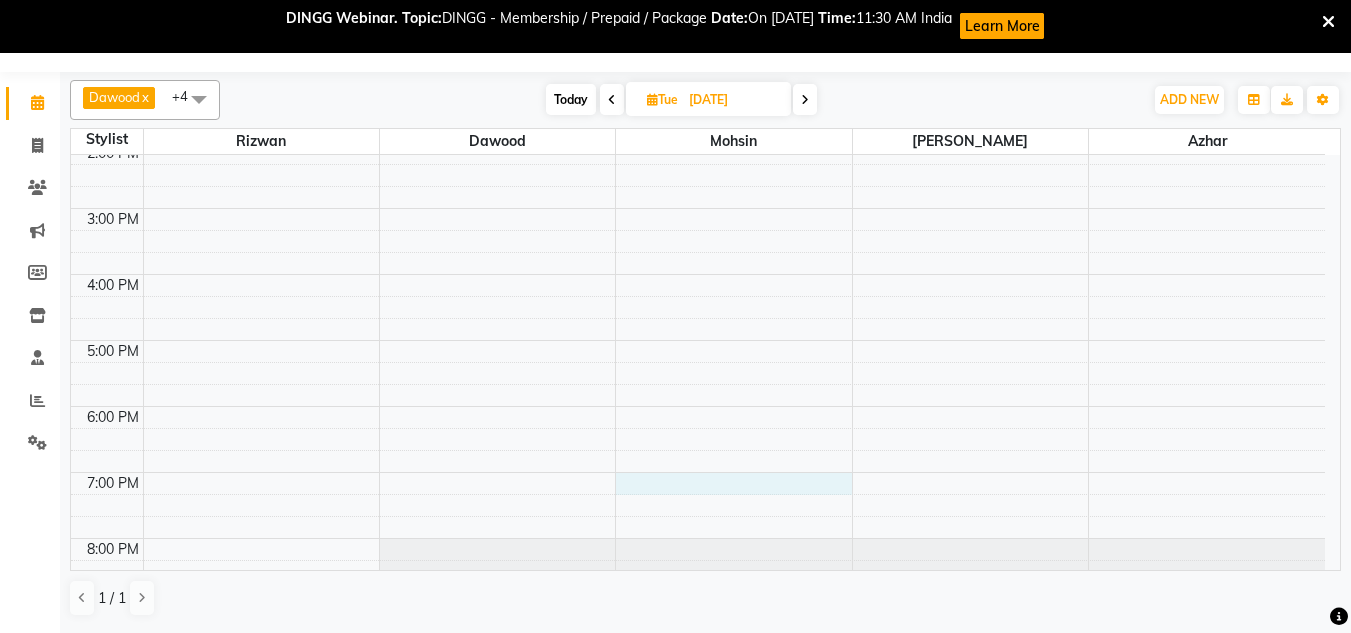 click on "8:00 AM 9:00 AM 10:00 AM 11:00 AM 12:00 PM 1:00 PM 2:00 PM 3:00 PM 4:00 PM 5:00 PM 6:00 PM 7:00 PM 8:00 PM 9:00 PM" at bounding box center [698, 208] 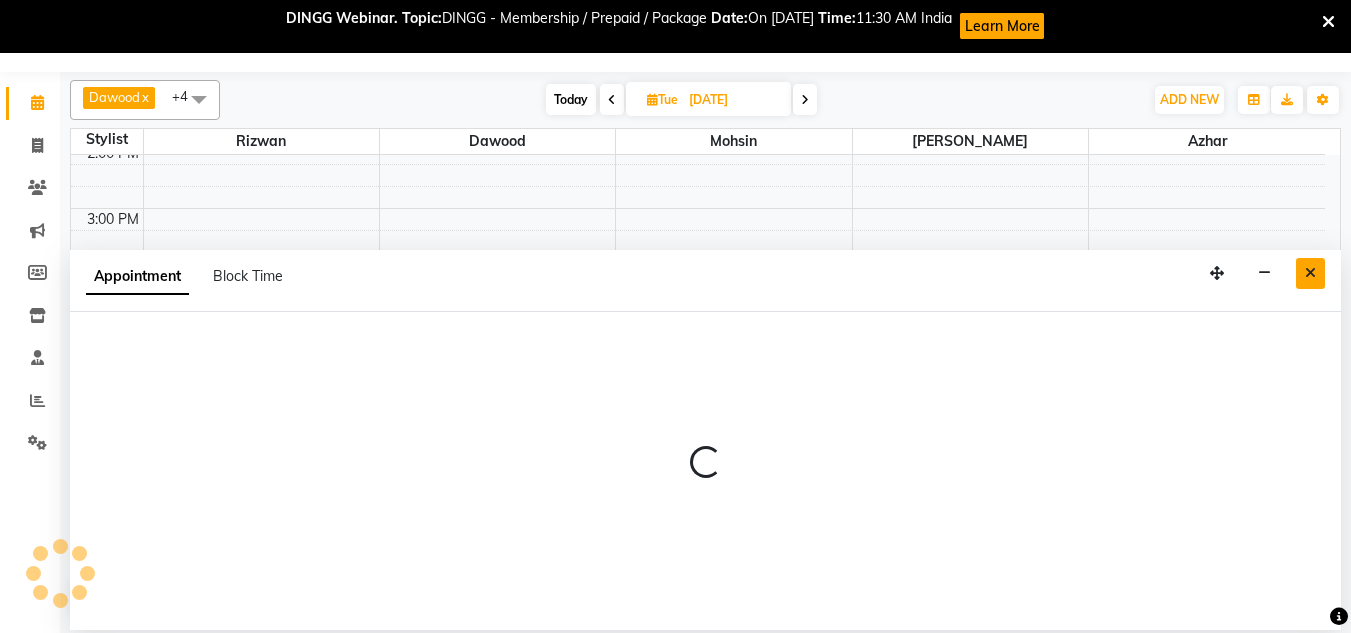 click at bounding box center [1310, 273] 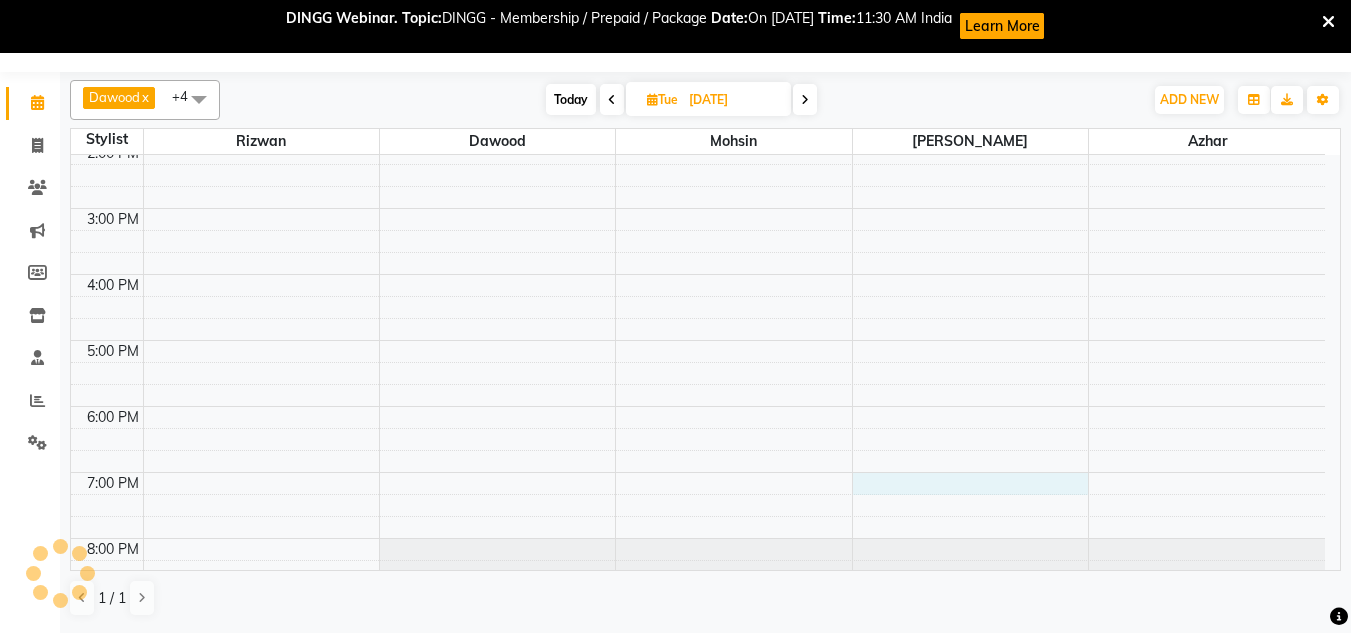 click on "8:00 AM 9:00 AM 10:00 AM 11:00 AM 12:00 PM 1:00 PM 2:00 PM 3:00 PM 4:00 PM 5:00 PM 6:00 PM 7:00 PM 8:00 PM 9:00 PM" at bounding box center [698, 208] 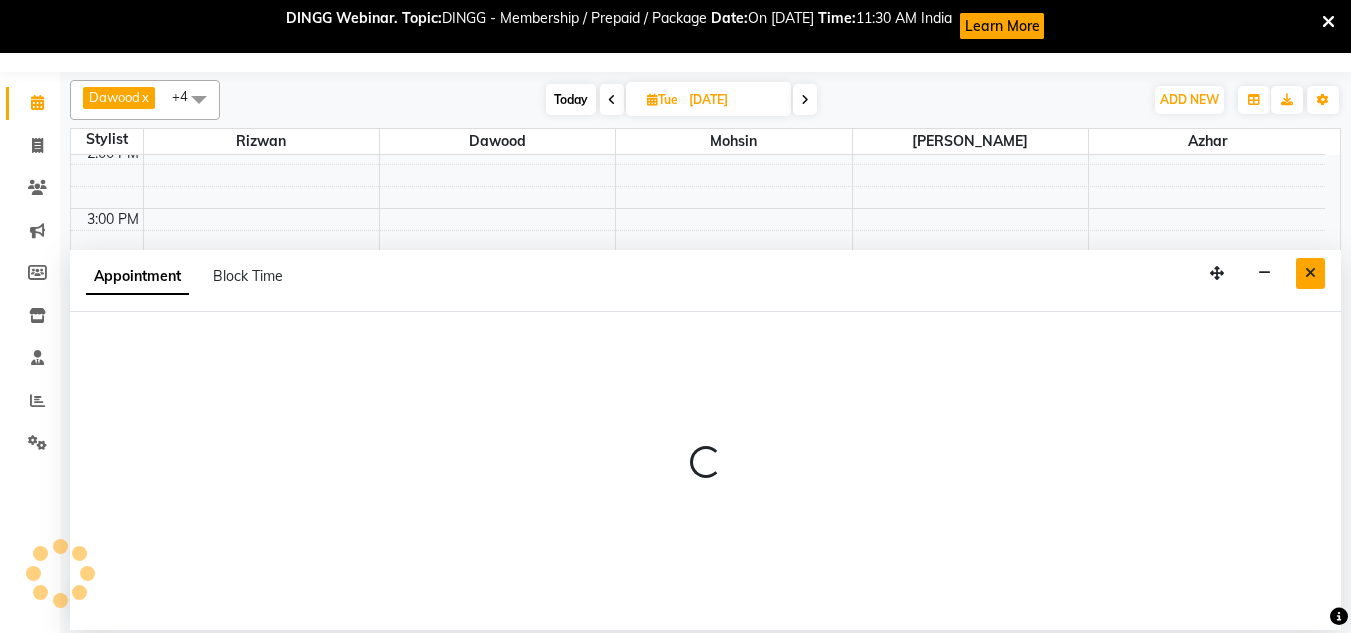 drag, startPoint x: 1319, startPoint y: 276, endPoint x: 1321, endPoint y: 258, distance: 18.110771 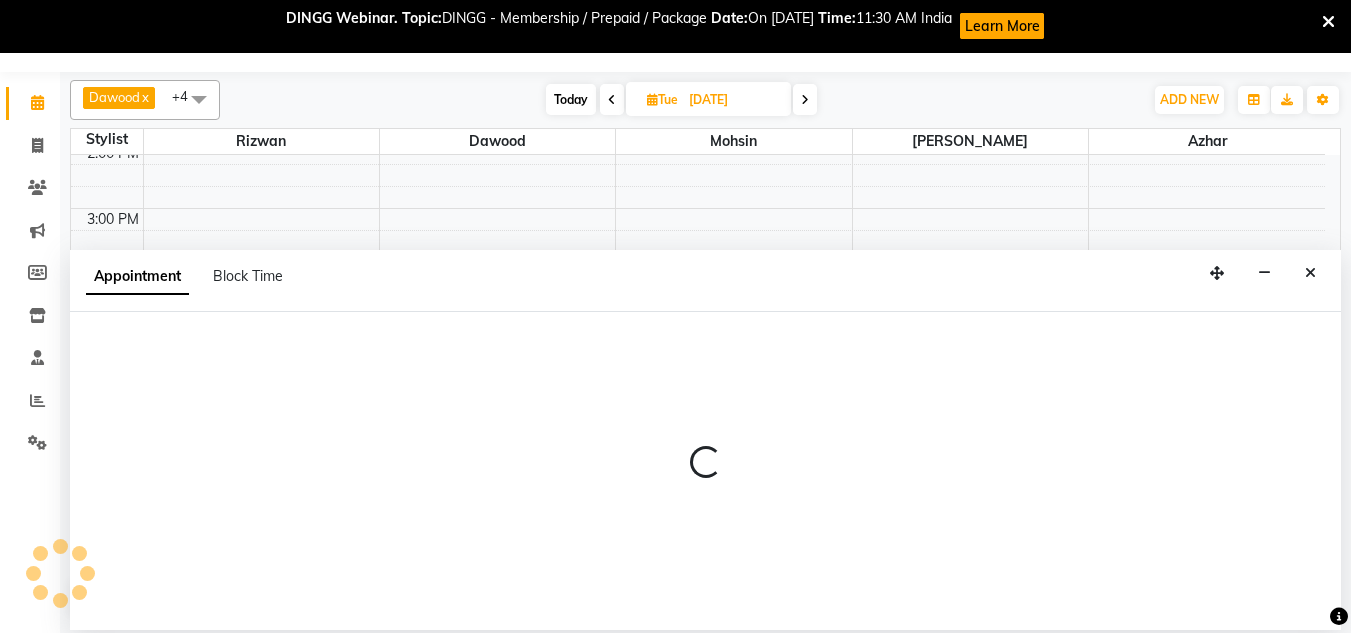 click at bounding box center (1310, 273) 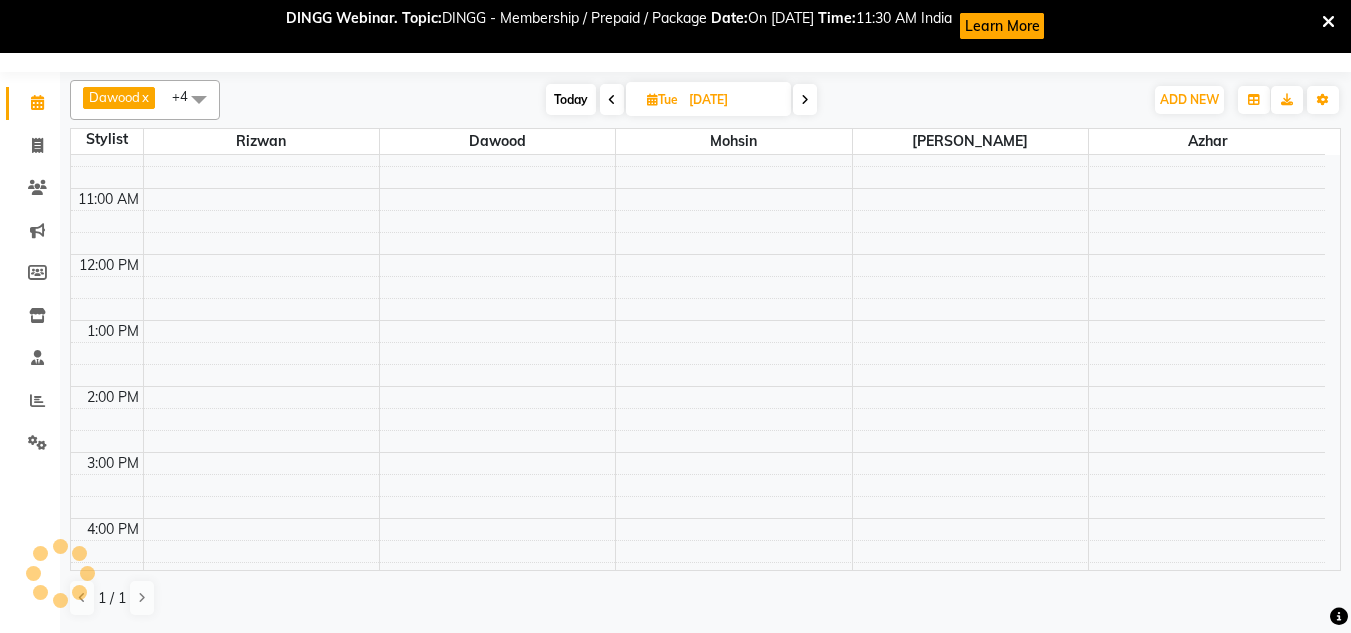 scroll, scrollTop: 0, scrollLeft: 0, axis: both 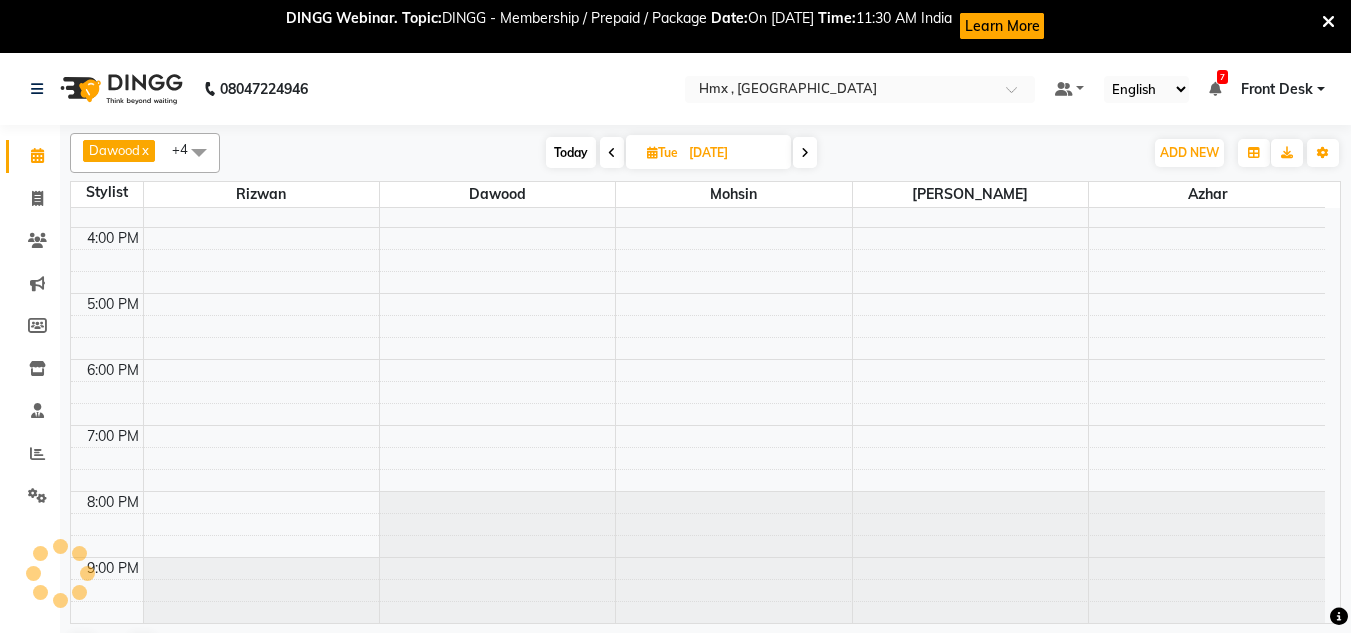 click on "8:00 AM 9:00 AM 10:00 AM 11:00 AM 12:00 PM 1:00 PM 2:00 PM 3:00 PM 4:00 PM 5:00 PM 6:00 PM 7:00 PM 8:00 PM 9:00 PM" at bounding box center [698, 161] 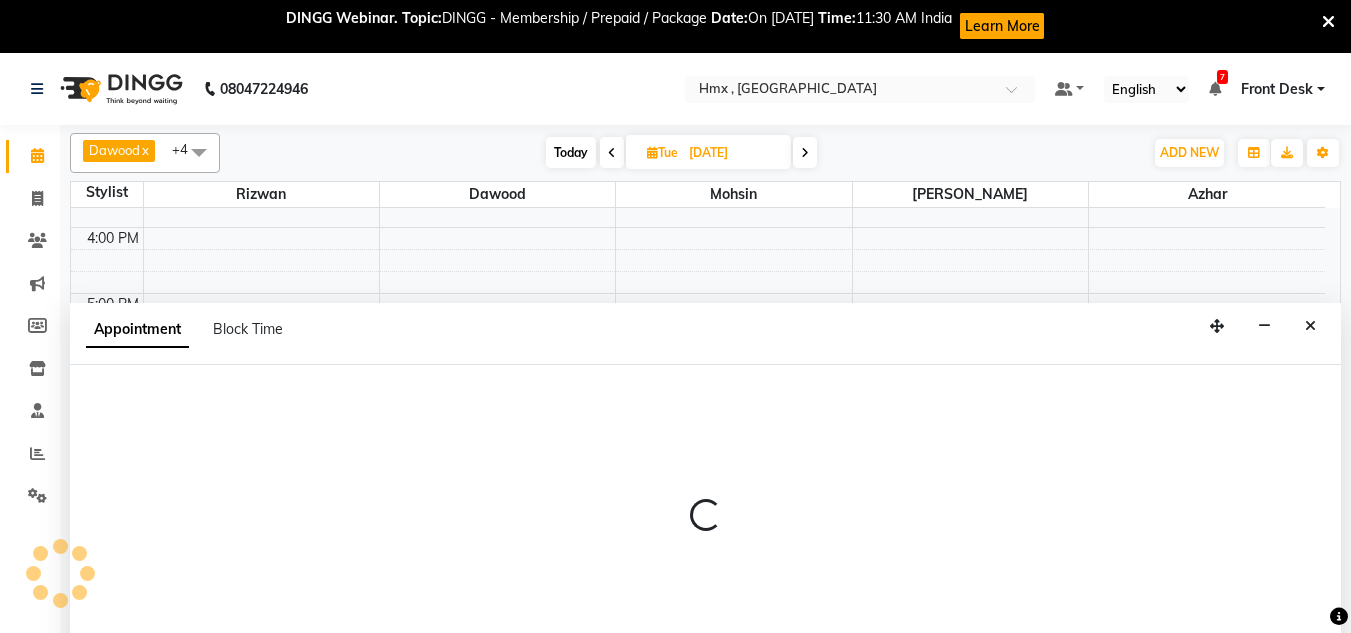 scroll, scrollTop: 53, scrollLeft: 0, axis: vertical 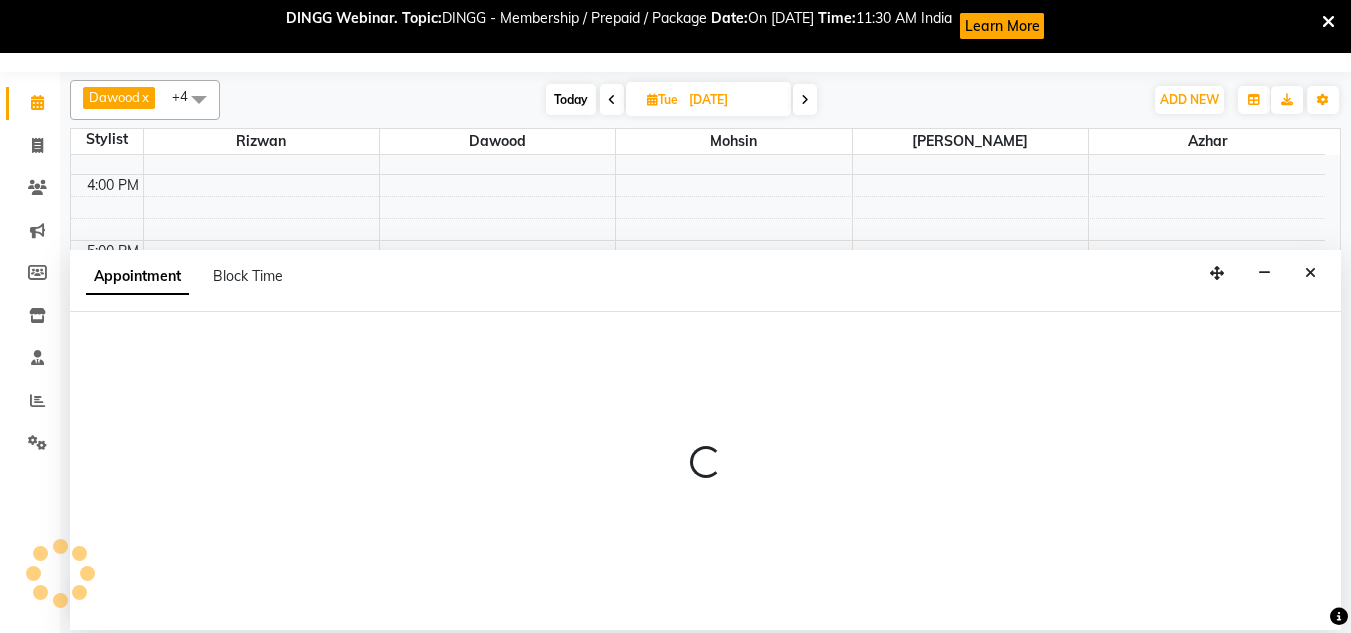 select on "39112" 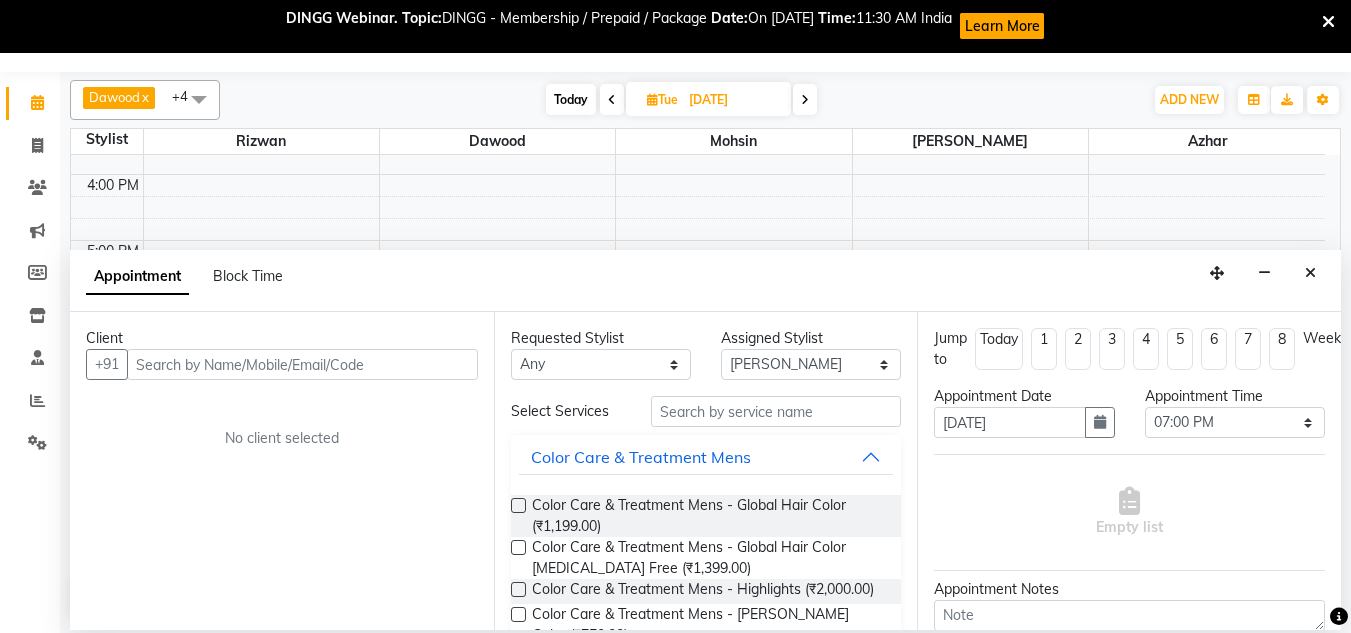 click at bounding box center (302, 364) 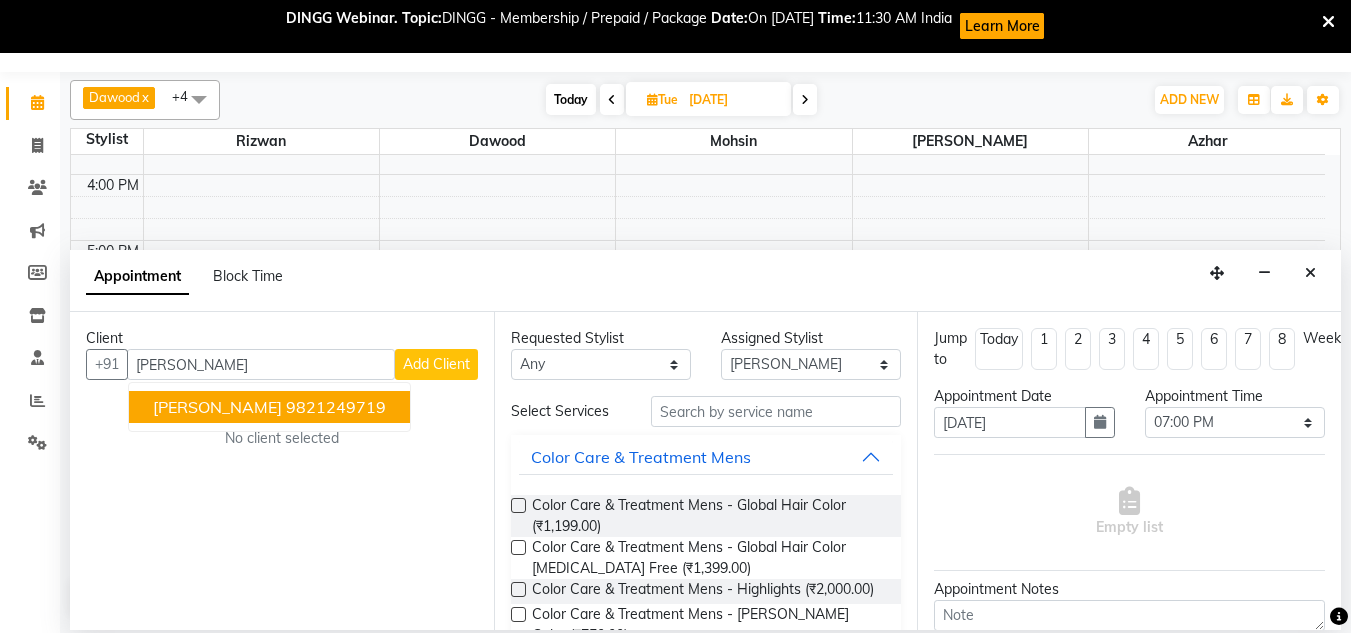 click on "[PERSON_NAME]  9821249719" at bounding box center (269, 407) 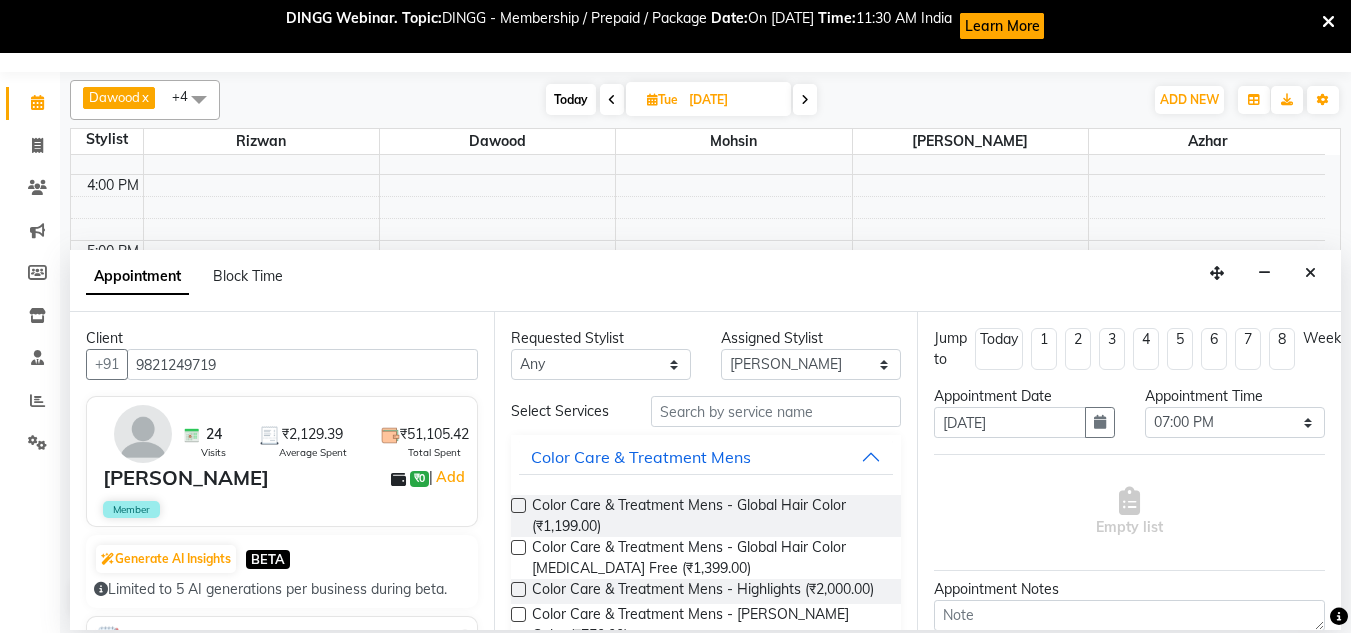 type on "9821249719" 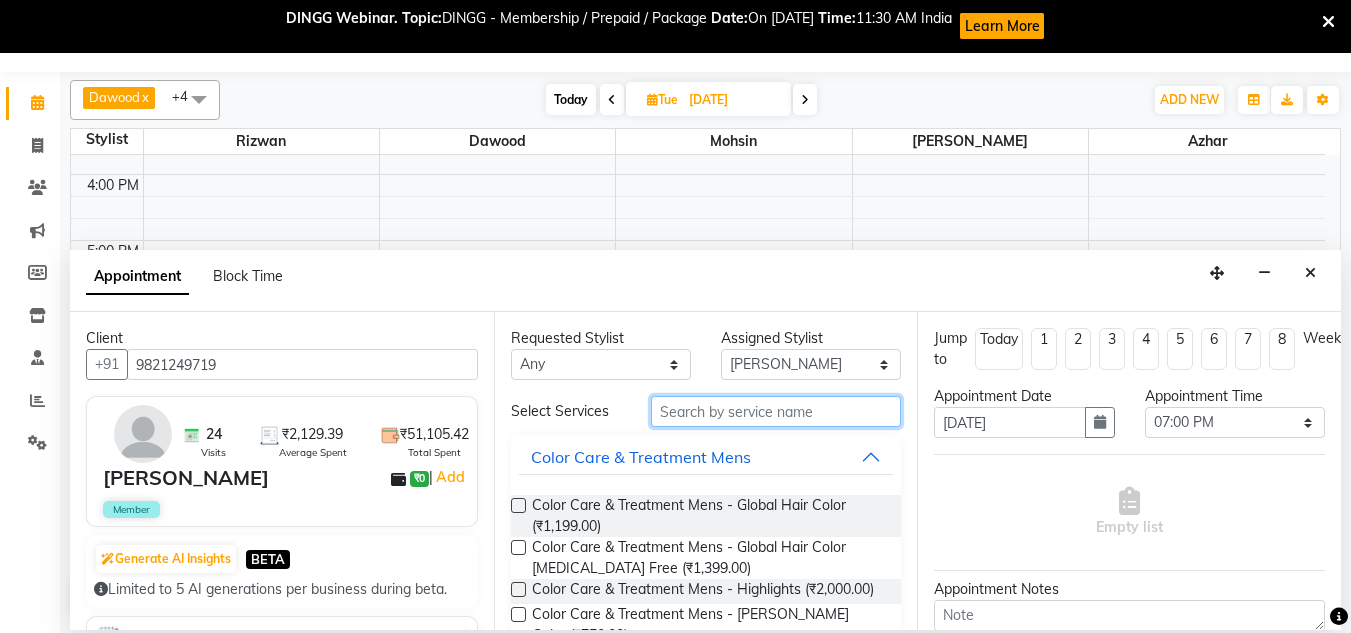 click at bounding box center [776, 411] 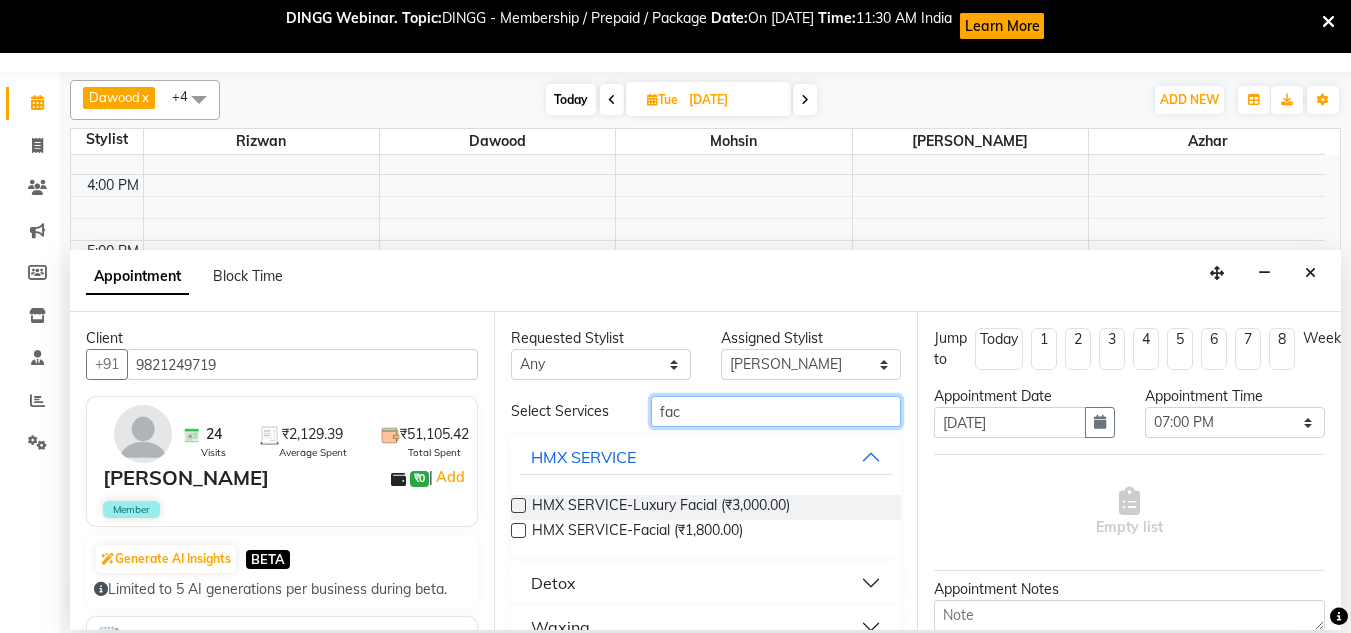 type on "fac" 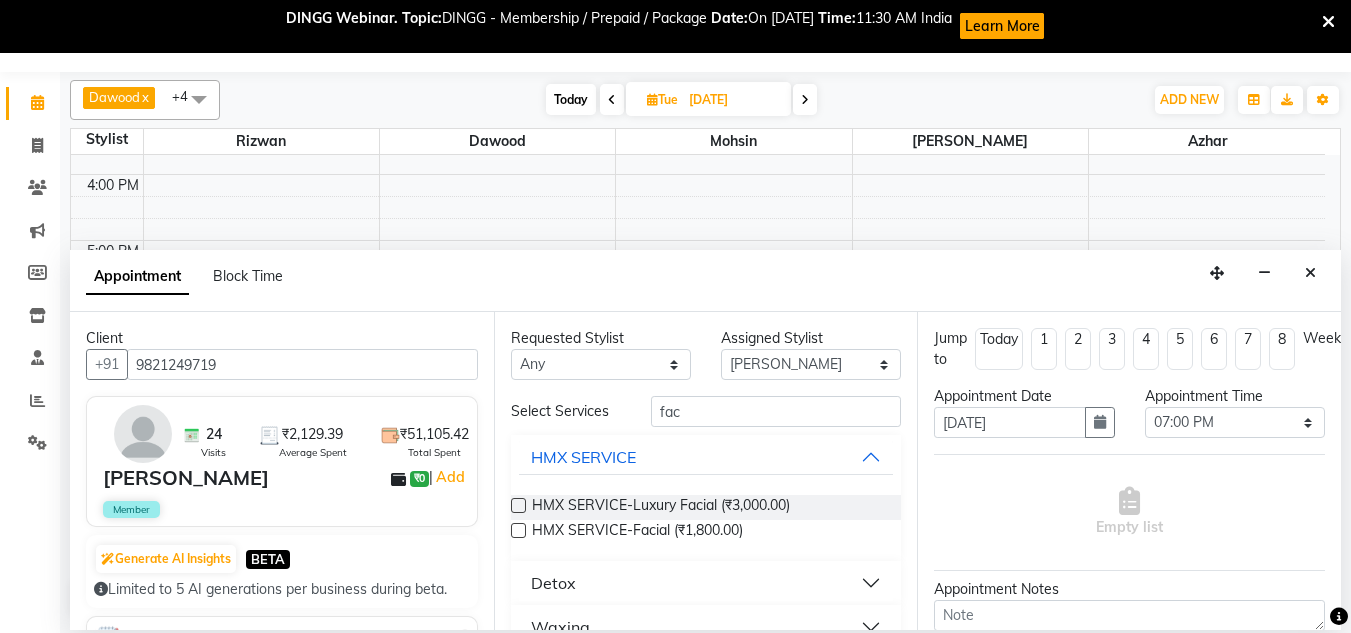 click at bounding box center (518, 505) 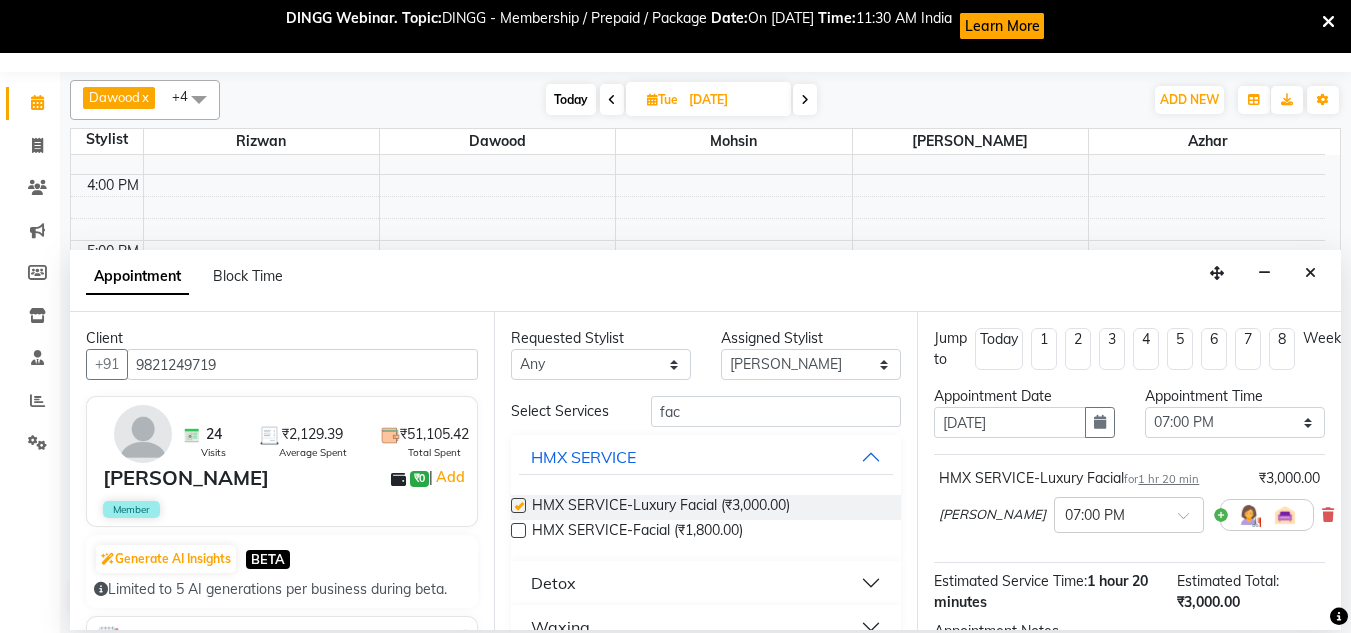 checkbox on "false" 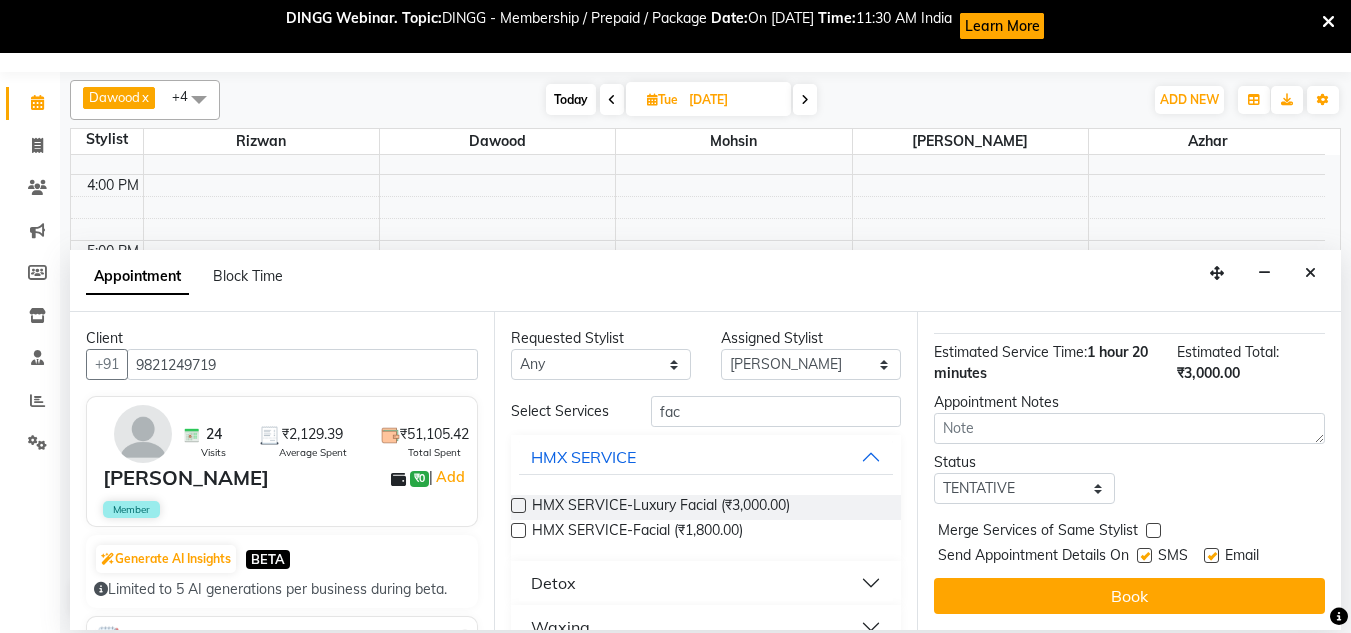 scroll, scrollTop: 244, scrollLeft: 0, axis: vertical 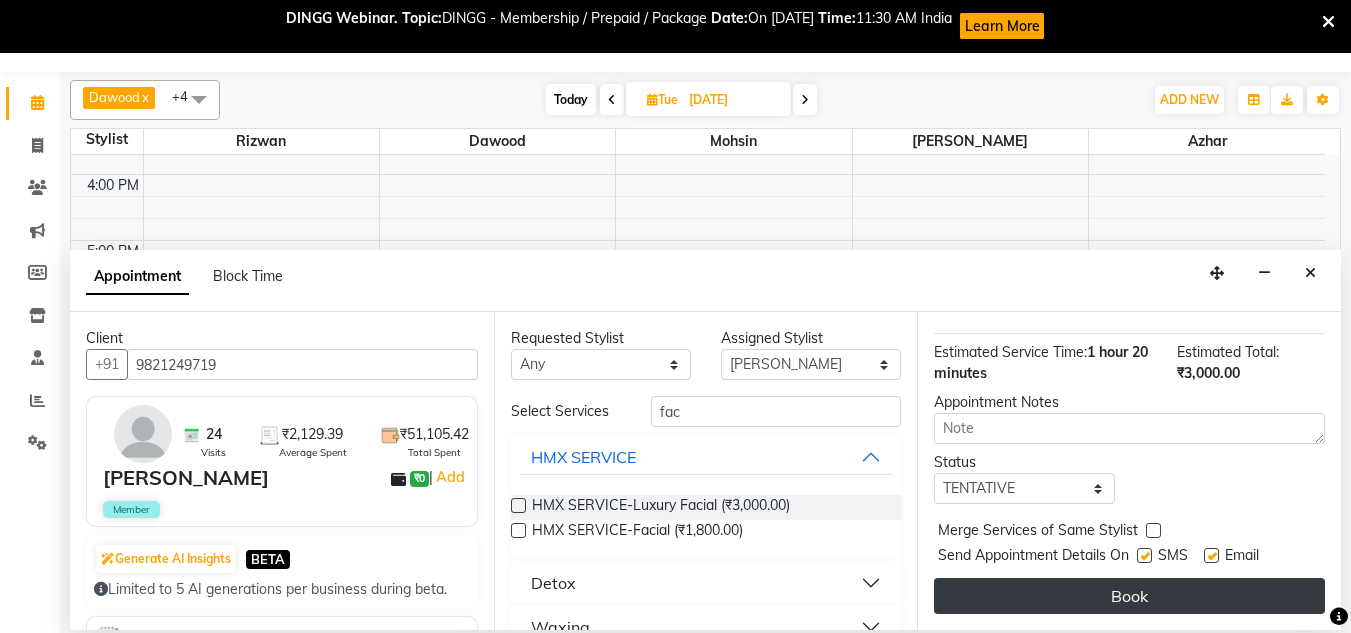 click on "Book" at bounding box center [1129, 596] 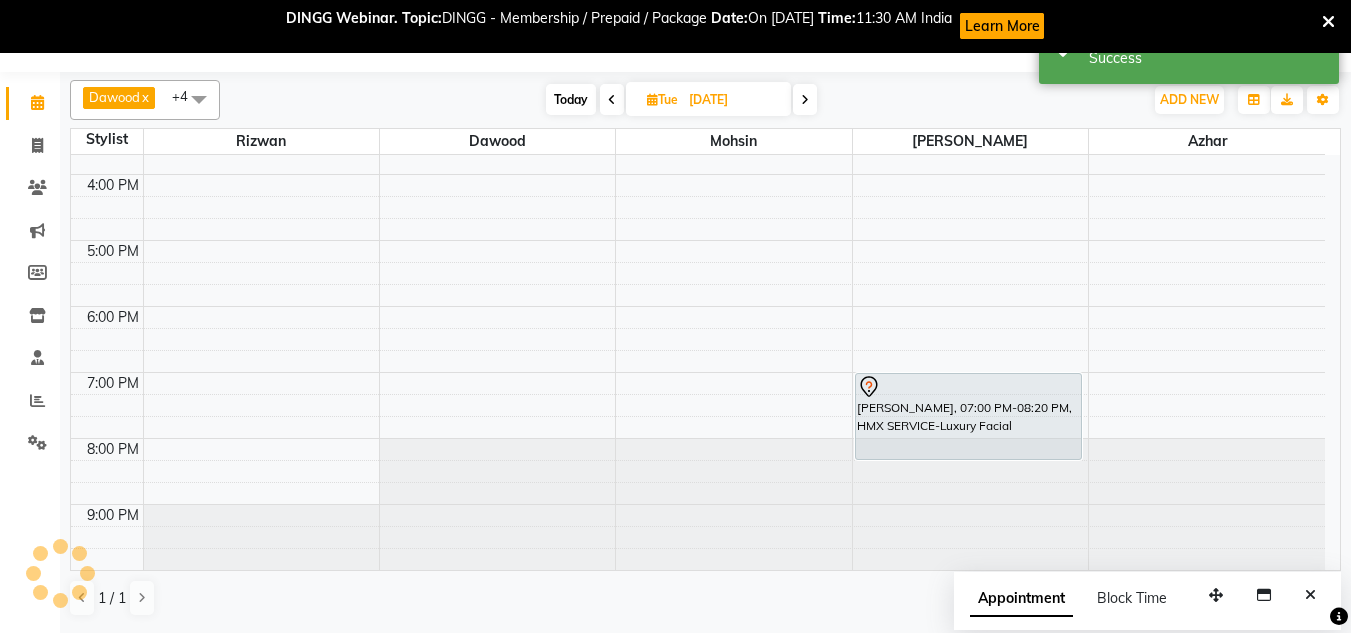 scroll, scrollTop: 0, scrollLeft: 0, axis: both 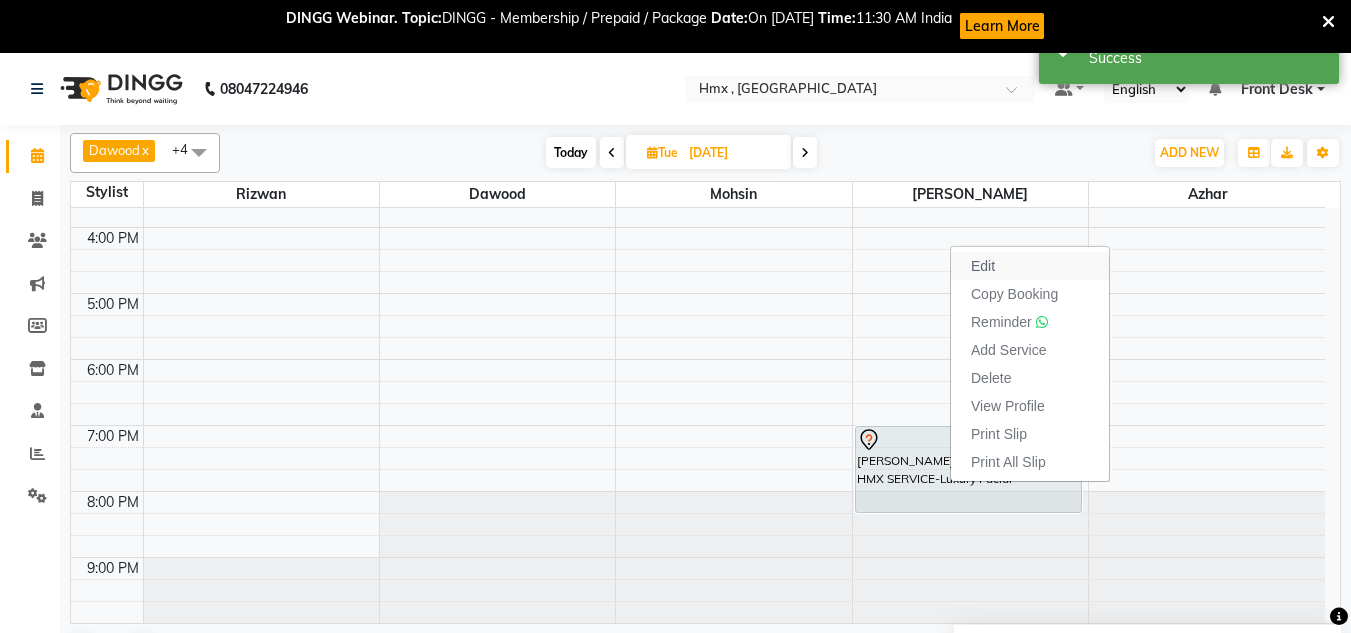 click on "Edit" at bounding box center (983, 266) 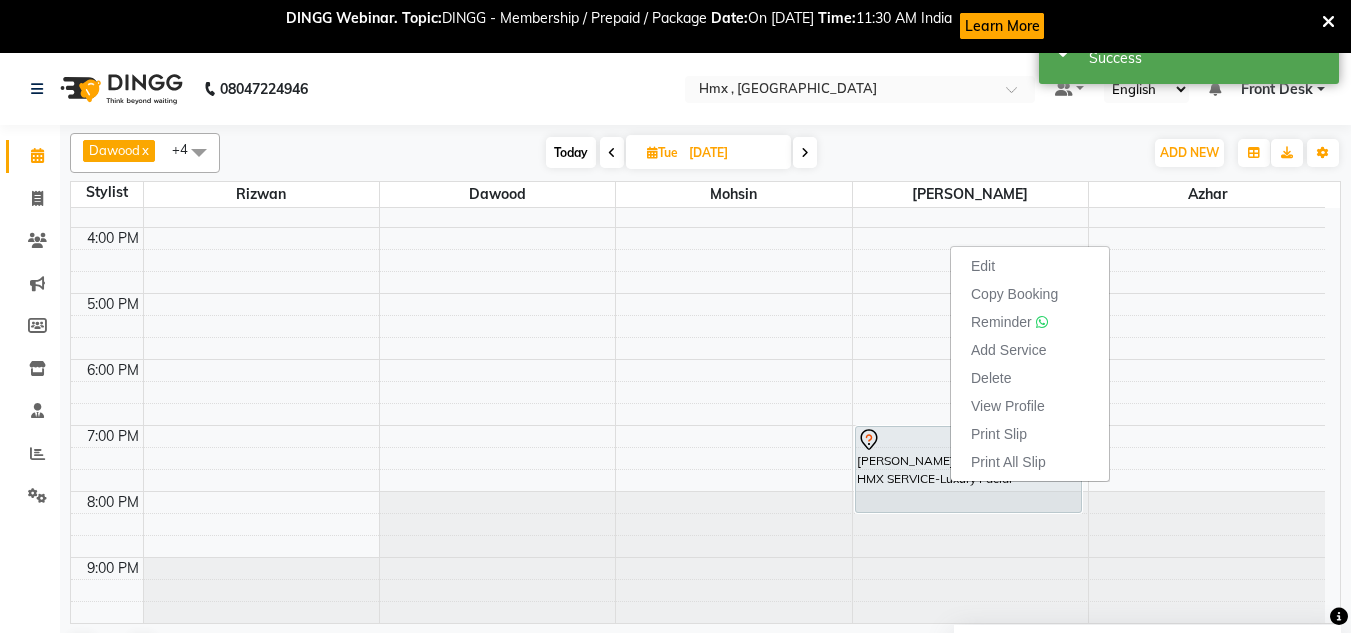 select on "tentative" 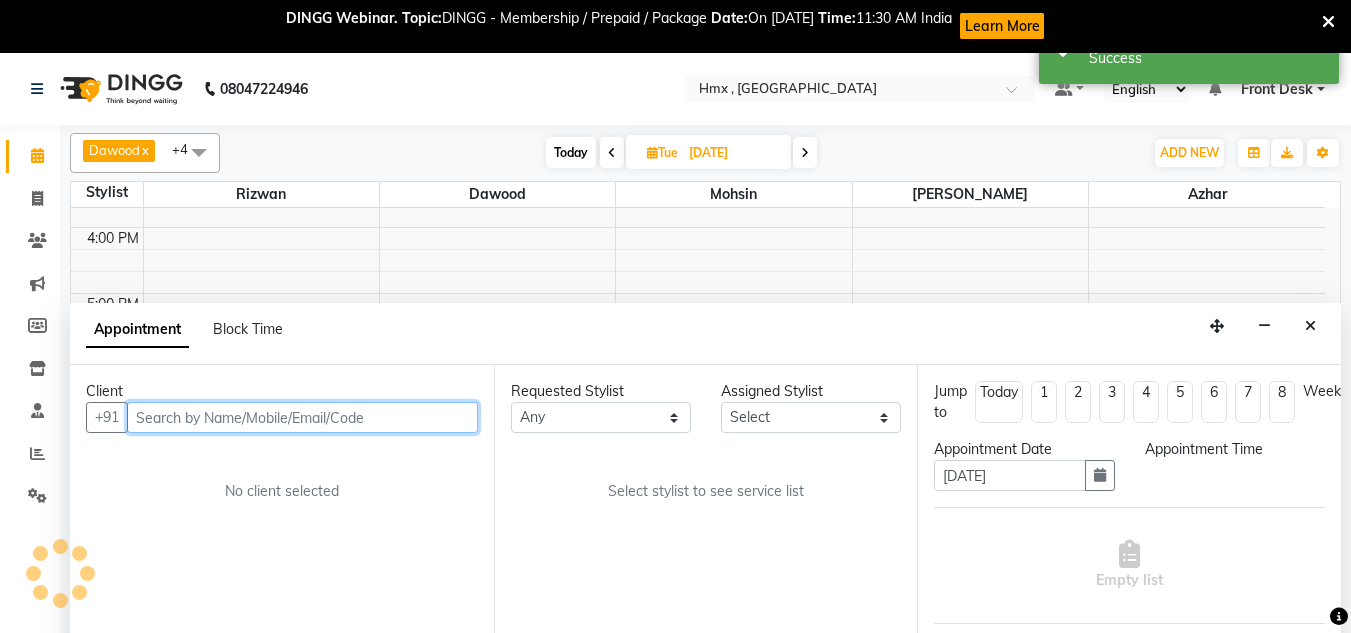 select on "39112" 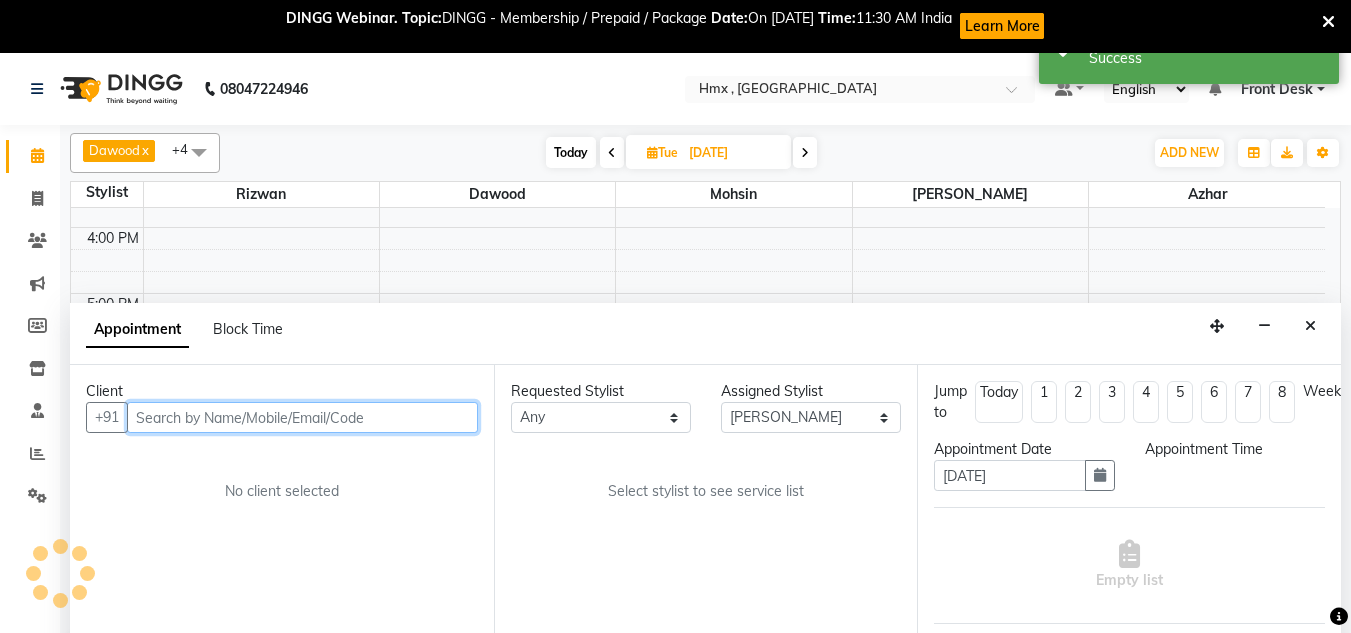 scroll, scrollTop: 42, scrollLeft: 0, axis: vertical 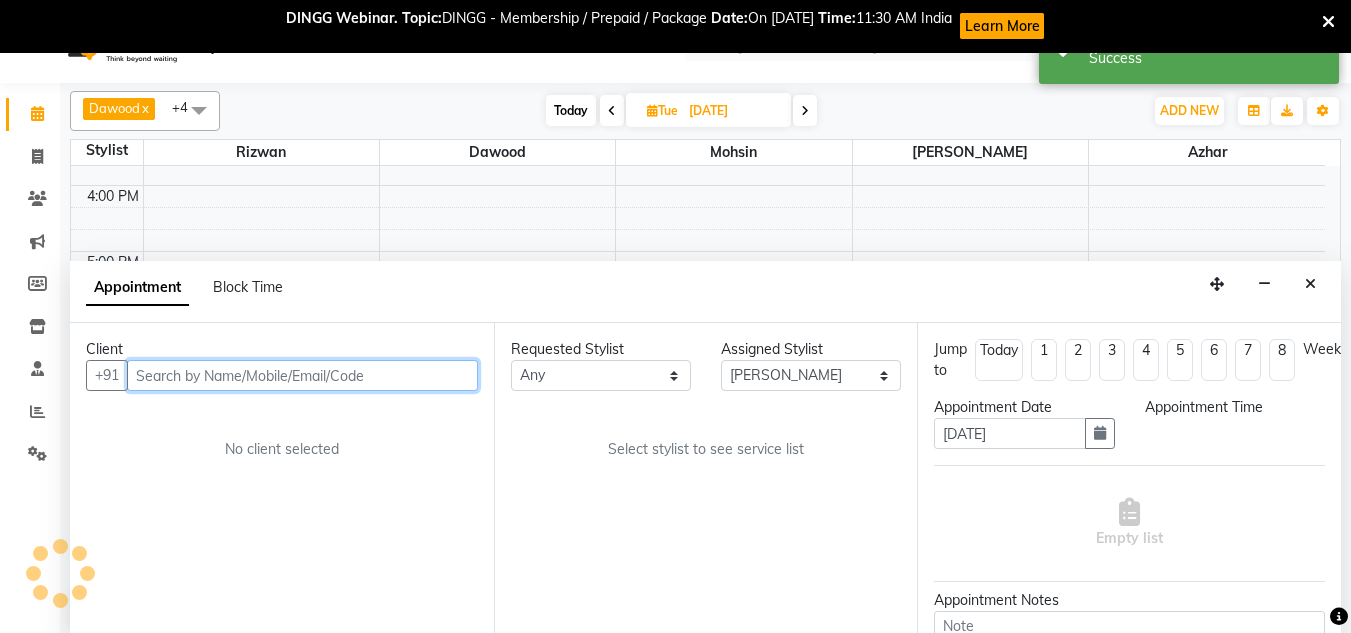 select on "1140" 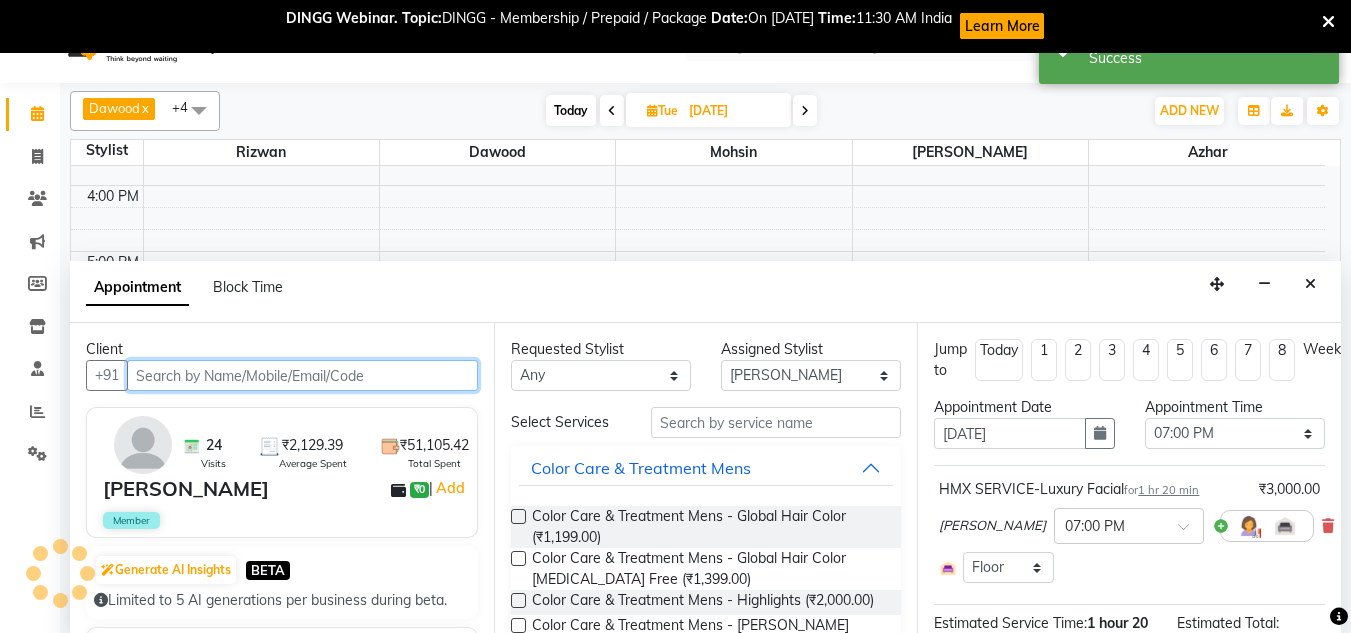 scroll, scrollTop: 53, scrollLeft: 0, axis: vertical 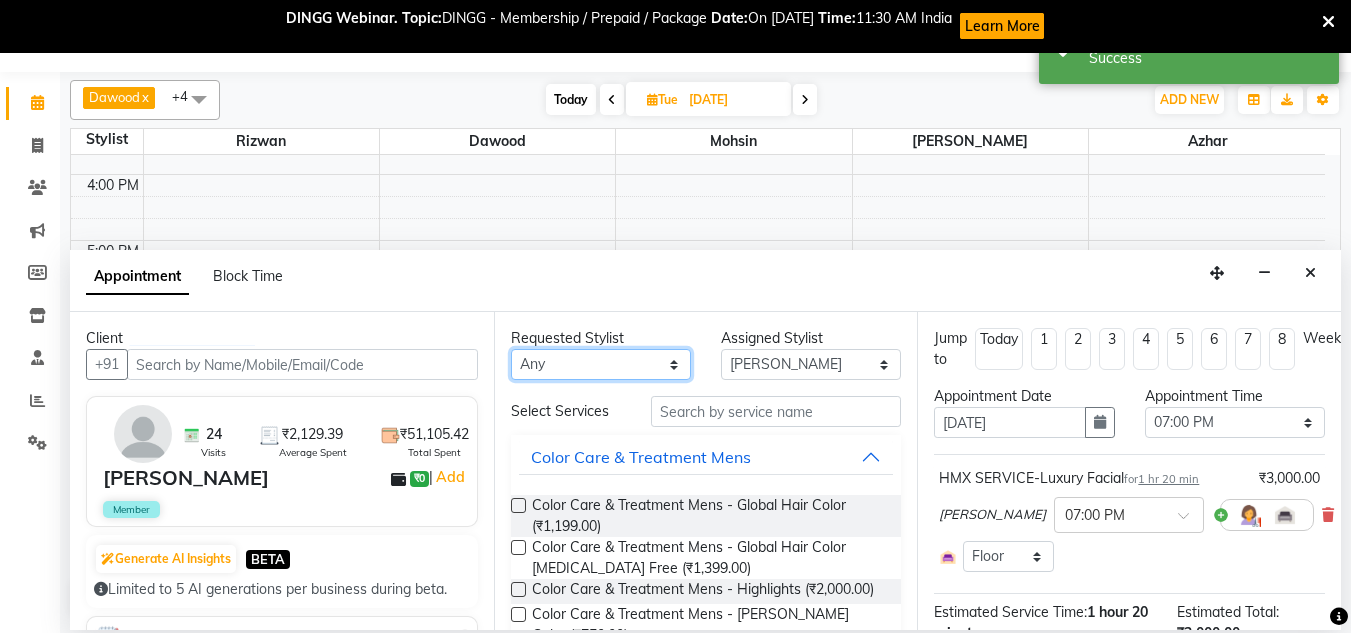 click on "Any [PERSON_NAME] [PERSON_NAME] [PERSON_NAME] [PERSON_NAME] [PERSON_NAME] [PERSON_NAME] [PERSON_NAME]" at bounding box center [601, 364] 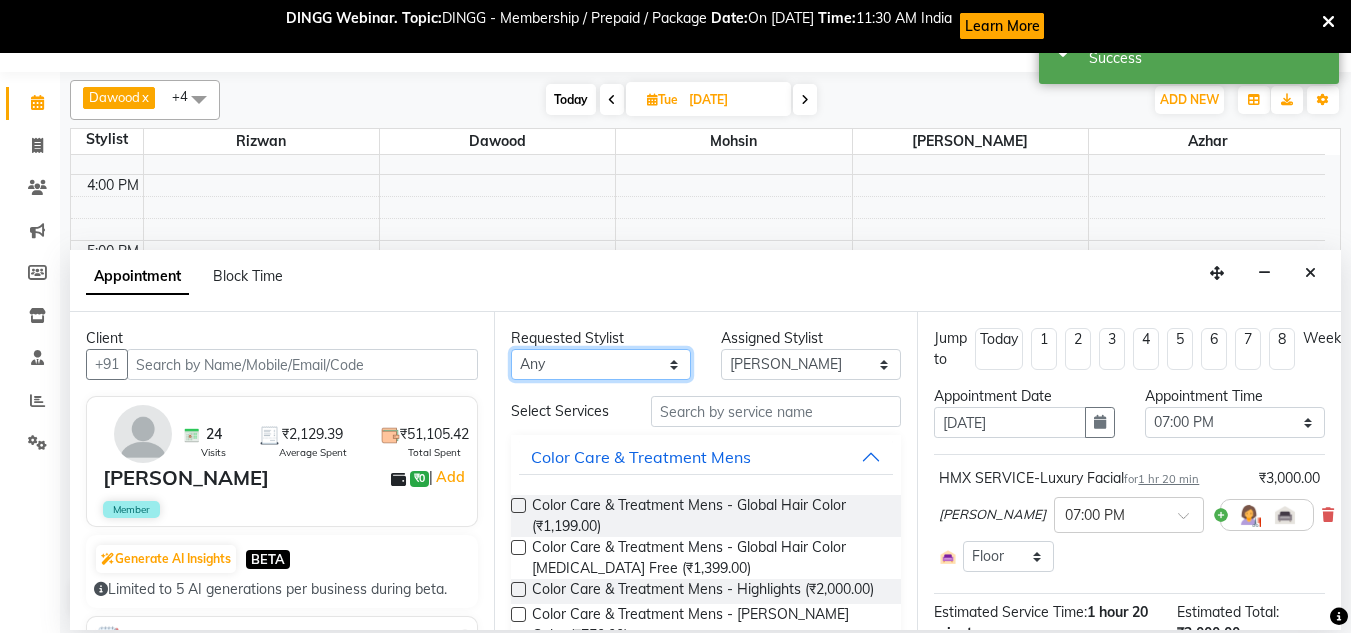 select on "39112" 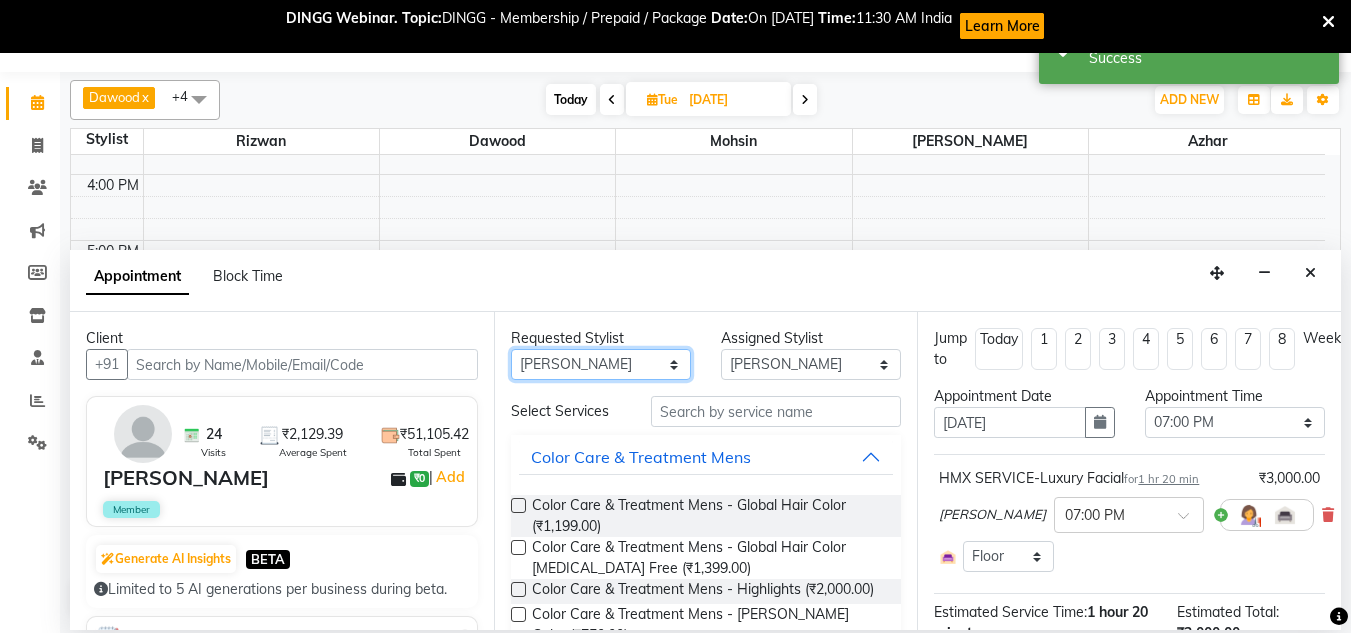 click on "Any [PERSON_NAME] [PERSON_NAME] [PERSON_NAME] [PERSON_NAME] [PERSON_NAME] [PERSON_NAME] [PERSON_NAME]" at bounding box center [601, 364] 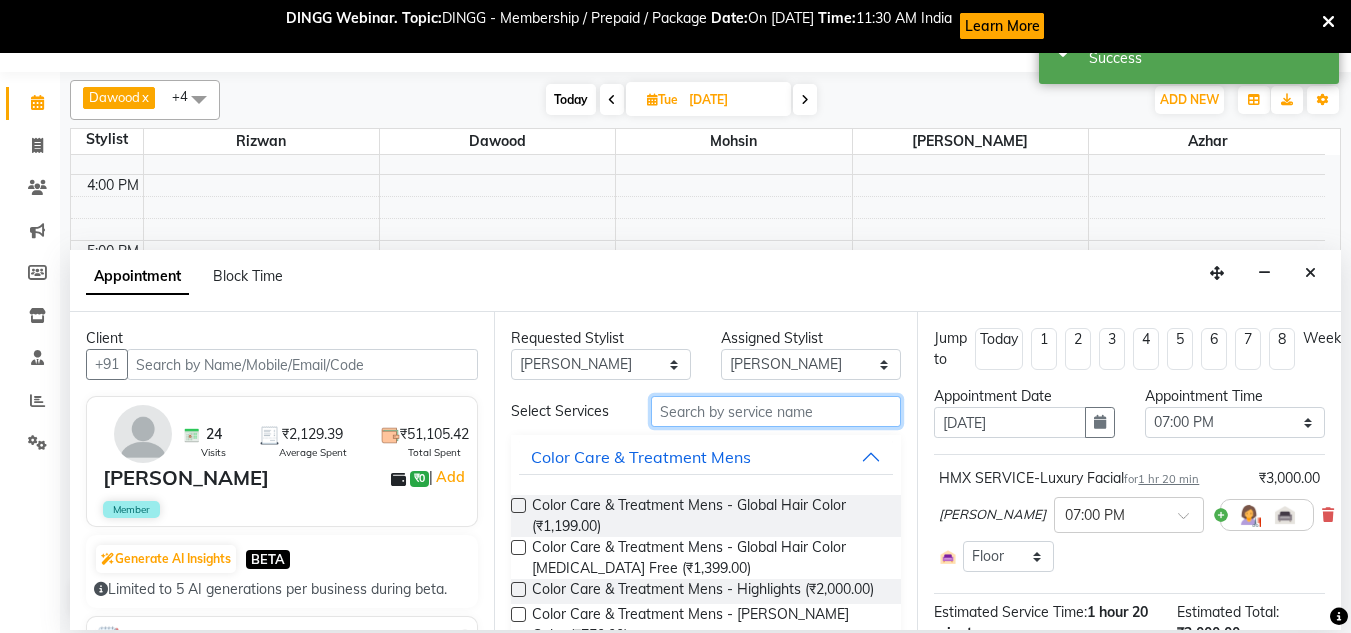 click at bounding box center [776, 411] 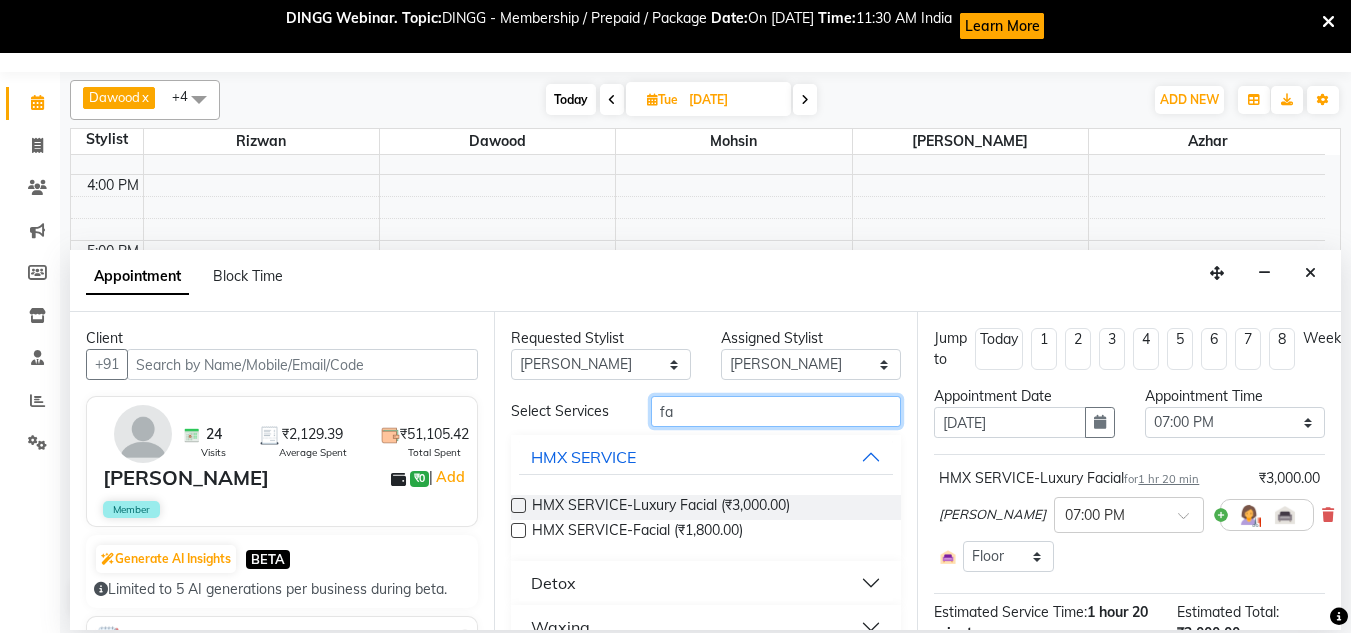 type on "fa" 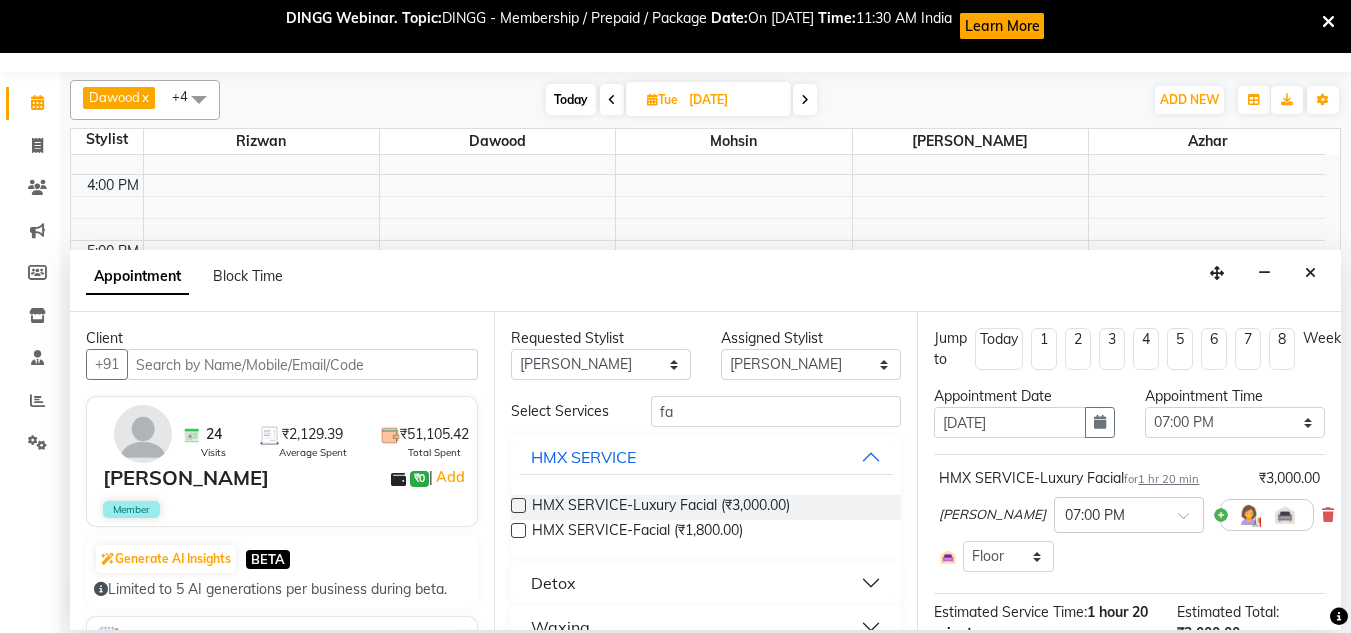 click at bounding box center (518, 505) 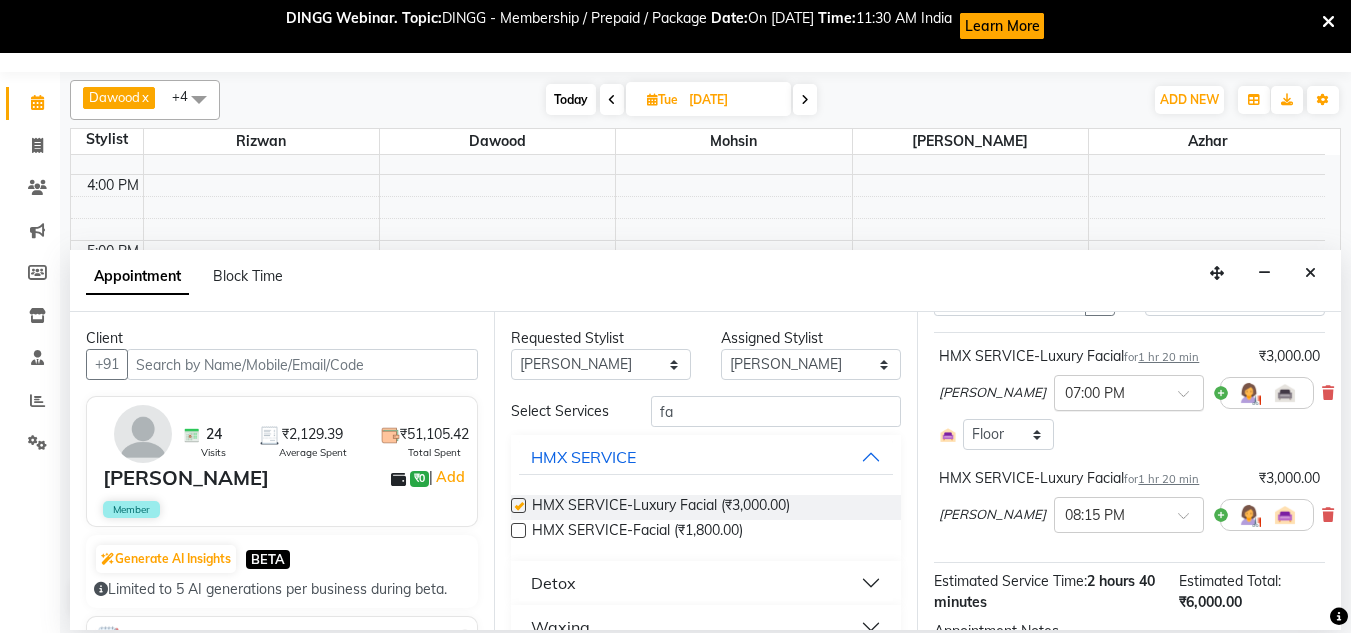 checkbox on "false" 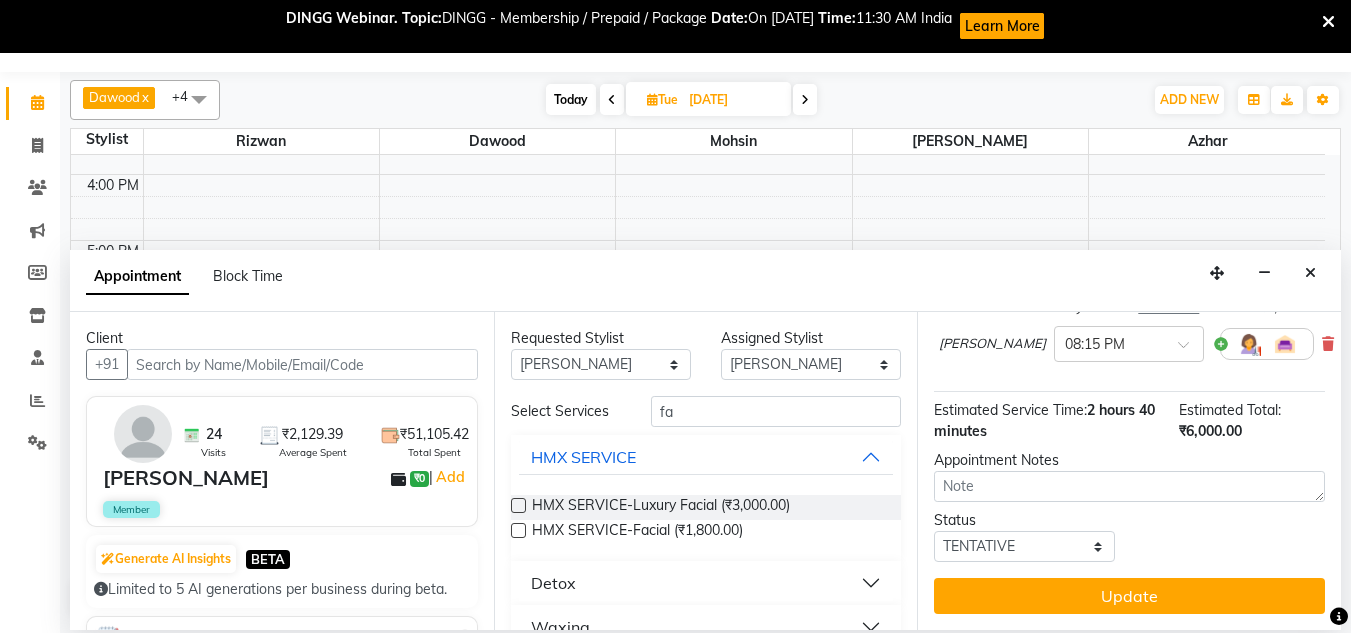 scroll, scrollTop: 208, scrollLeft: 0, axis: vertical 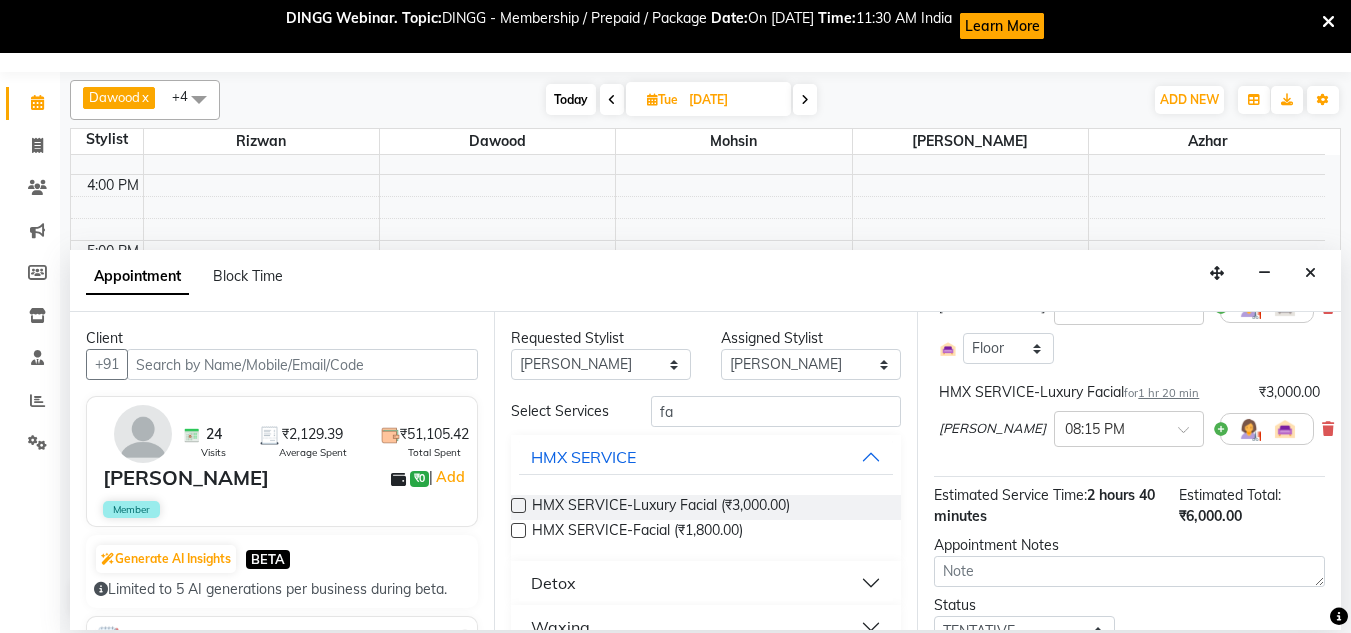 click on "[PERSON_NAME] × 07:00 PM" at bounding box center [1129, 307] 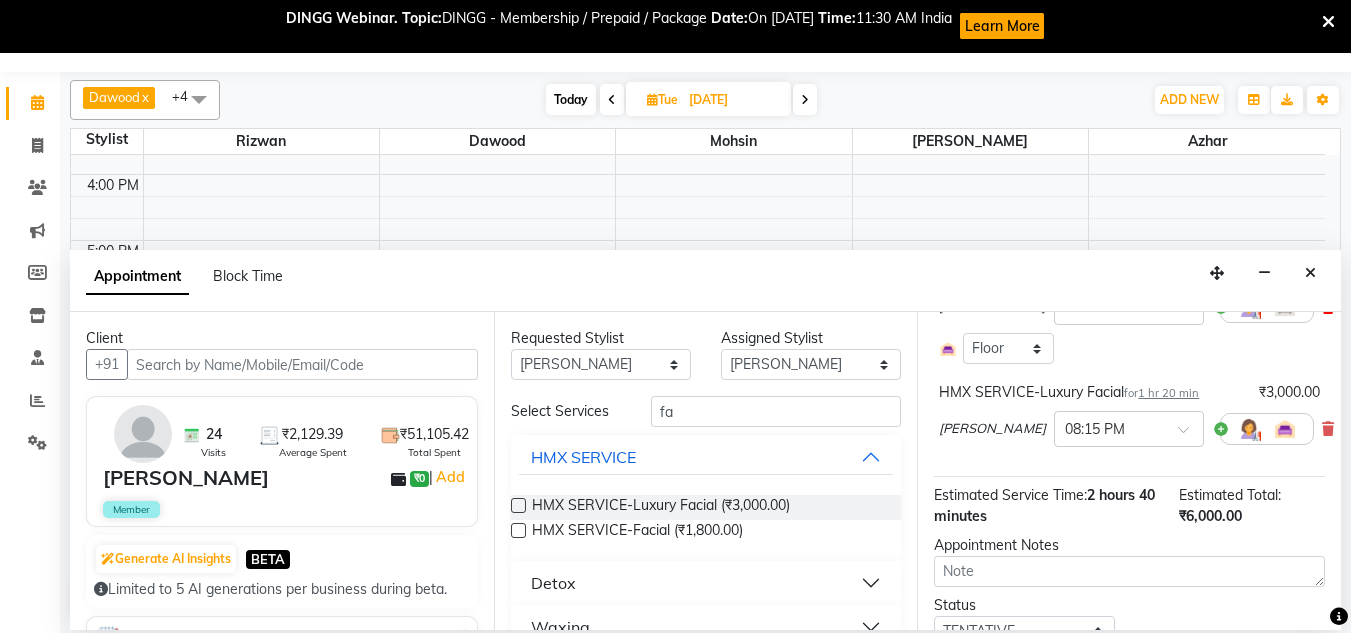 click at bounding box center [1328, 307] 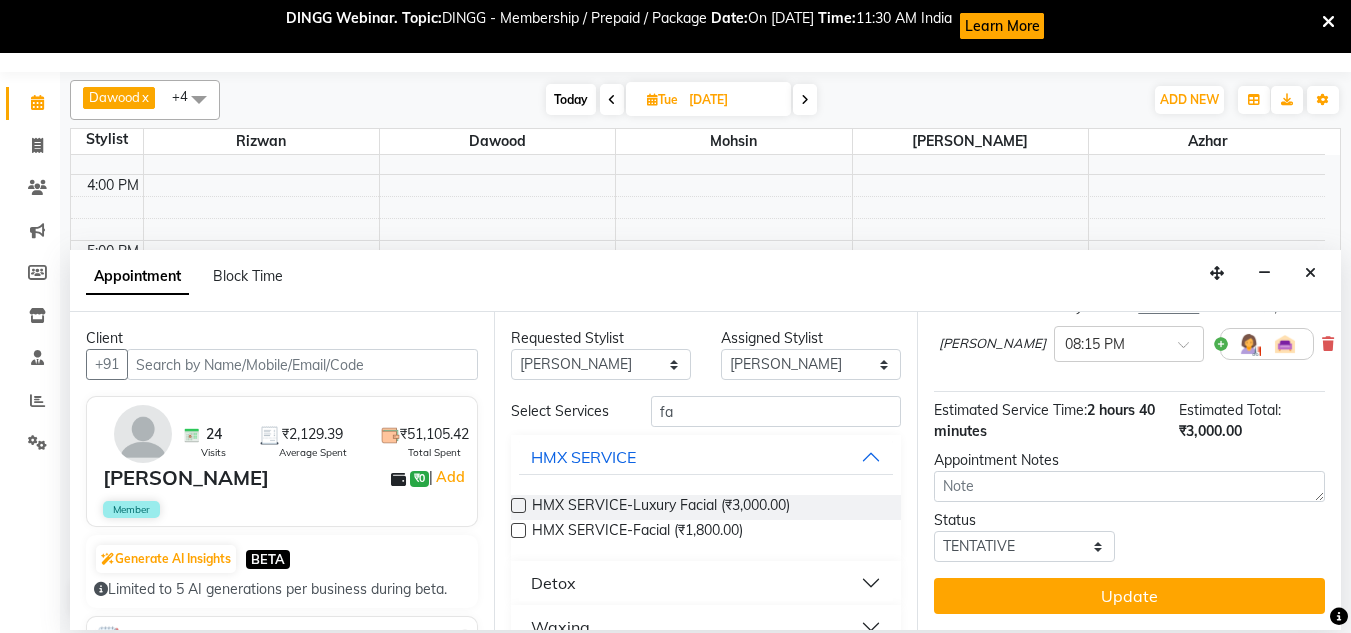 scroll, scrollTop: 204, scrollLeft: 0, axis: vertical 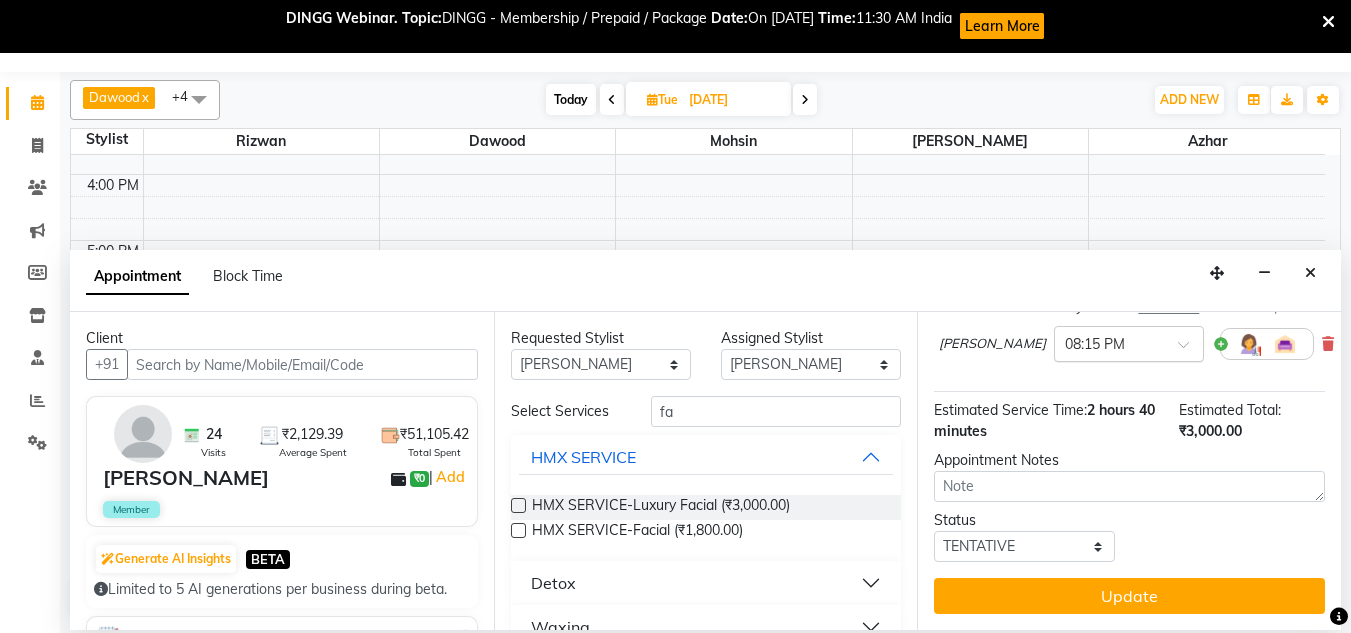 click at bounding box center [1109, 342] 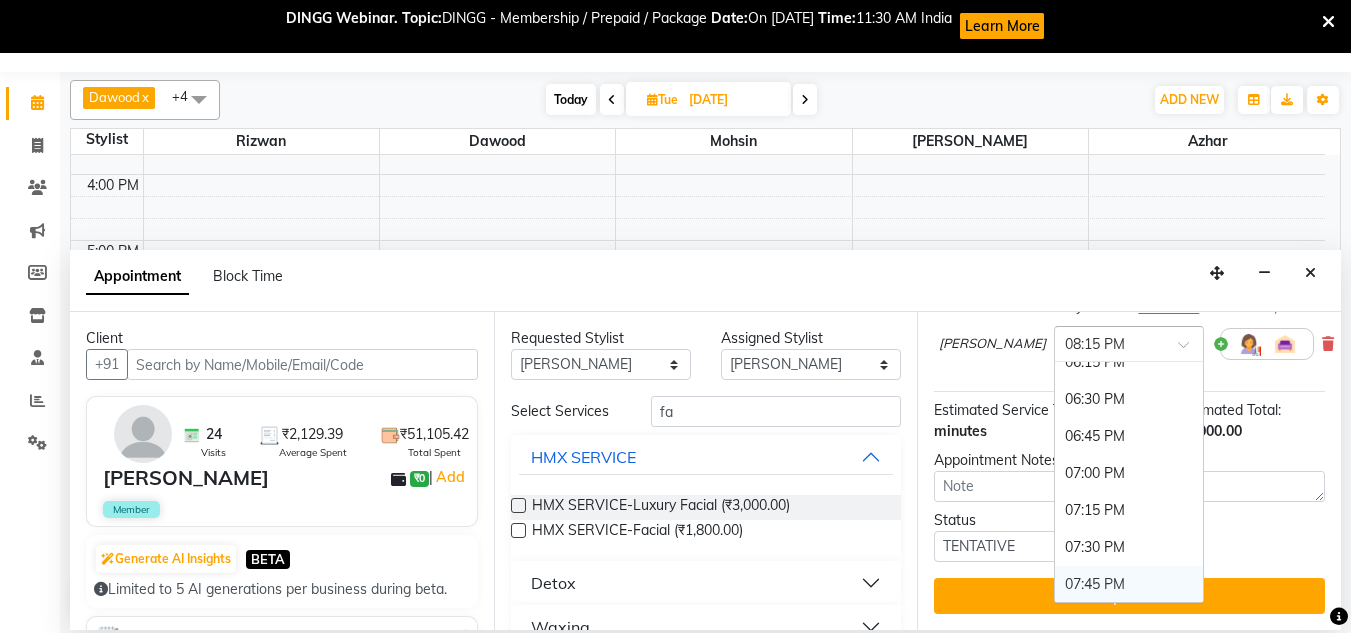 scroll, scrollTop: 1383, scrollLeft: 0, axis: vertical 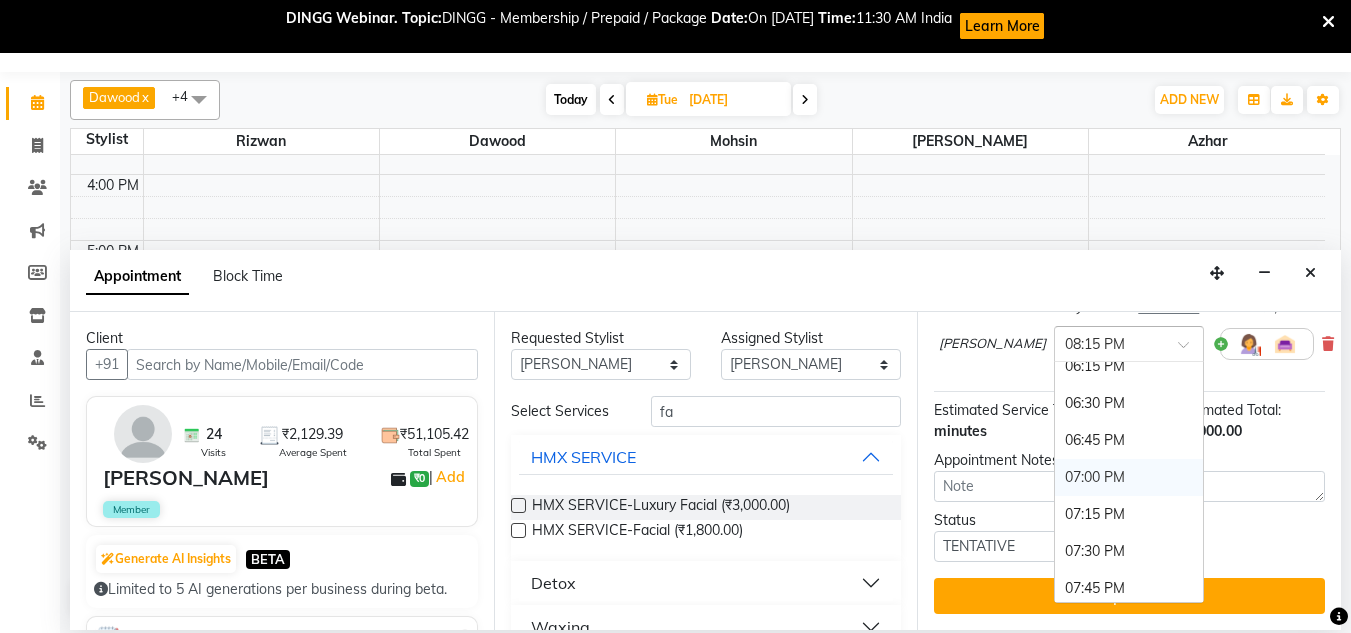 drag, startPoint x: 1032, startPoint y: 455, endPoint x: 1096, endPoint y: 504, distance: 80.60397 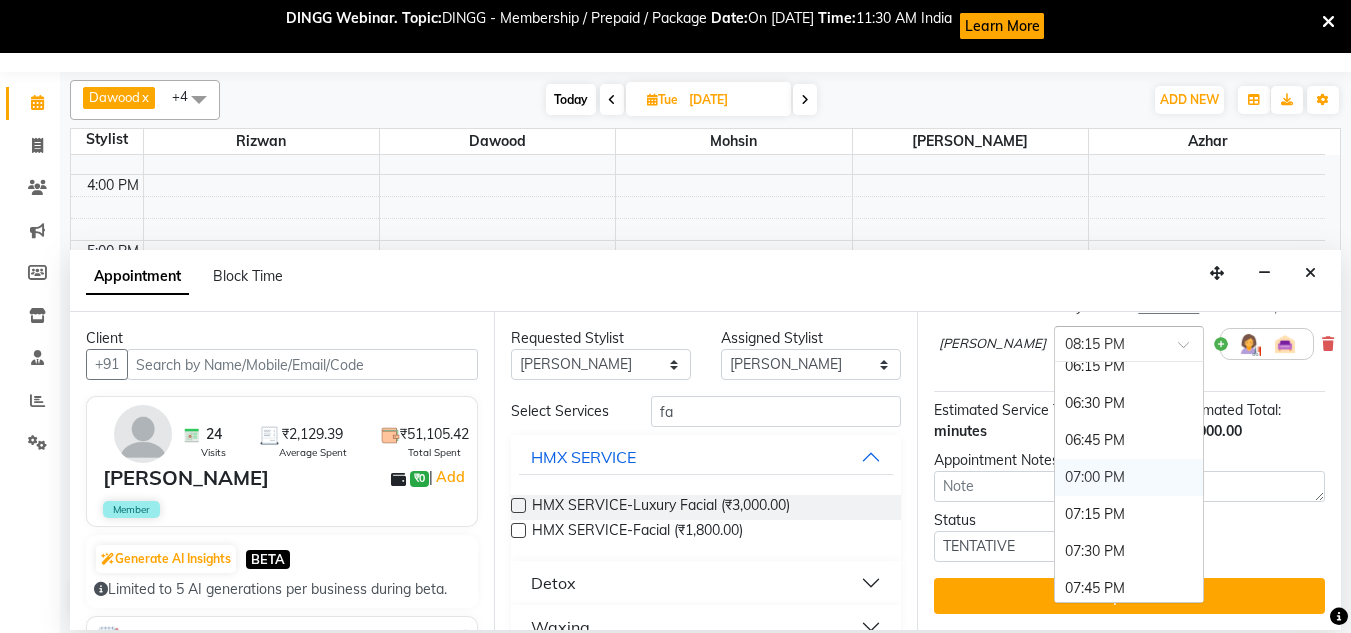 click on "07:00 PM" at bounding box center (1129, 477) 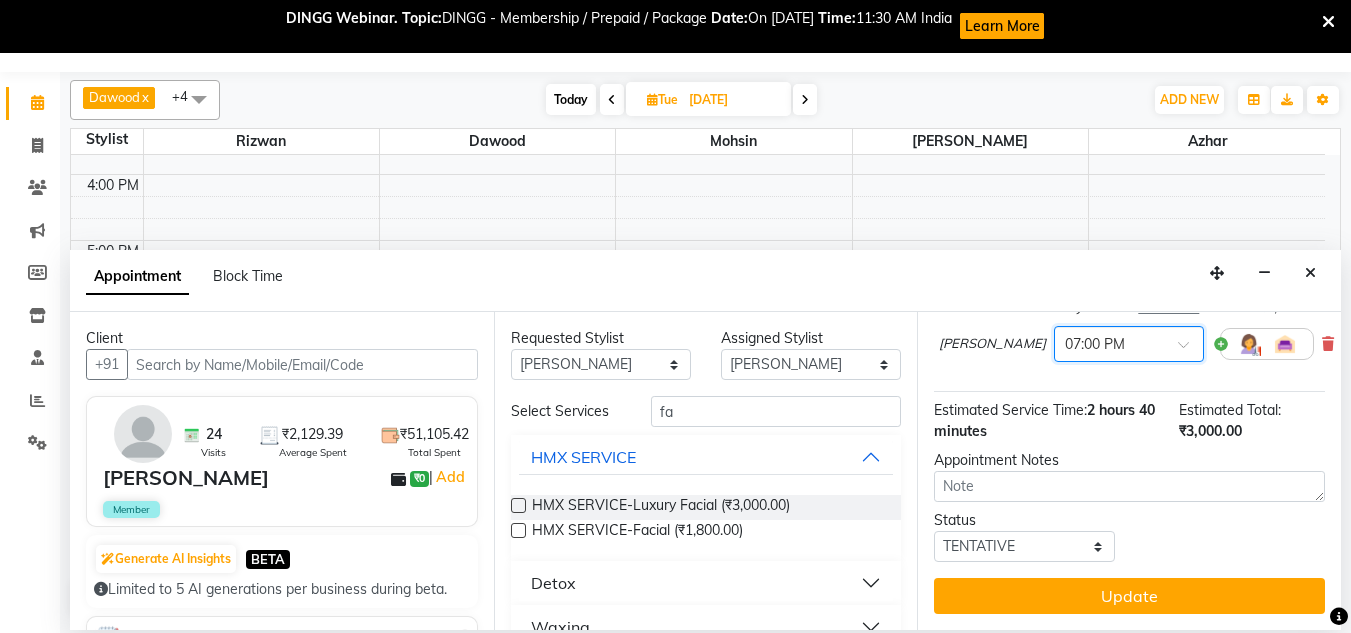click on "Update" at bounding box center [1129, 596] 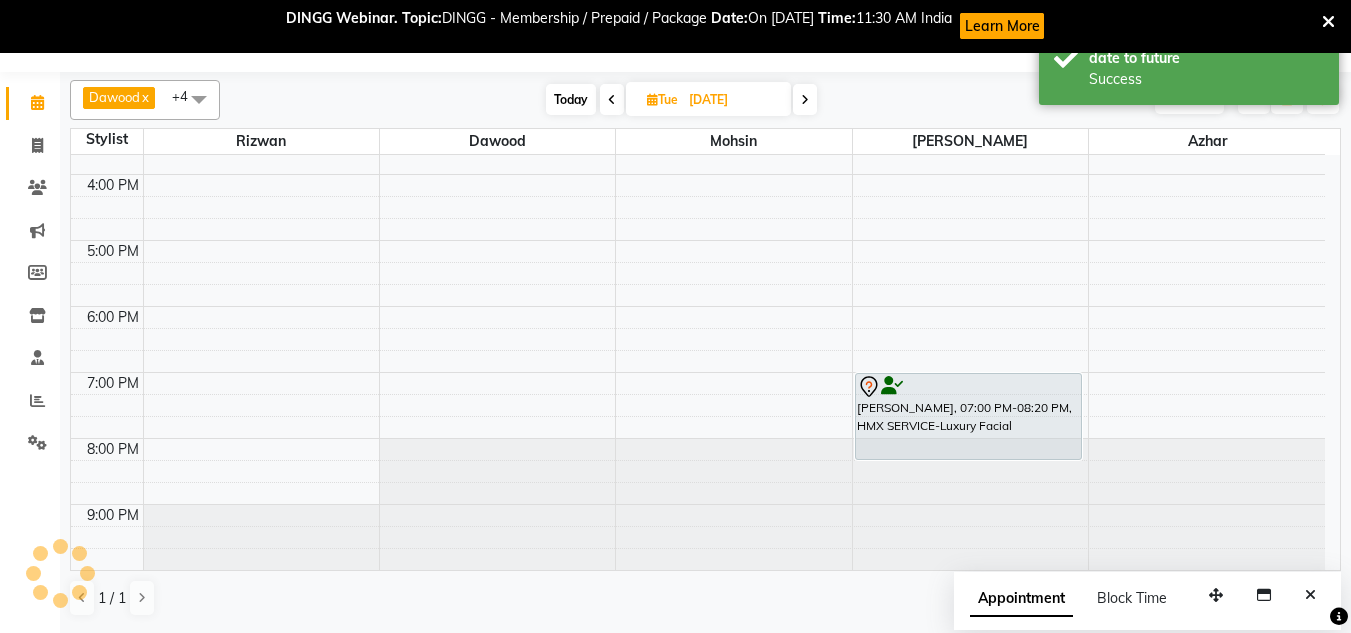 scroll, scrollTop: 0, scrollLeft: 0, axis: both 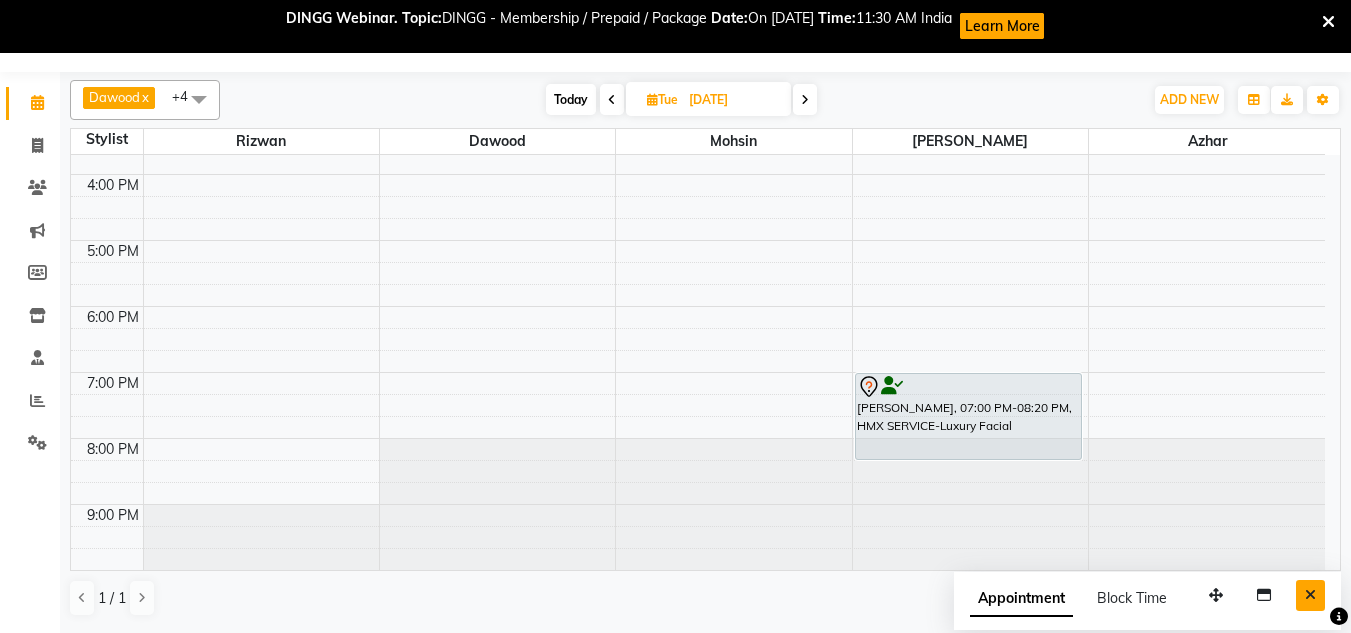 click at bounding box center [1310, 595] 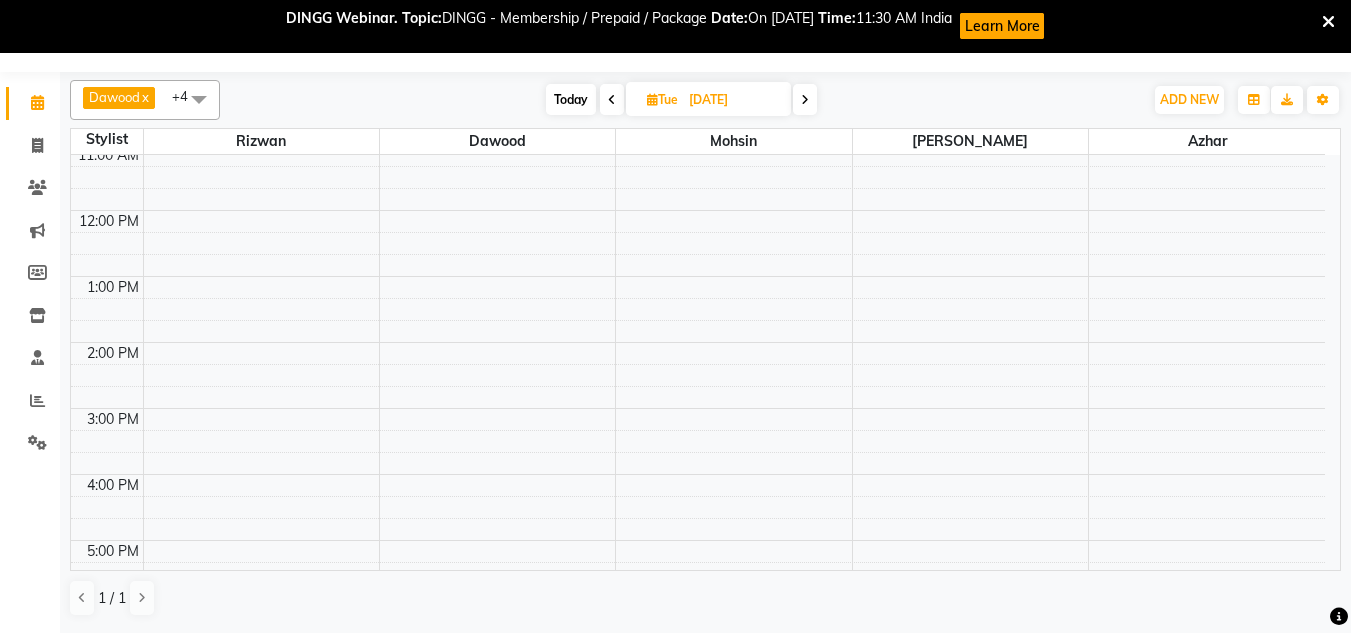 scroll, scrollTop: 108, scrollLeft: 0, axis: vertical 